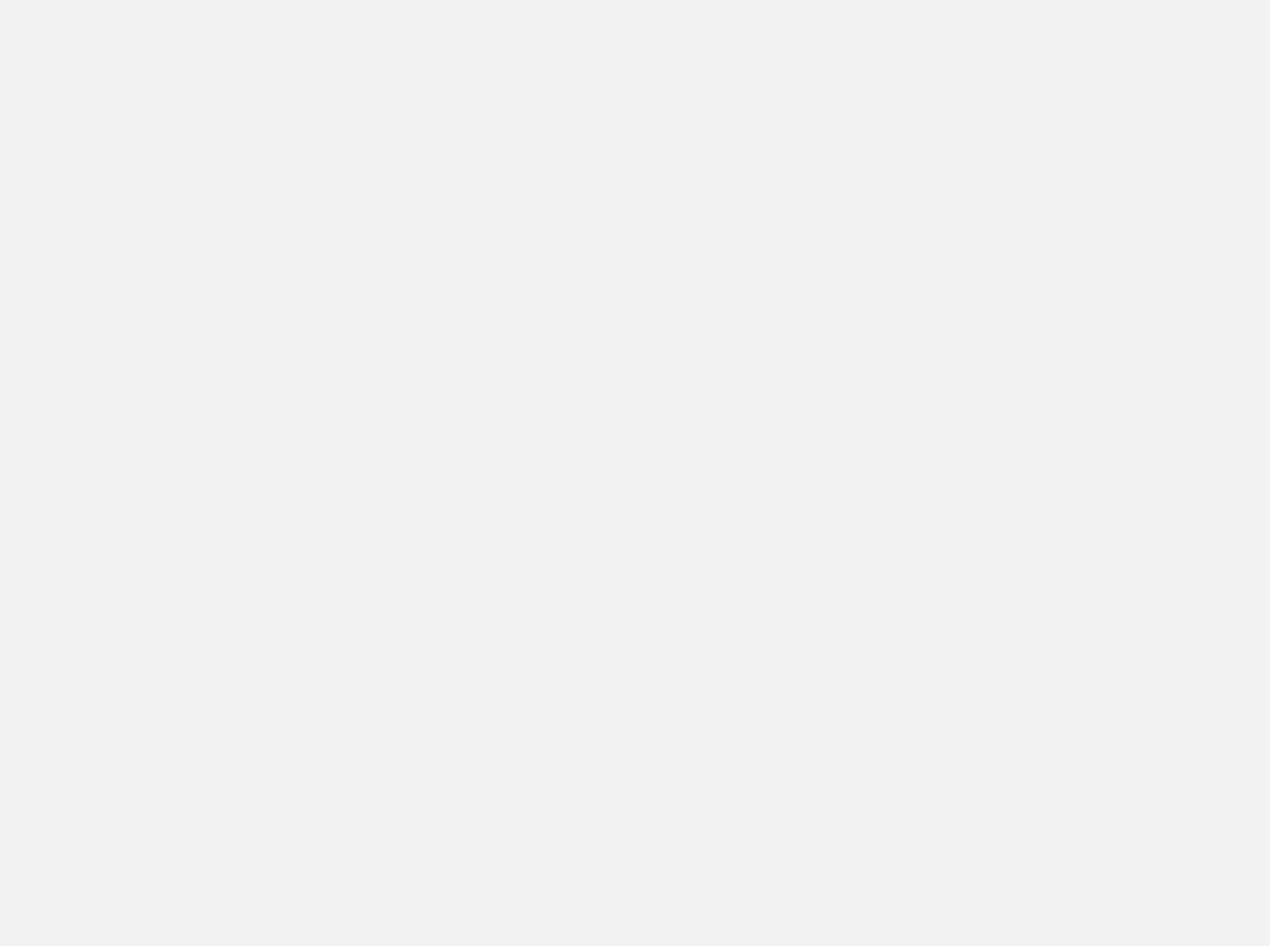 scroll, scrollTop: 0, scrollLeft: 0, axis: both 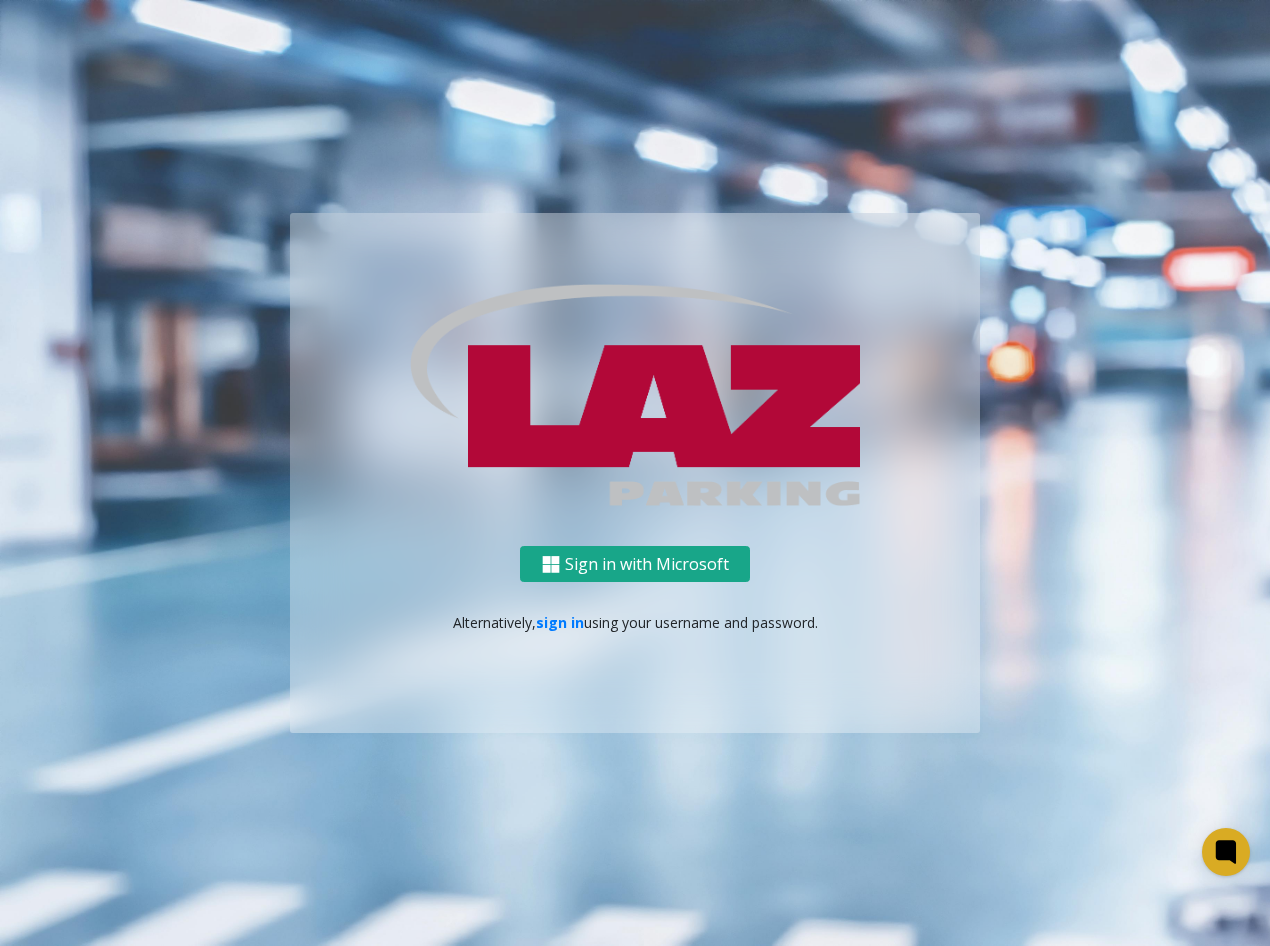 click on "Sign in with Microsoft" 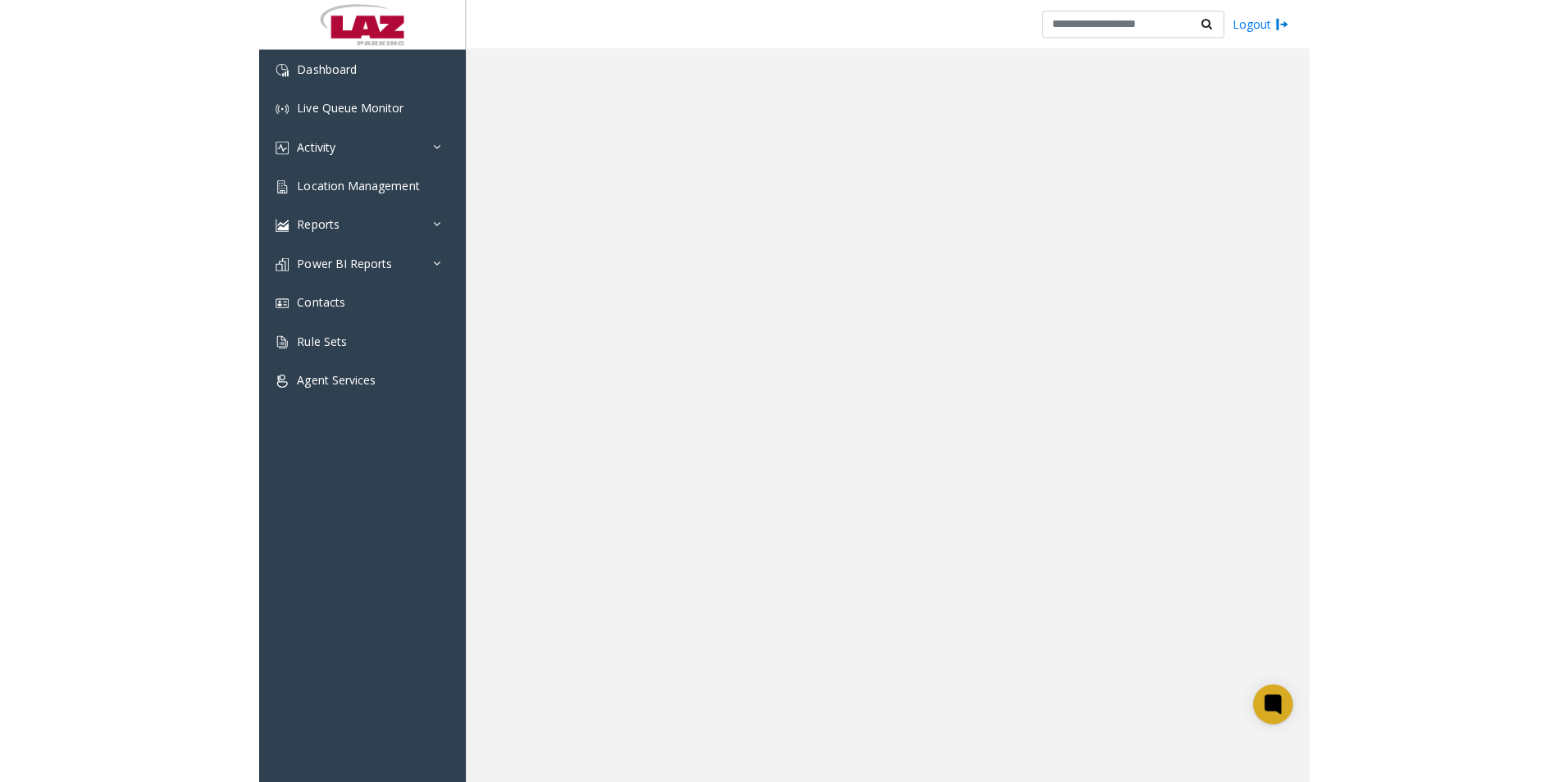 scroll, scrollTop: 0, scrollLeft: 0, axis: both 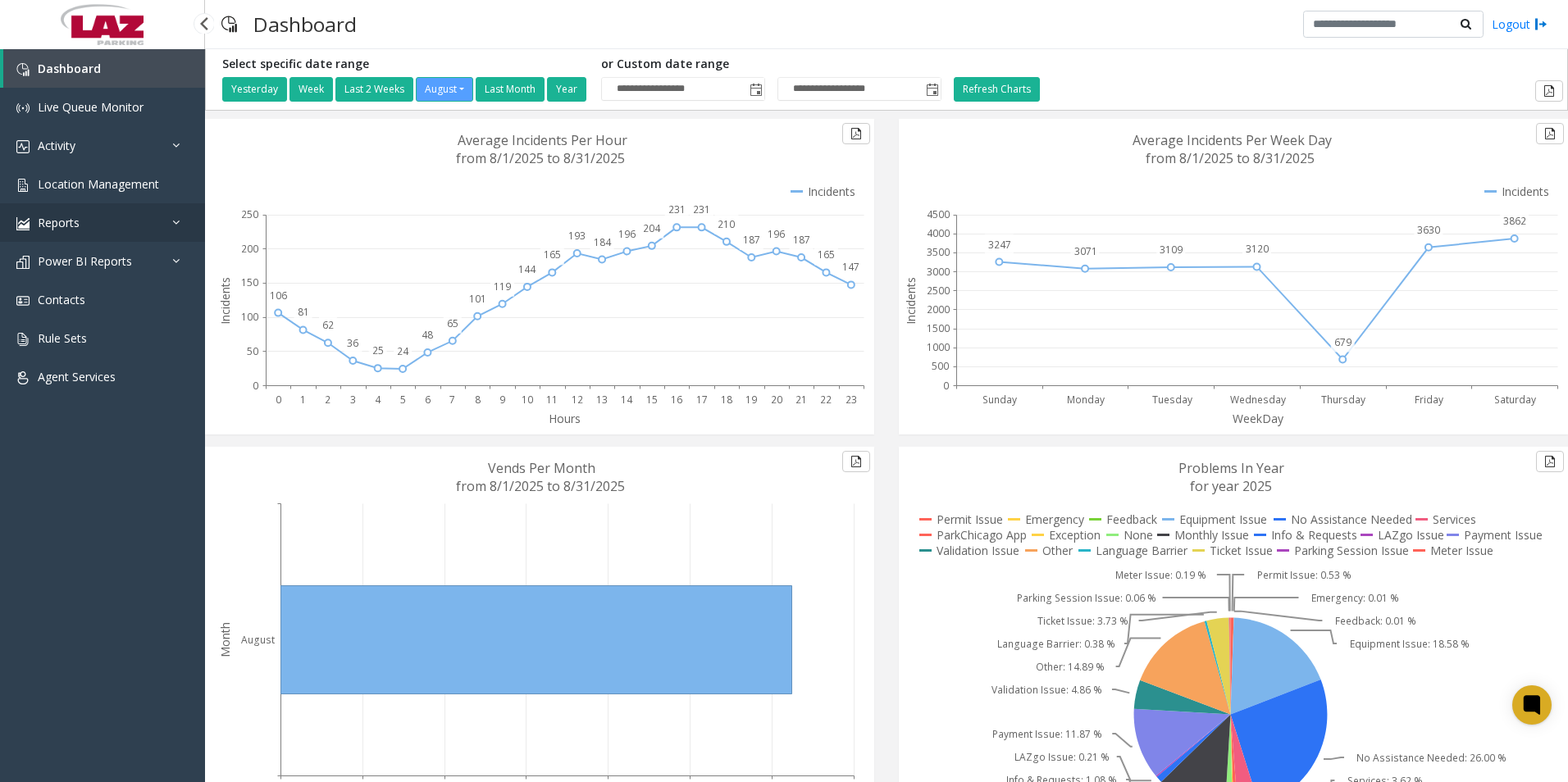 click on "Reports" at bounding box center [103, 222] 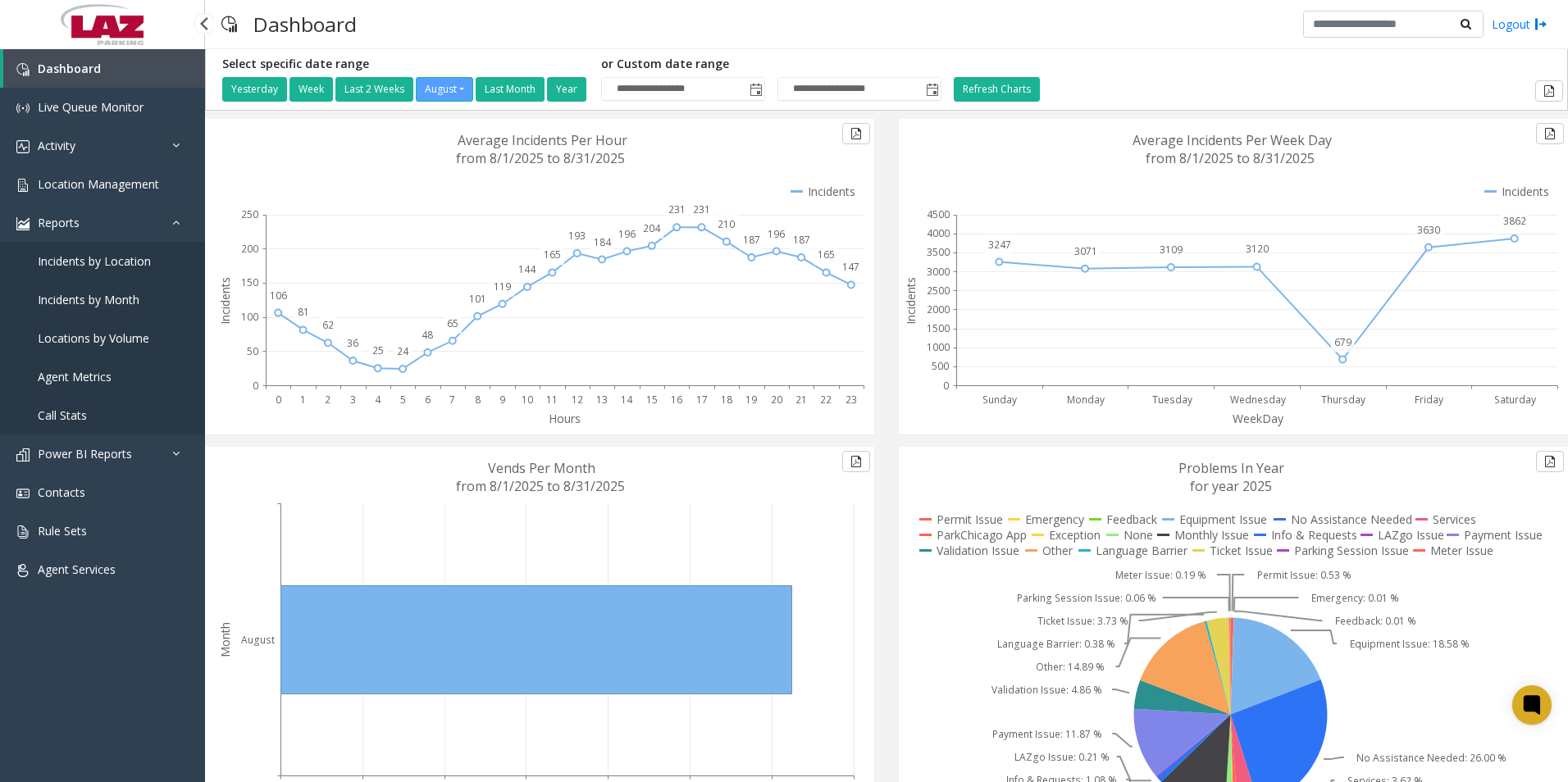 click on "Agent Metrics" at bounding box center (75, 376) 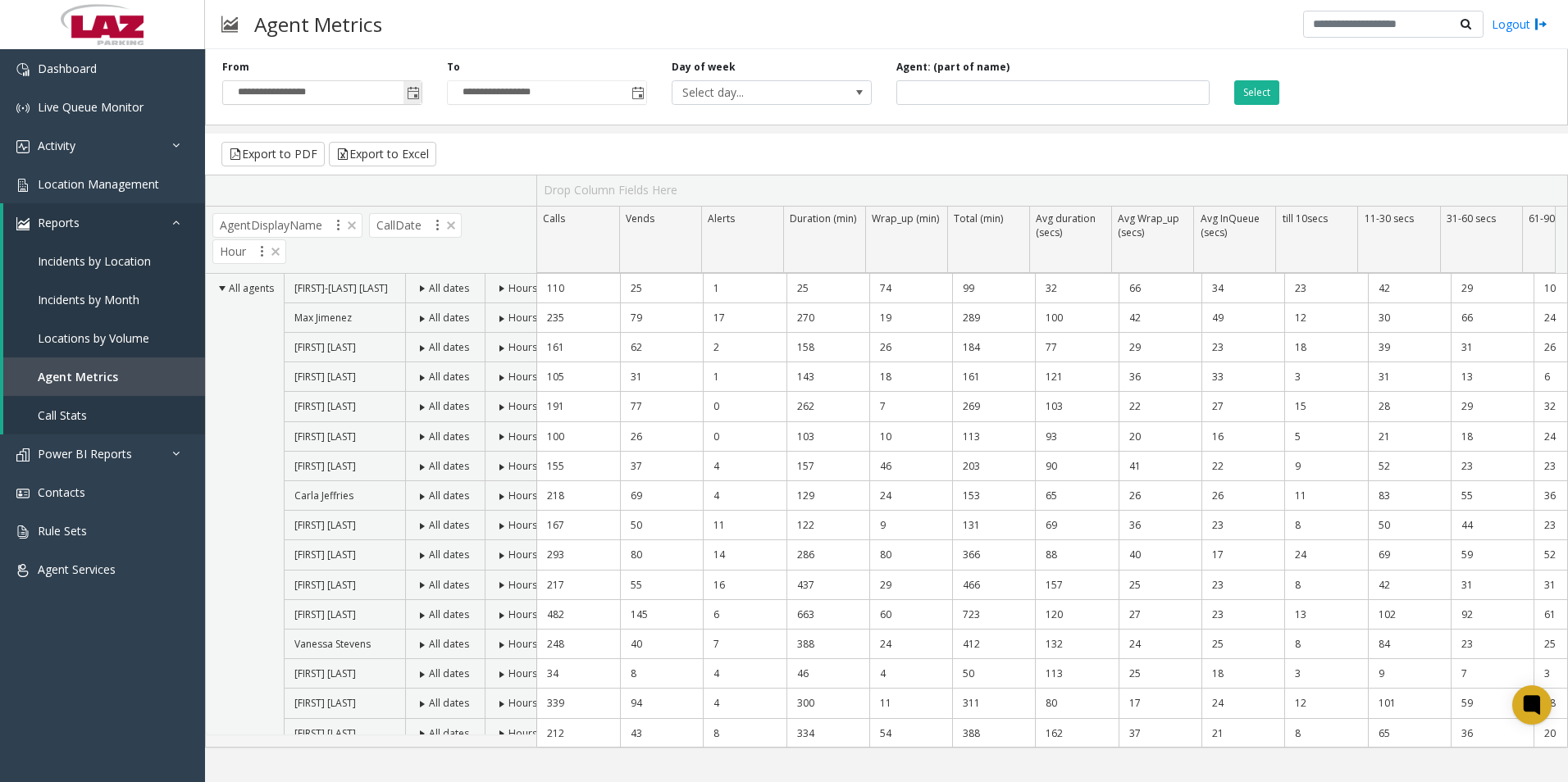 click 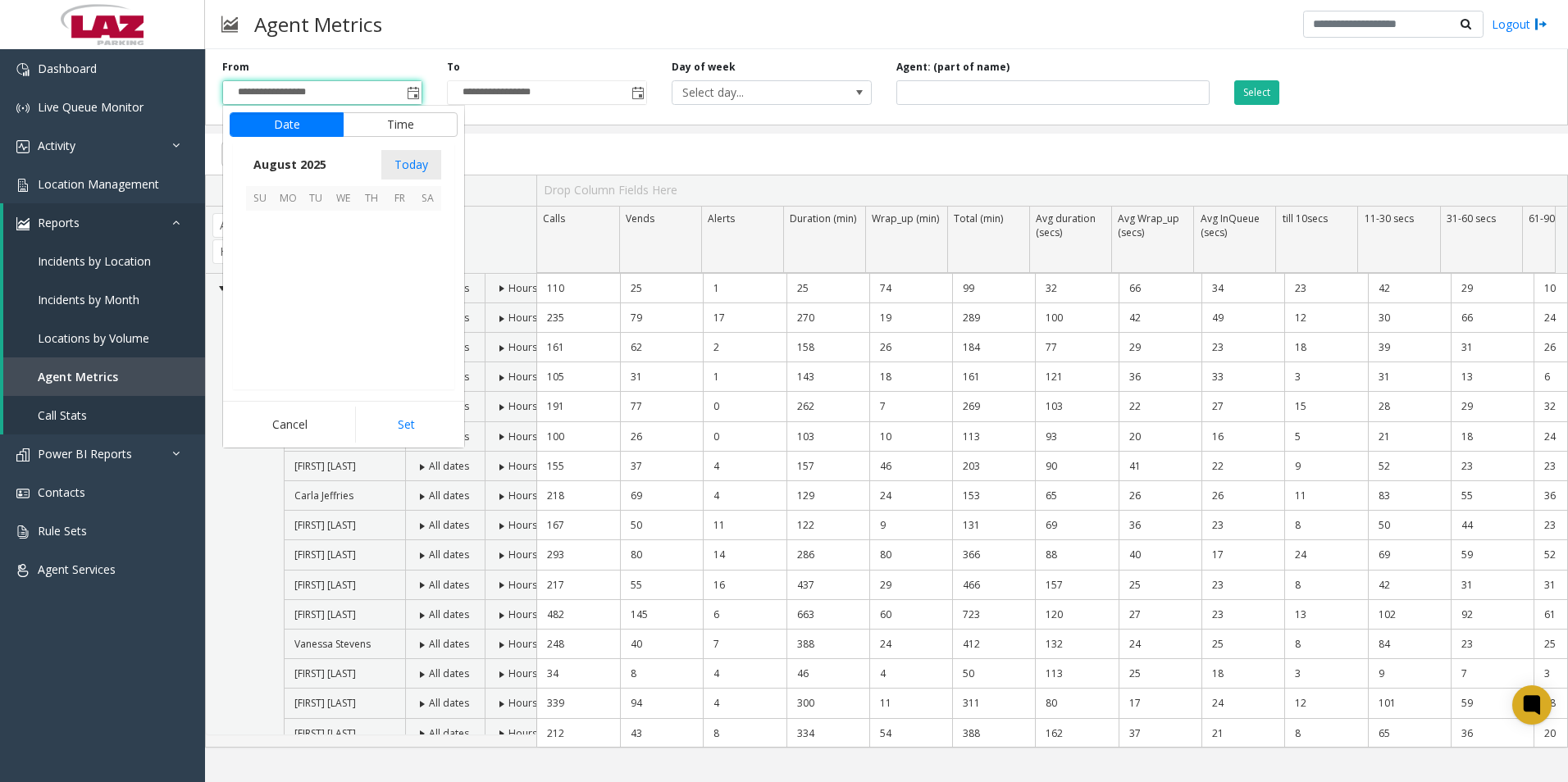 scroll, scrollTop: 294001, scrollLeft: 0, axis: vertical 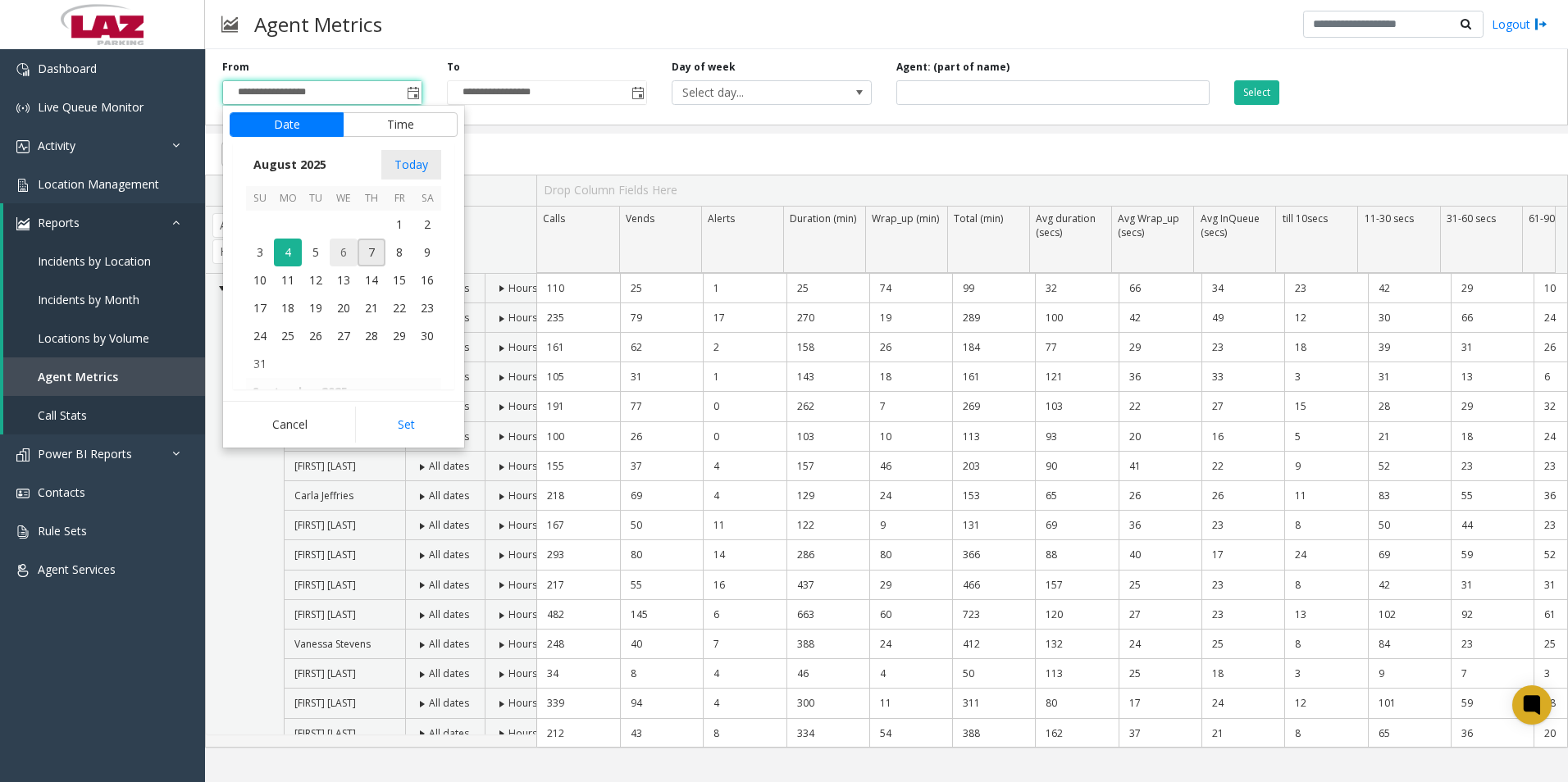 click on "6" at bounding box center [344, 252] 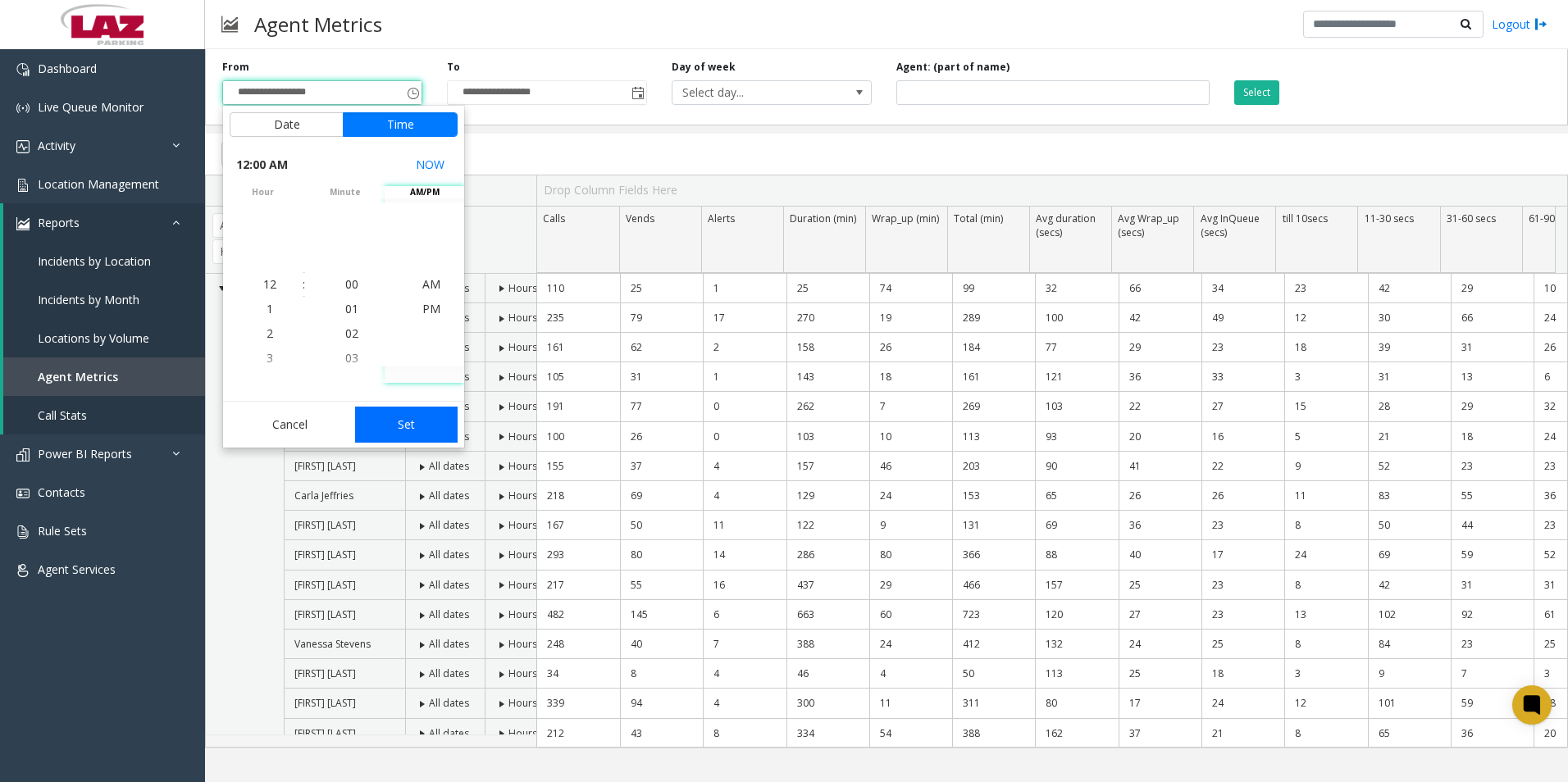 click on "Set" 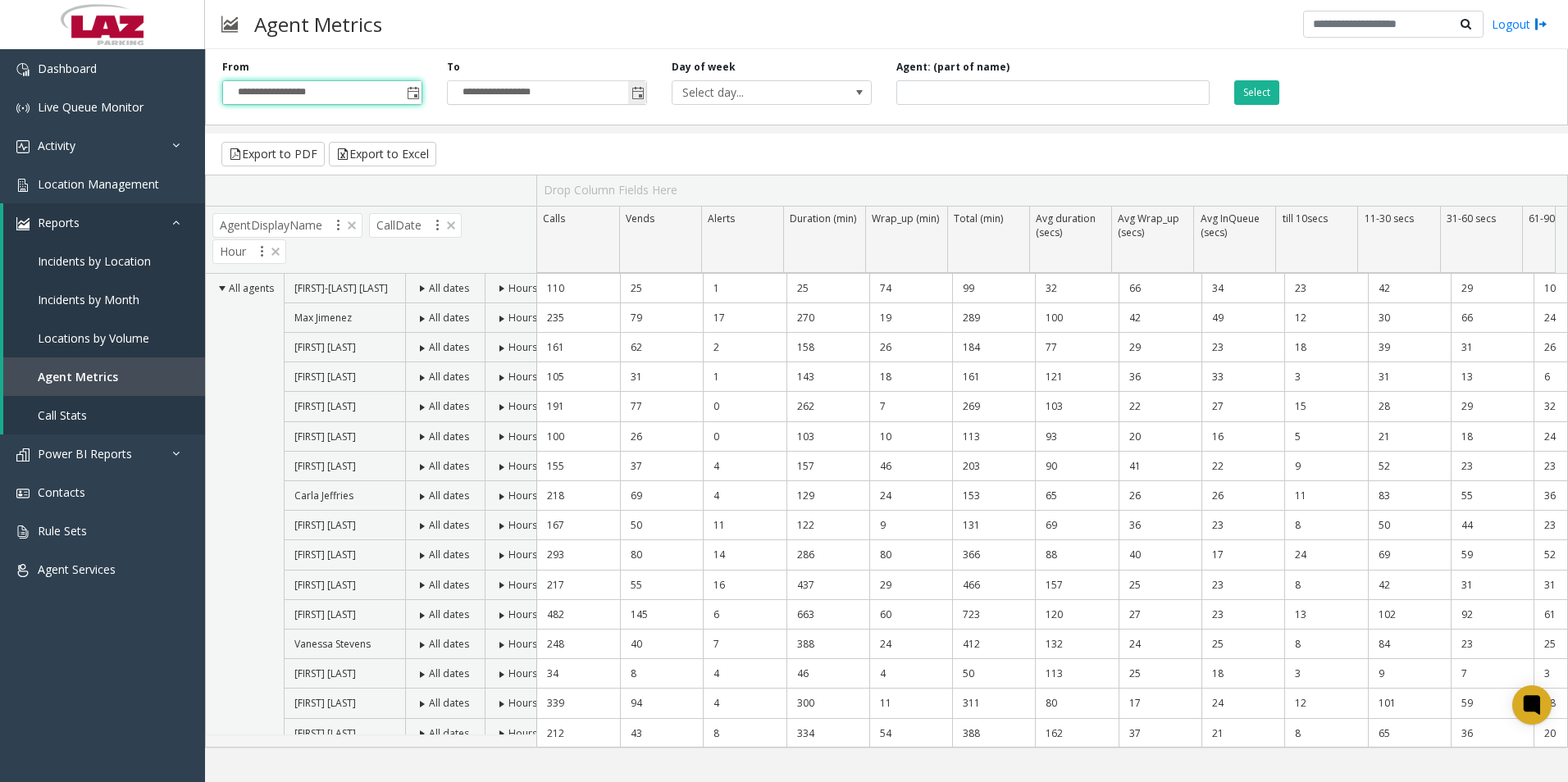 click 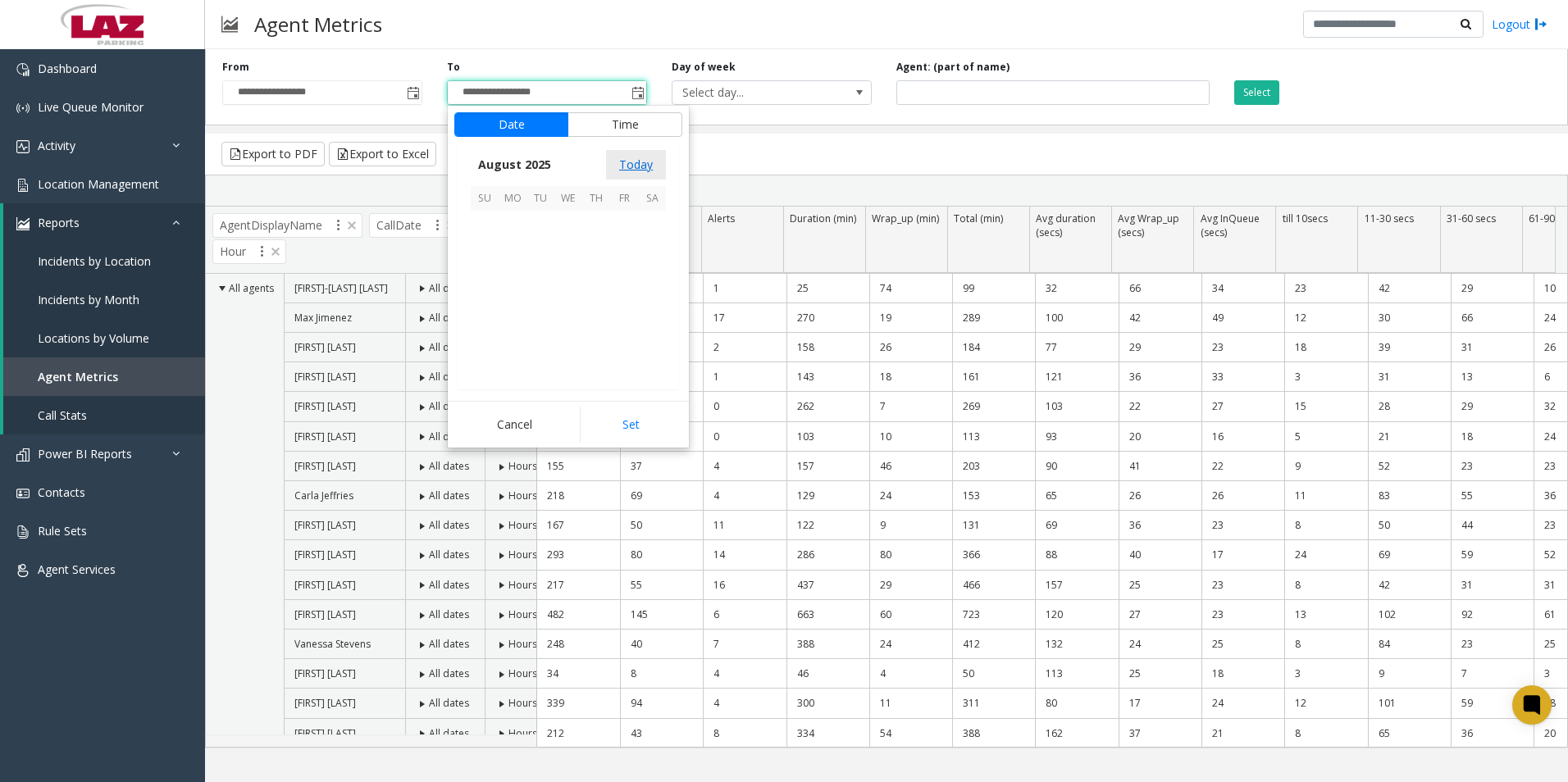 scroll, scrollTop: 294001, scrollLeft: 0, axis: vertical 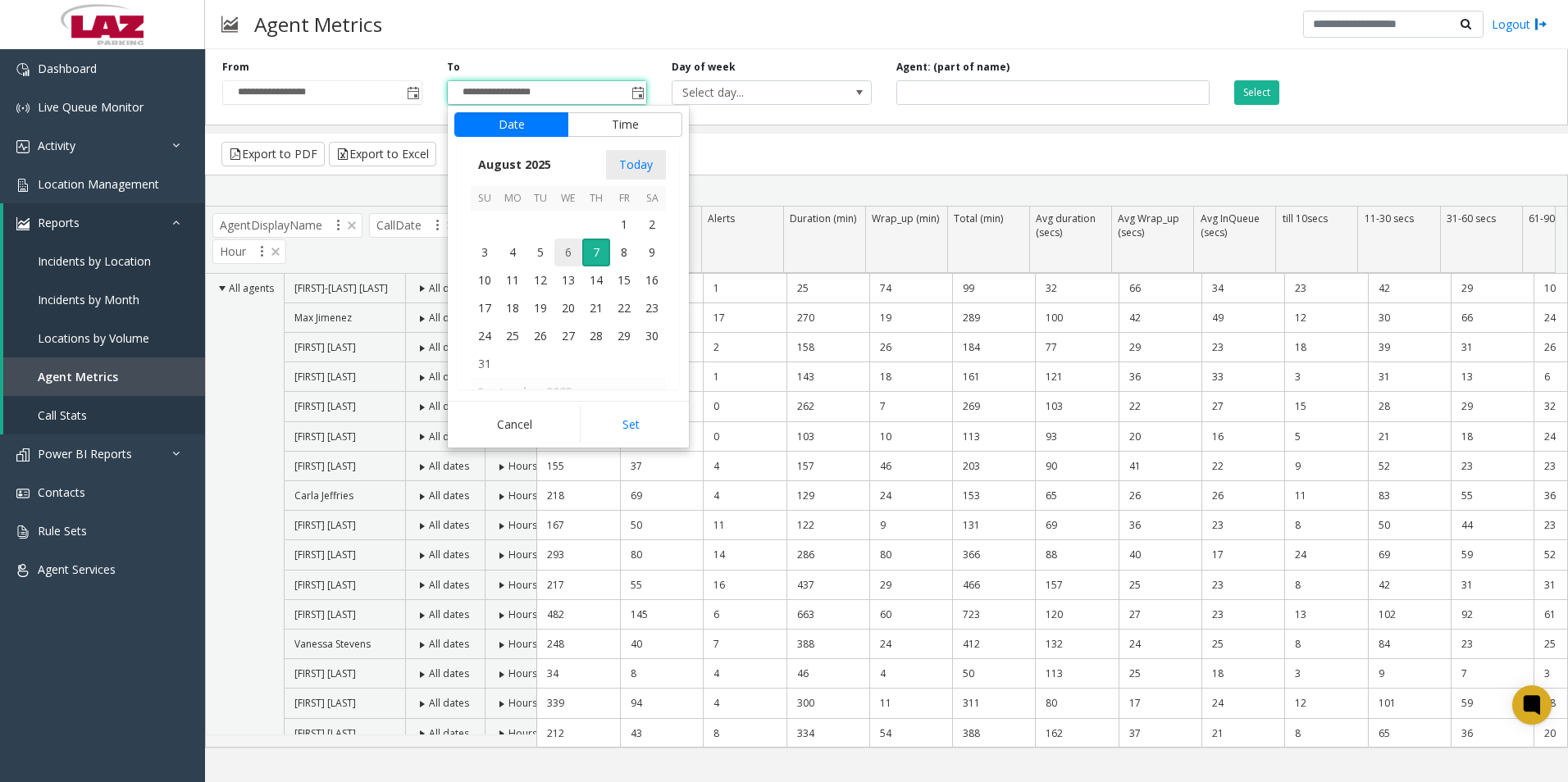 click on "6" at bounding box center (568, 252) 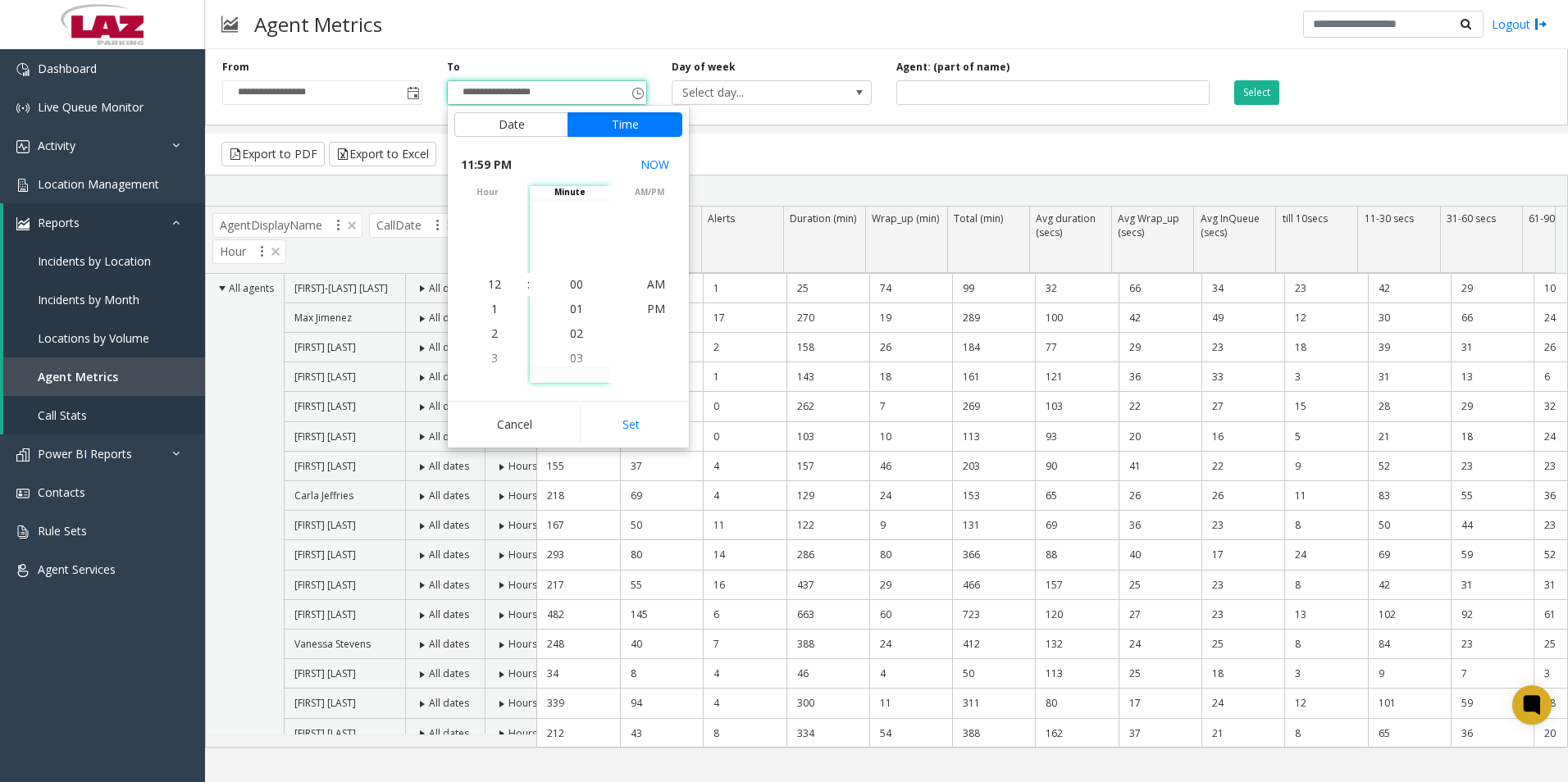 scroll, scrollTop: 566, scrollLeft: 0, axis: vertical 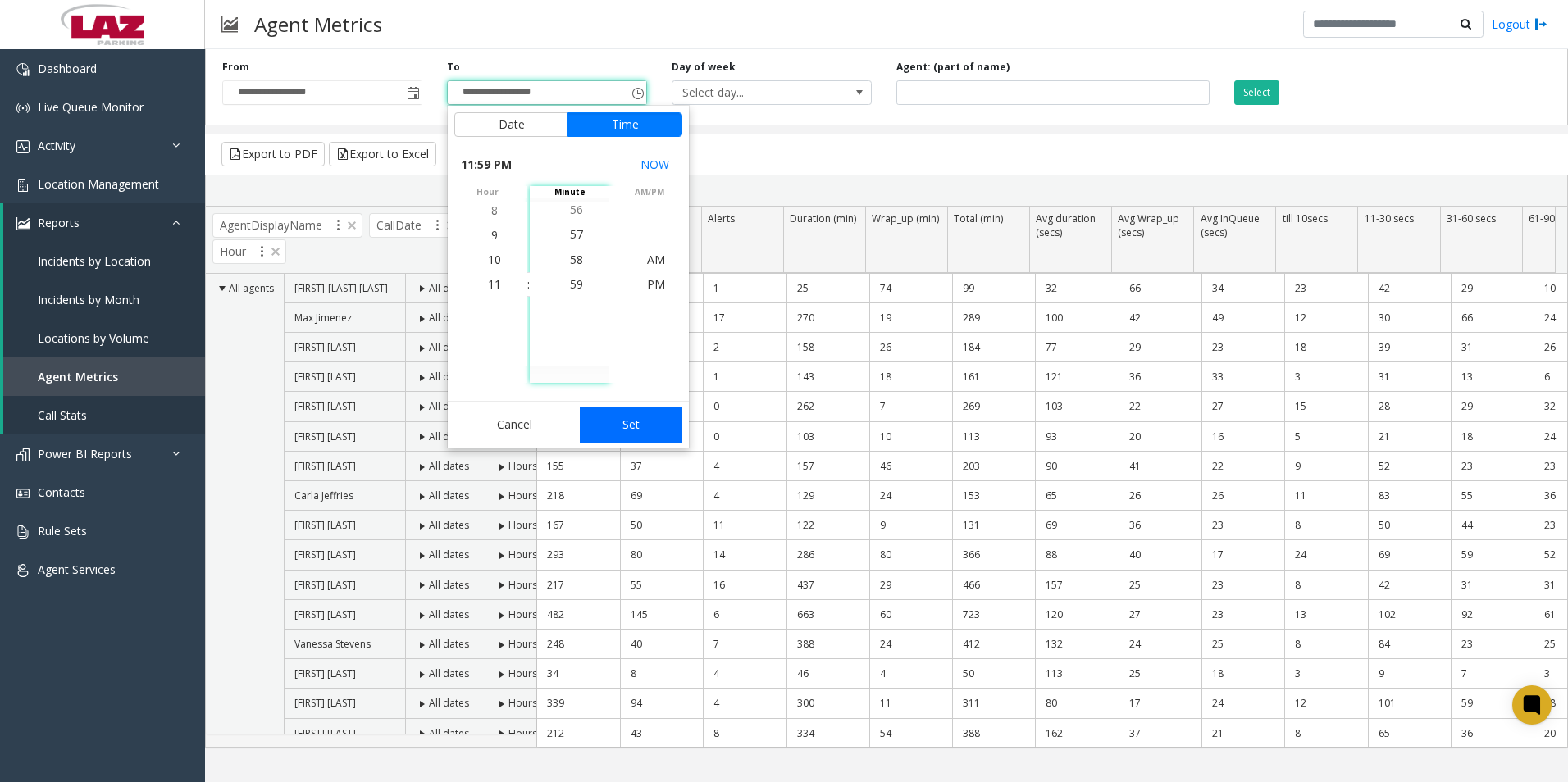 click on "Set" 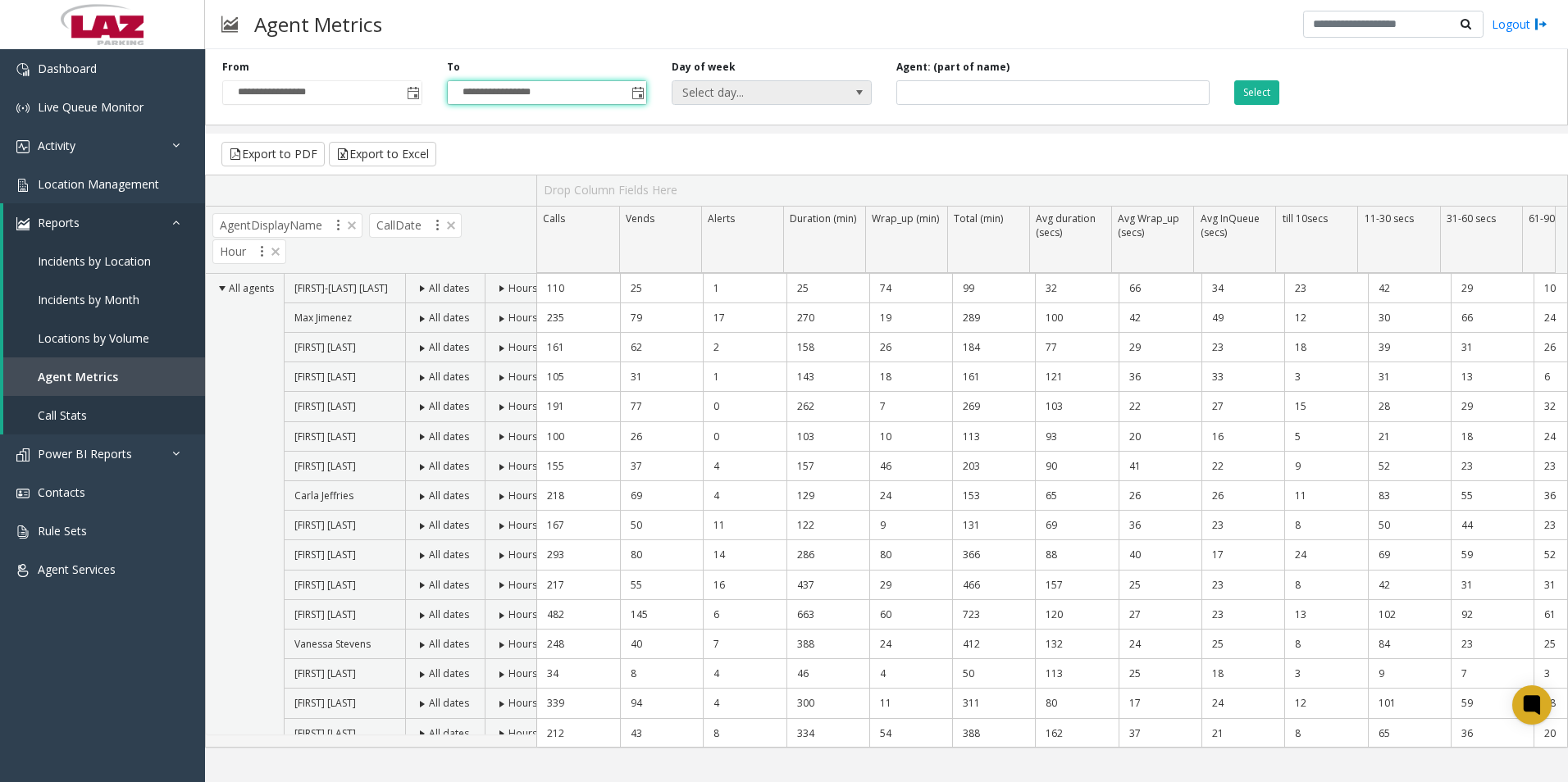 click on "Select day..." at bounding box center (772, 93) 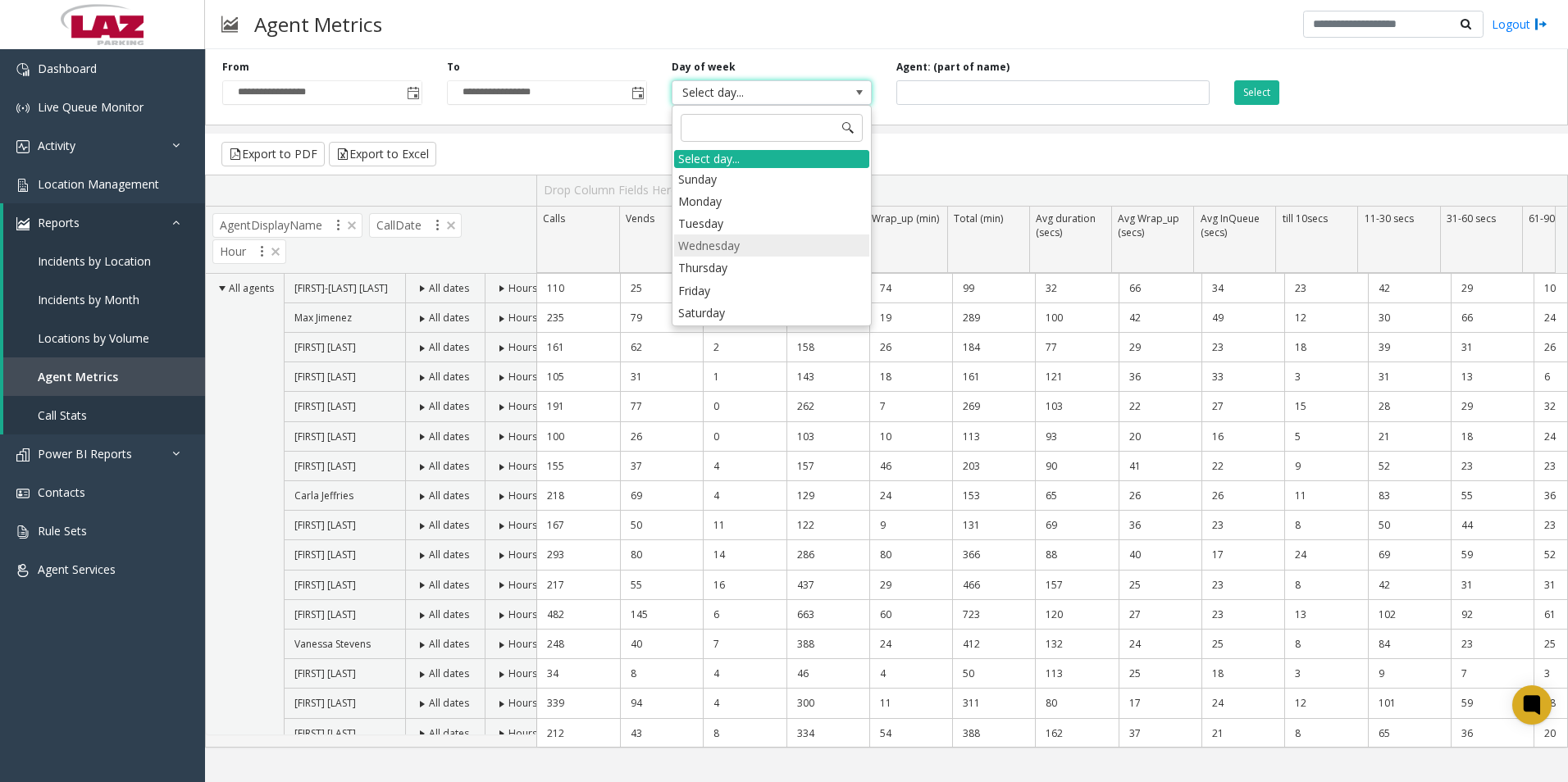 click on "Wednesday" at bounding box center (772, 245) 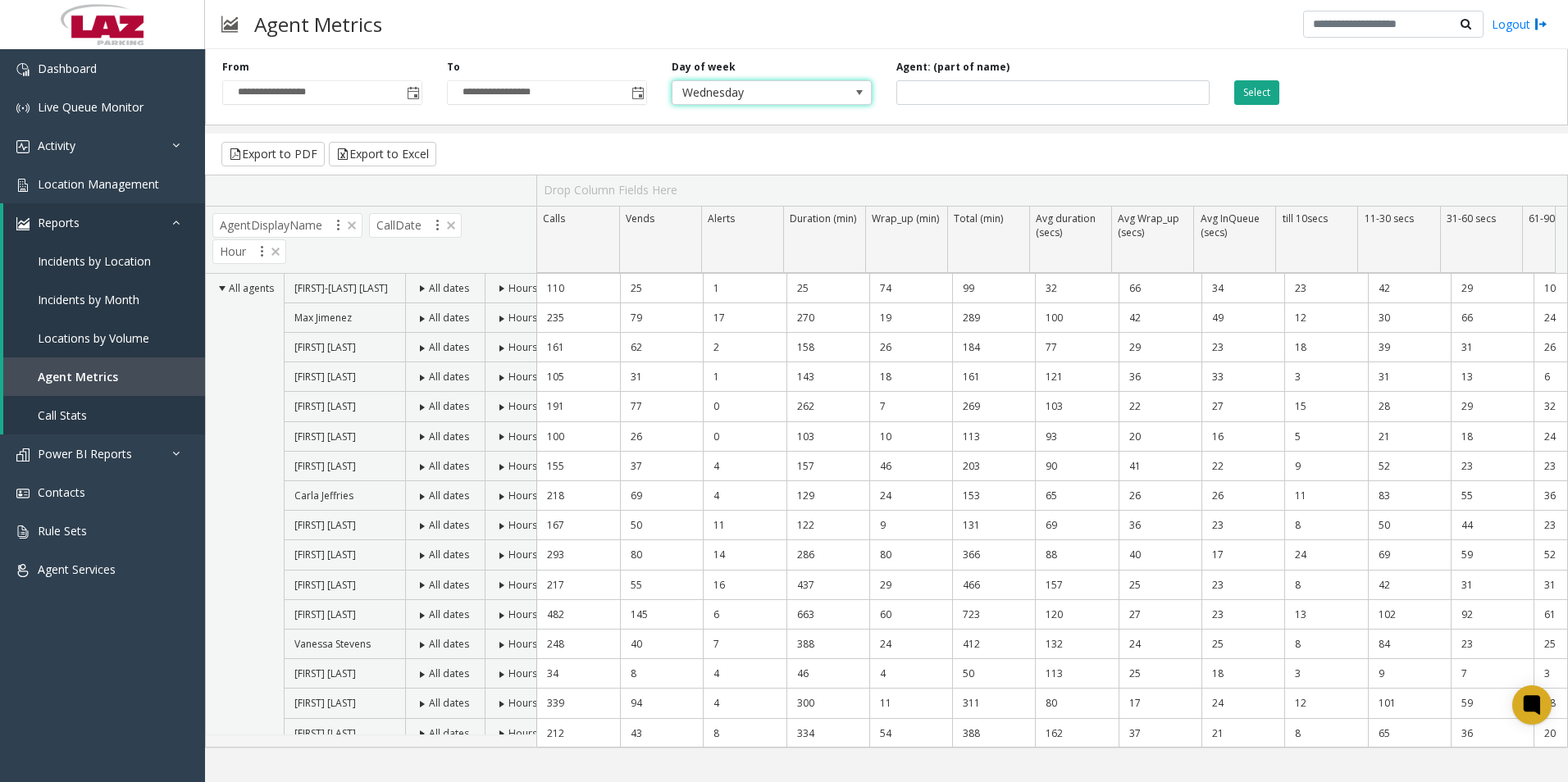 click on "Select" 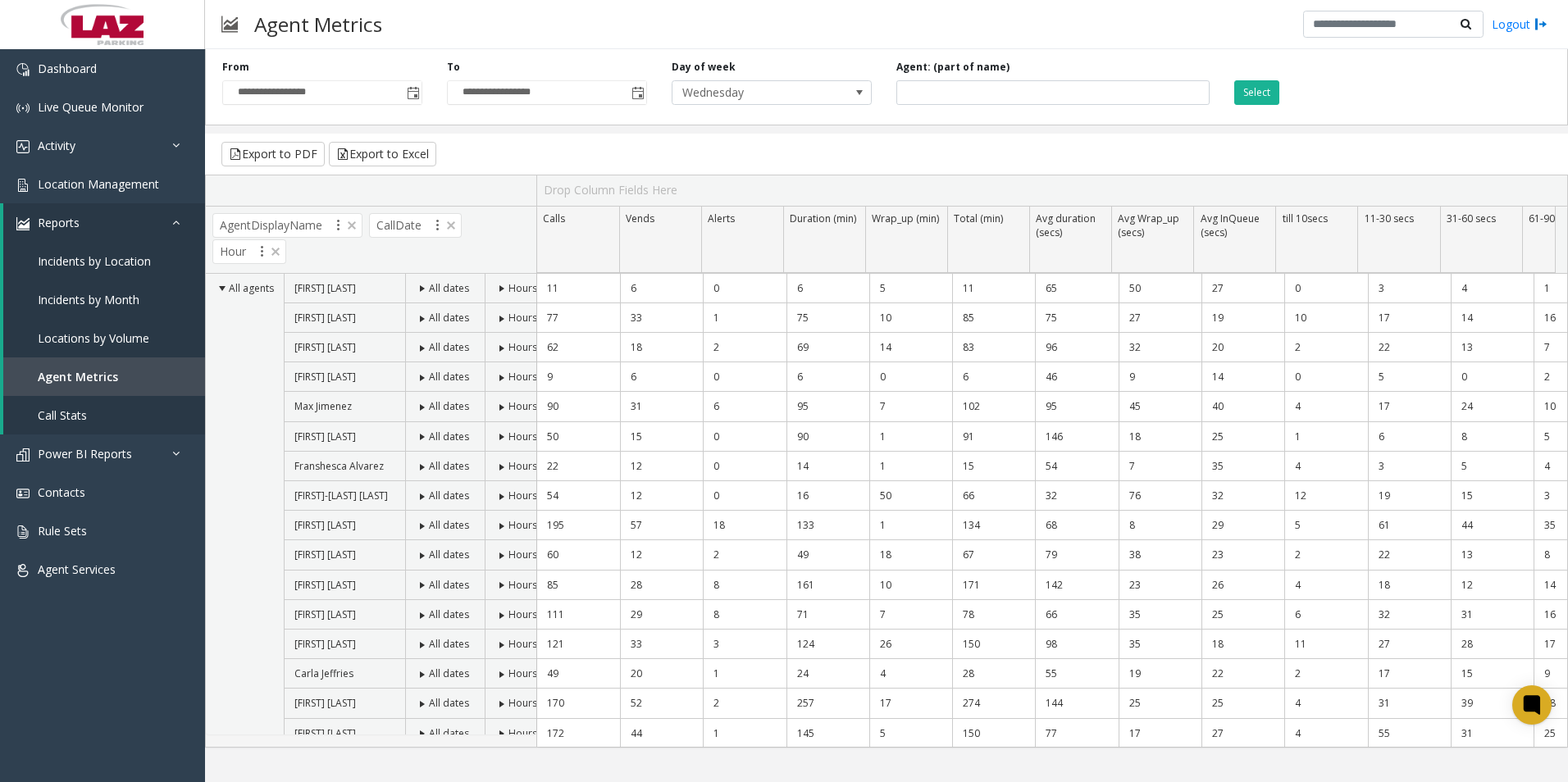 click on "**********" 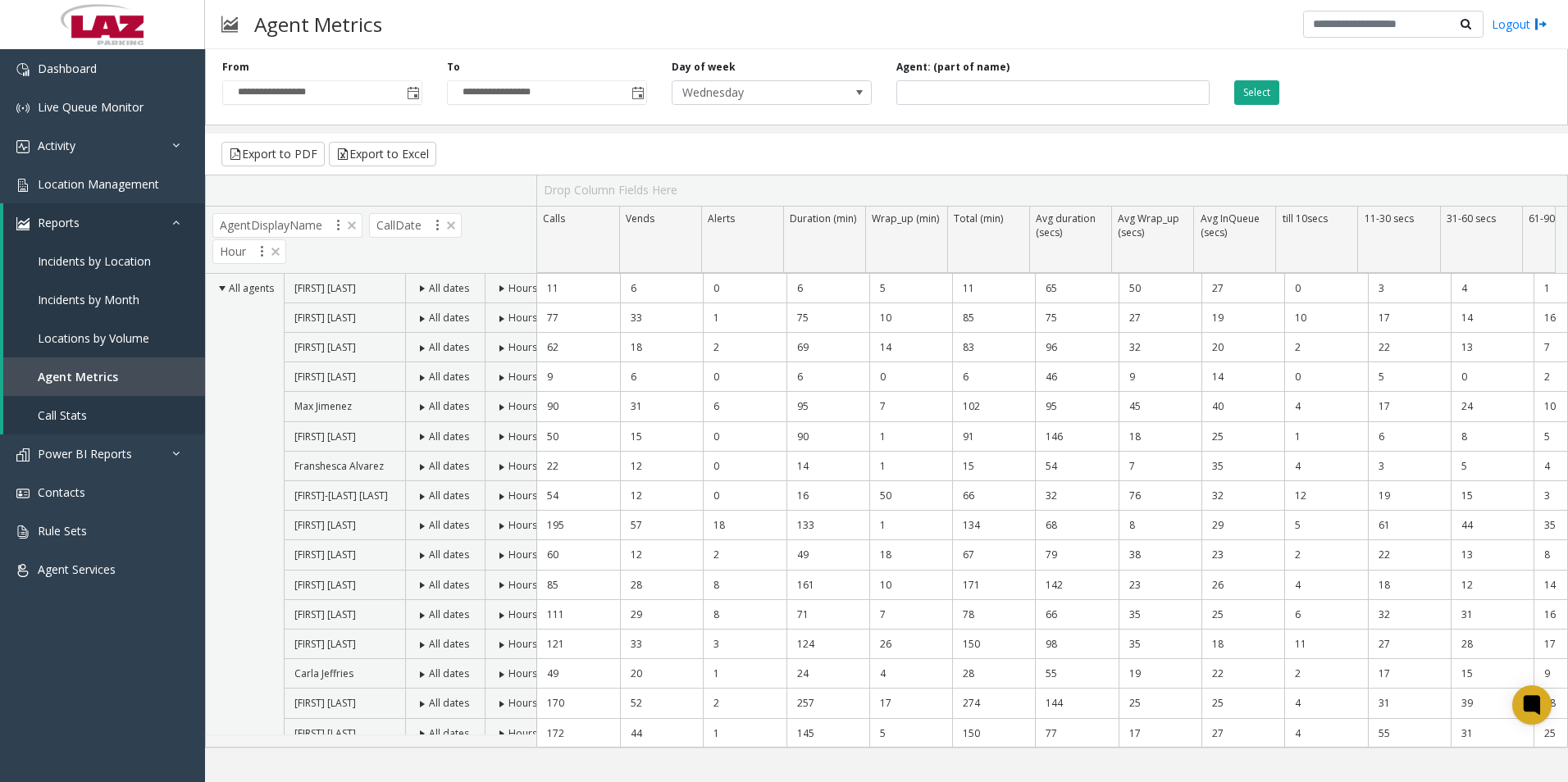 click on "Select" 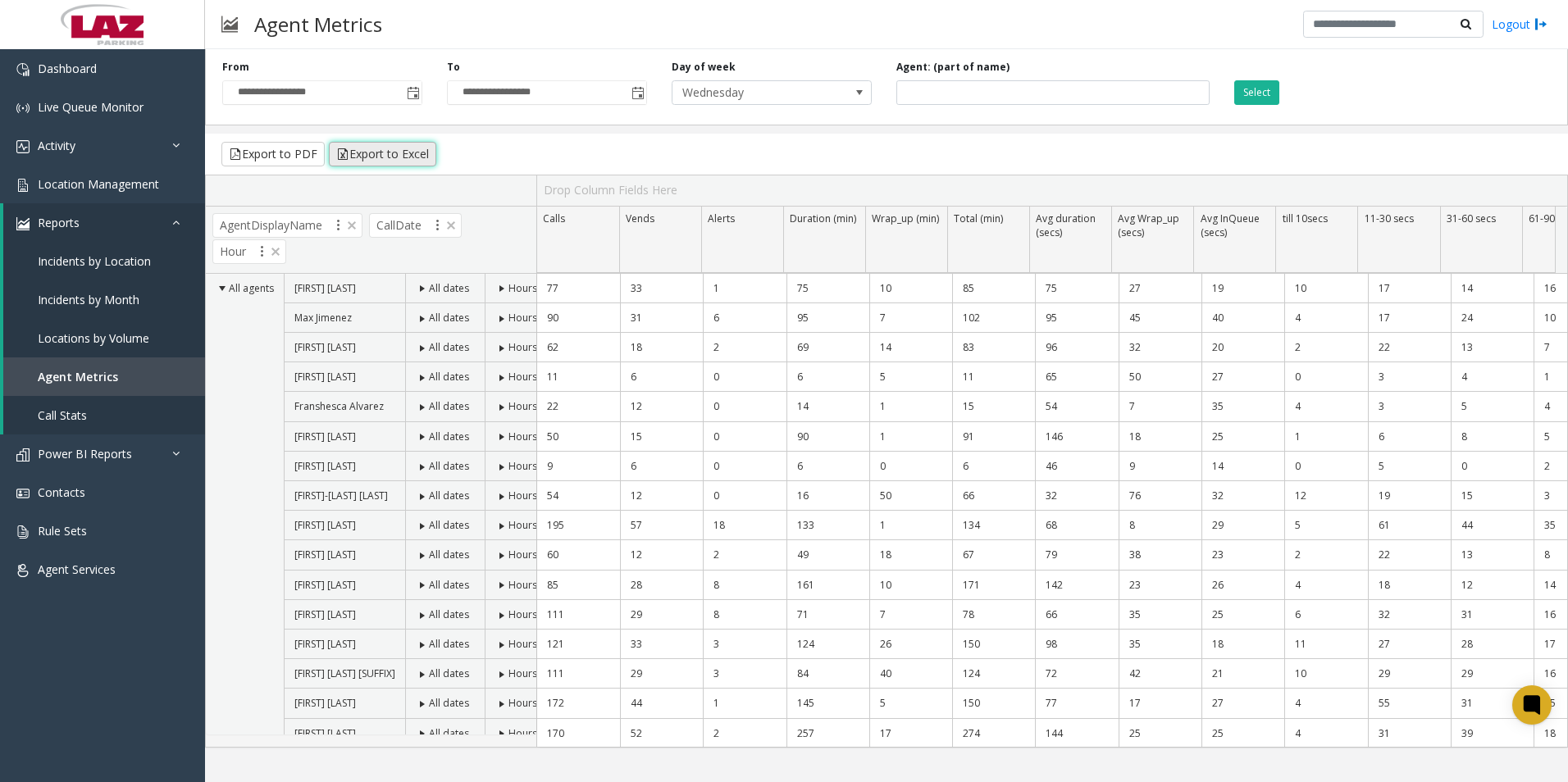 click on "Export to Excel" 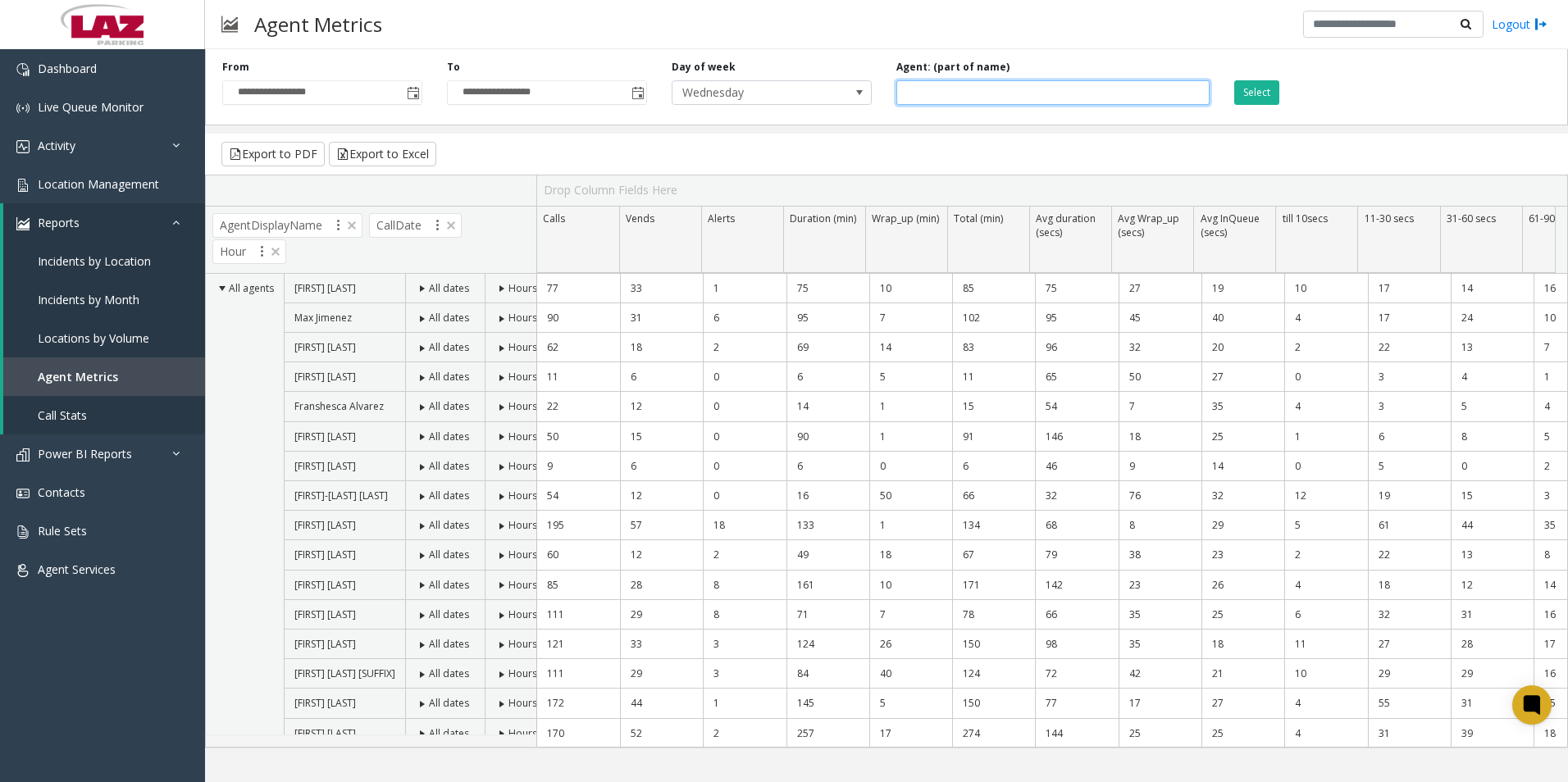 click 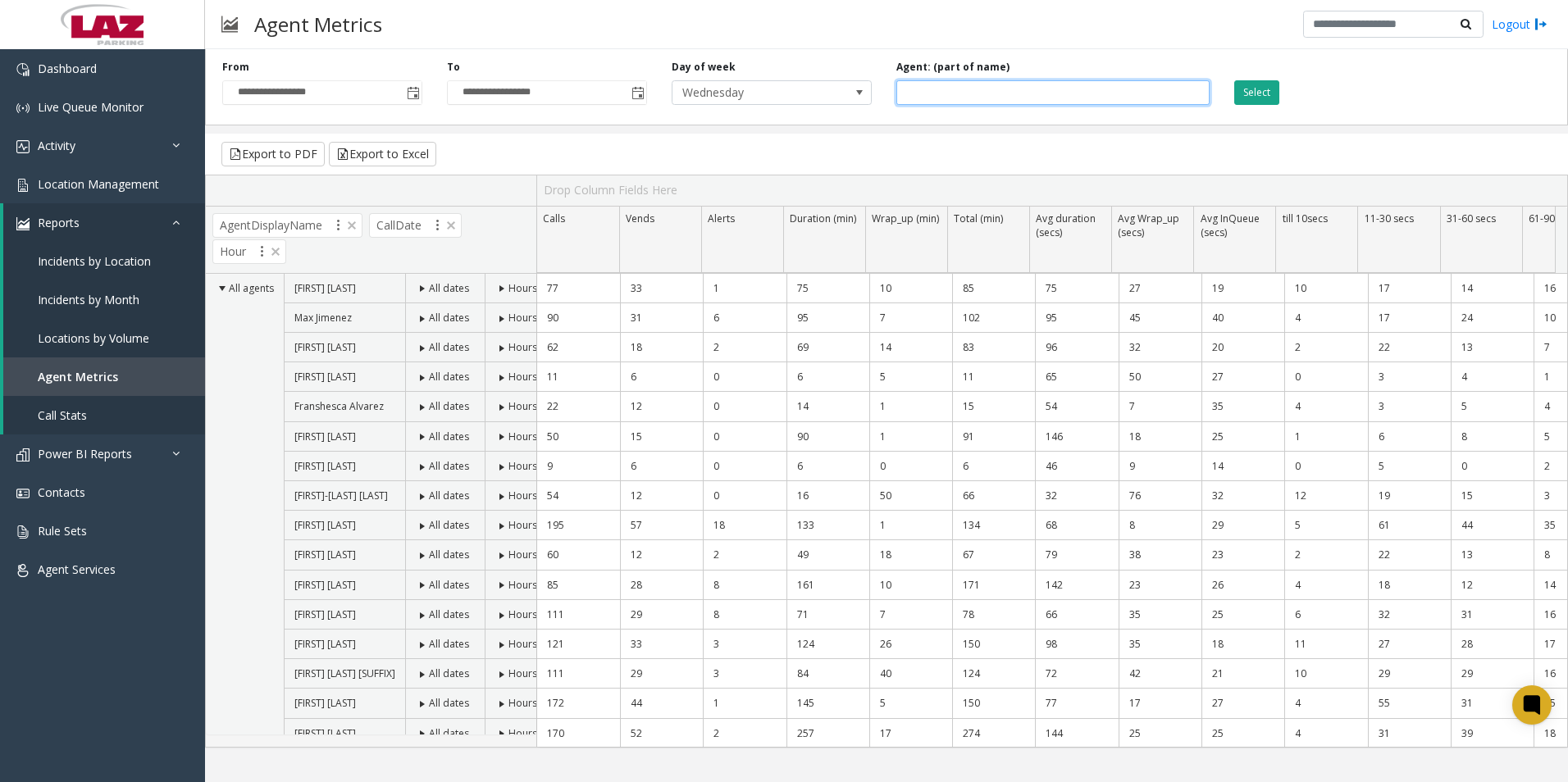paste on "**********" 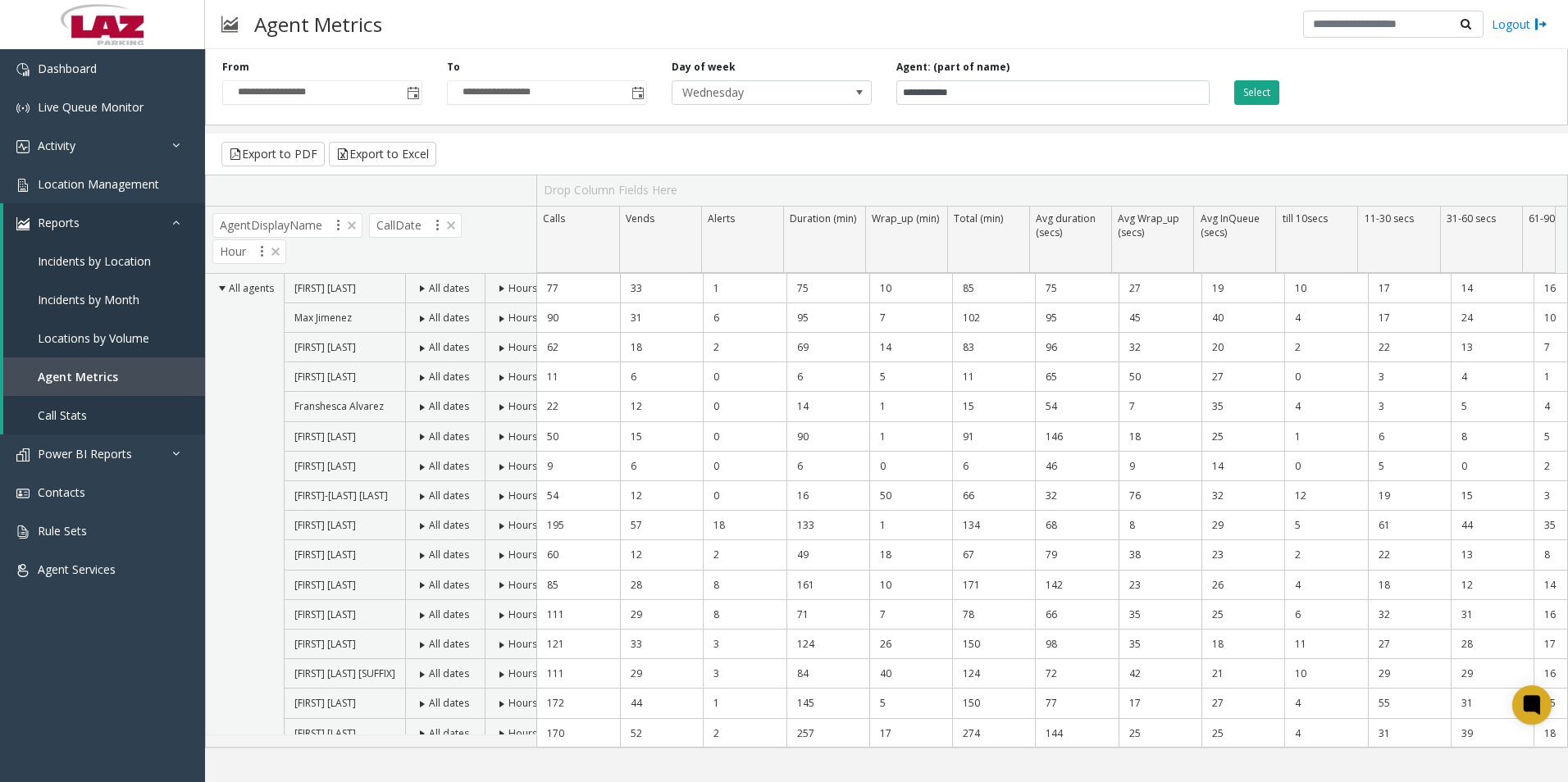 click on "Select" 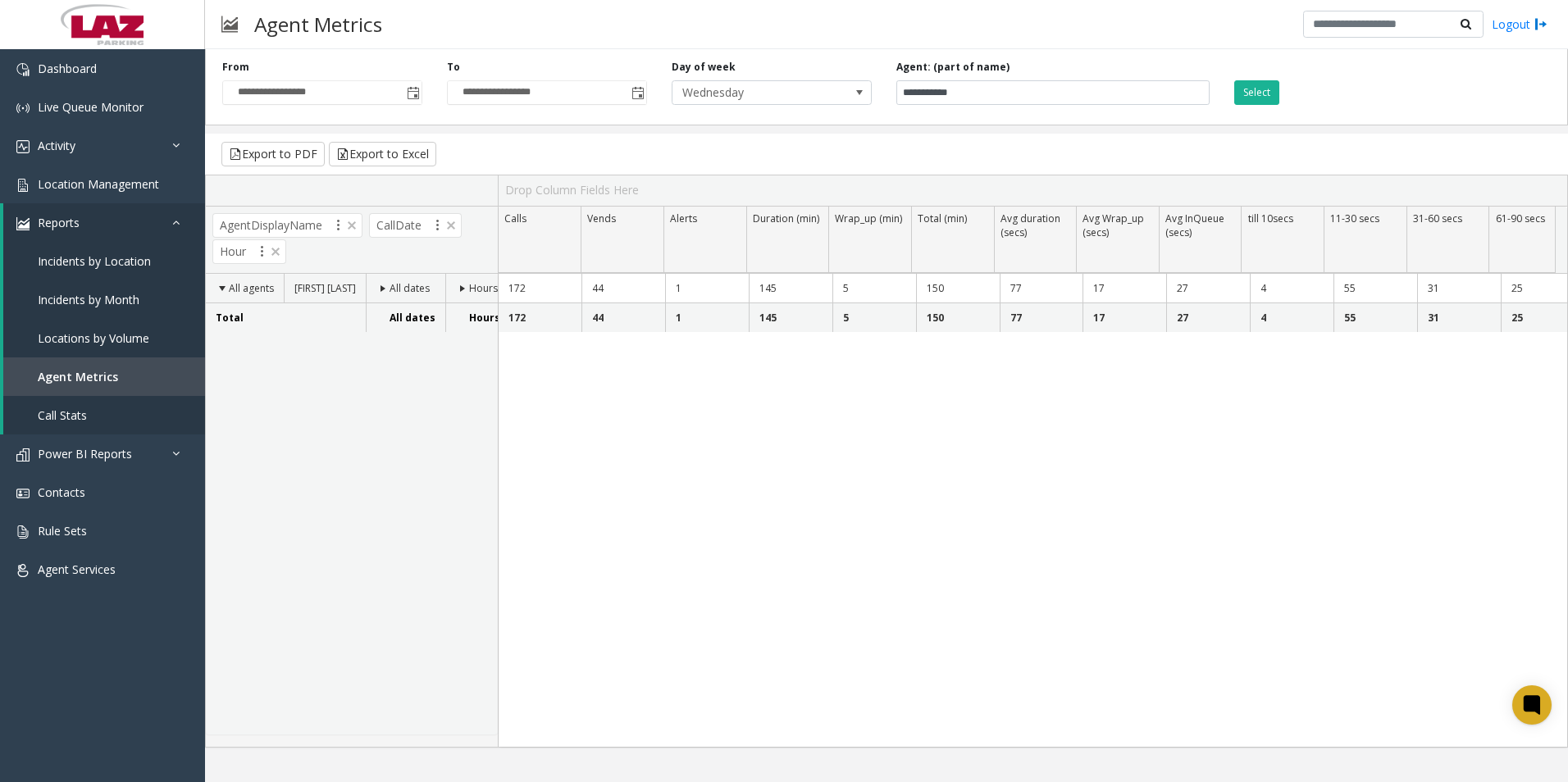 click 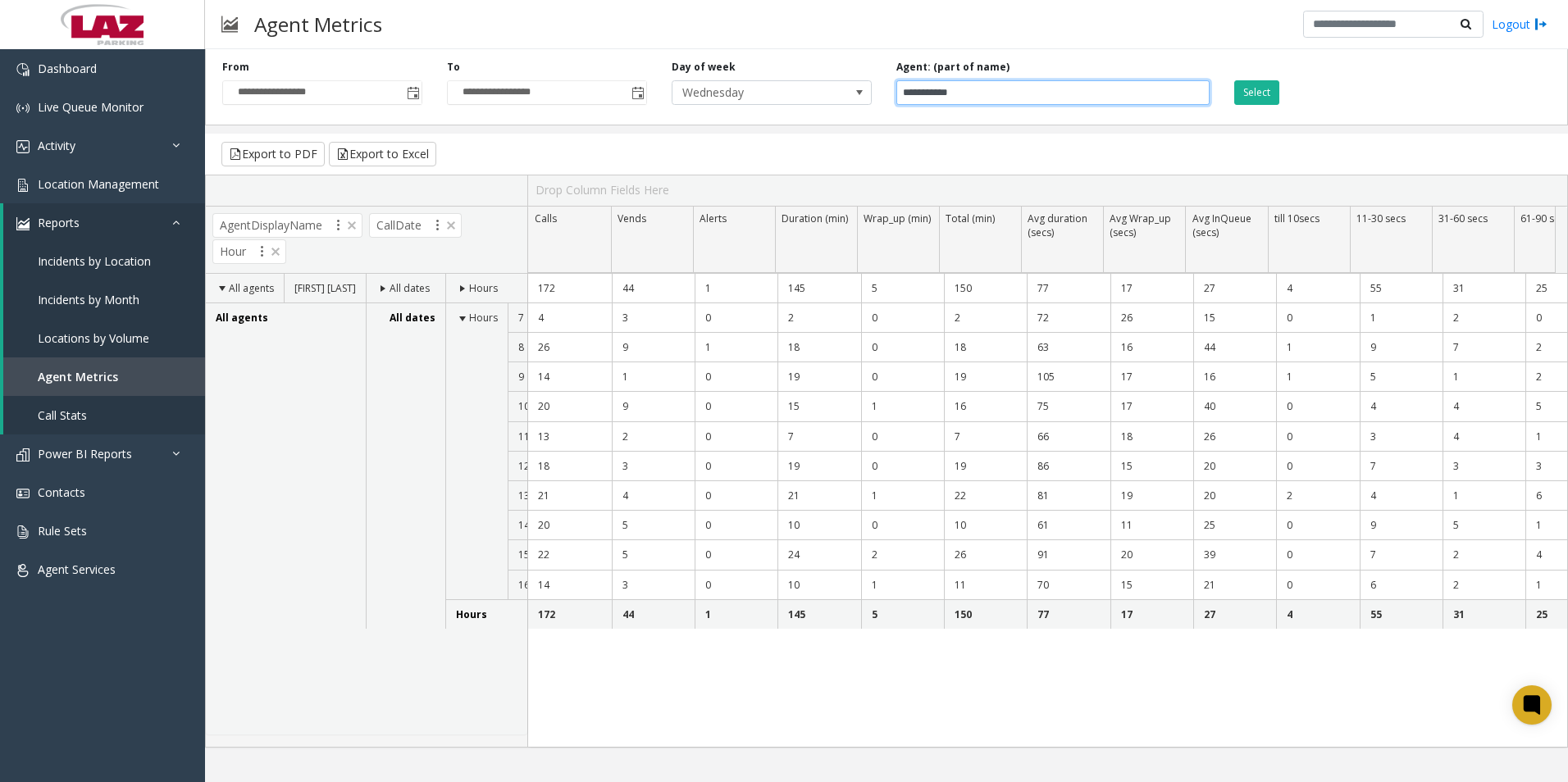 drag, startPoint x: 1114, startPoint y: 96, endPoint x: 759, endPoint y: 67, distance: 356.18254 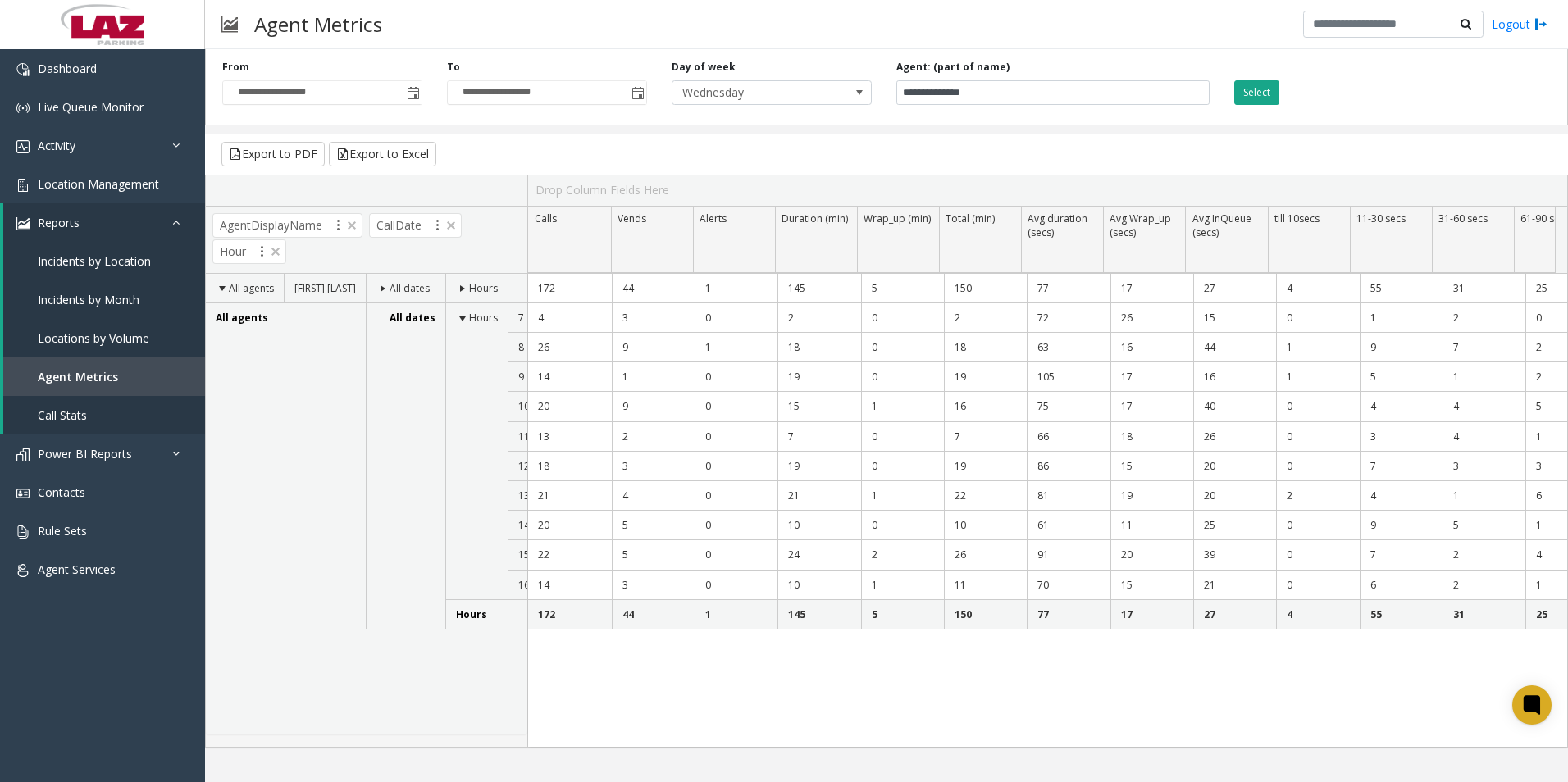 click on "Select" 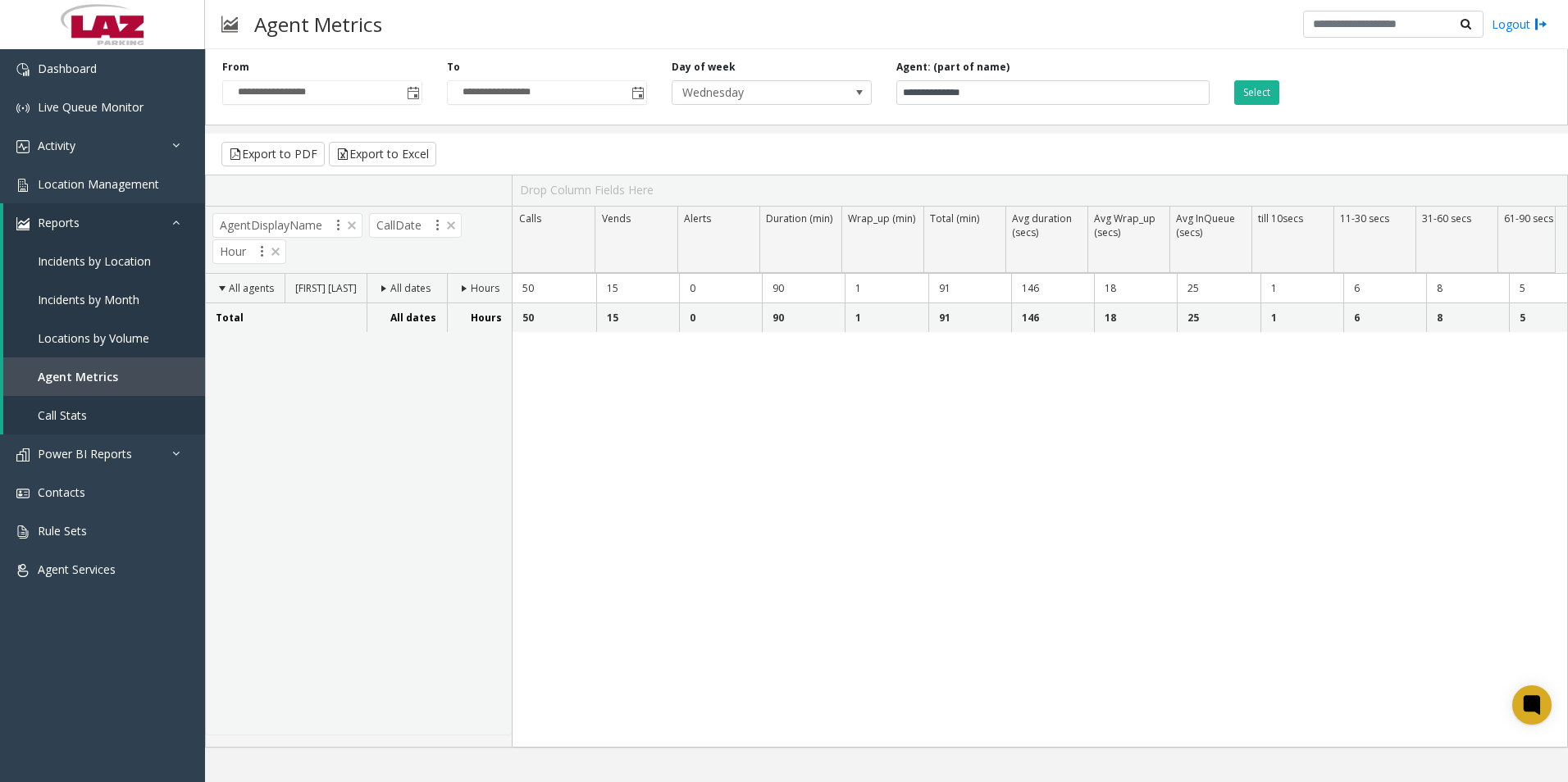 click 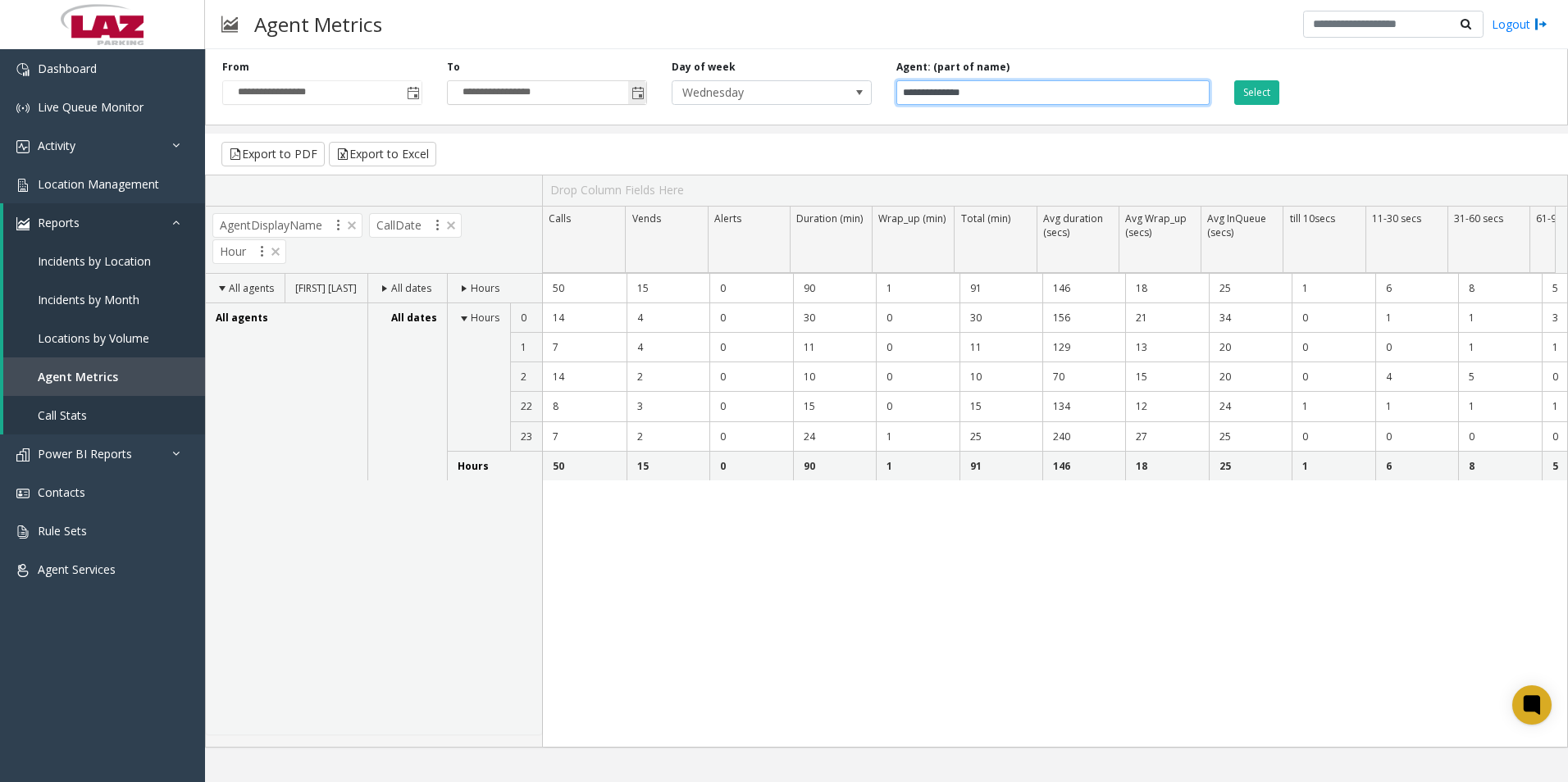 drag, startPoint x: 1110, startPoint y: 96, endPoint x: 641, endPoint y: 87, distance: 469.0863 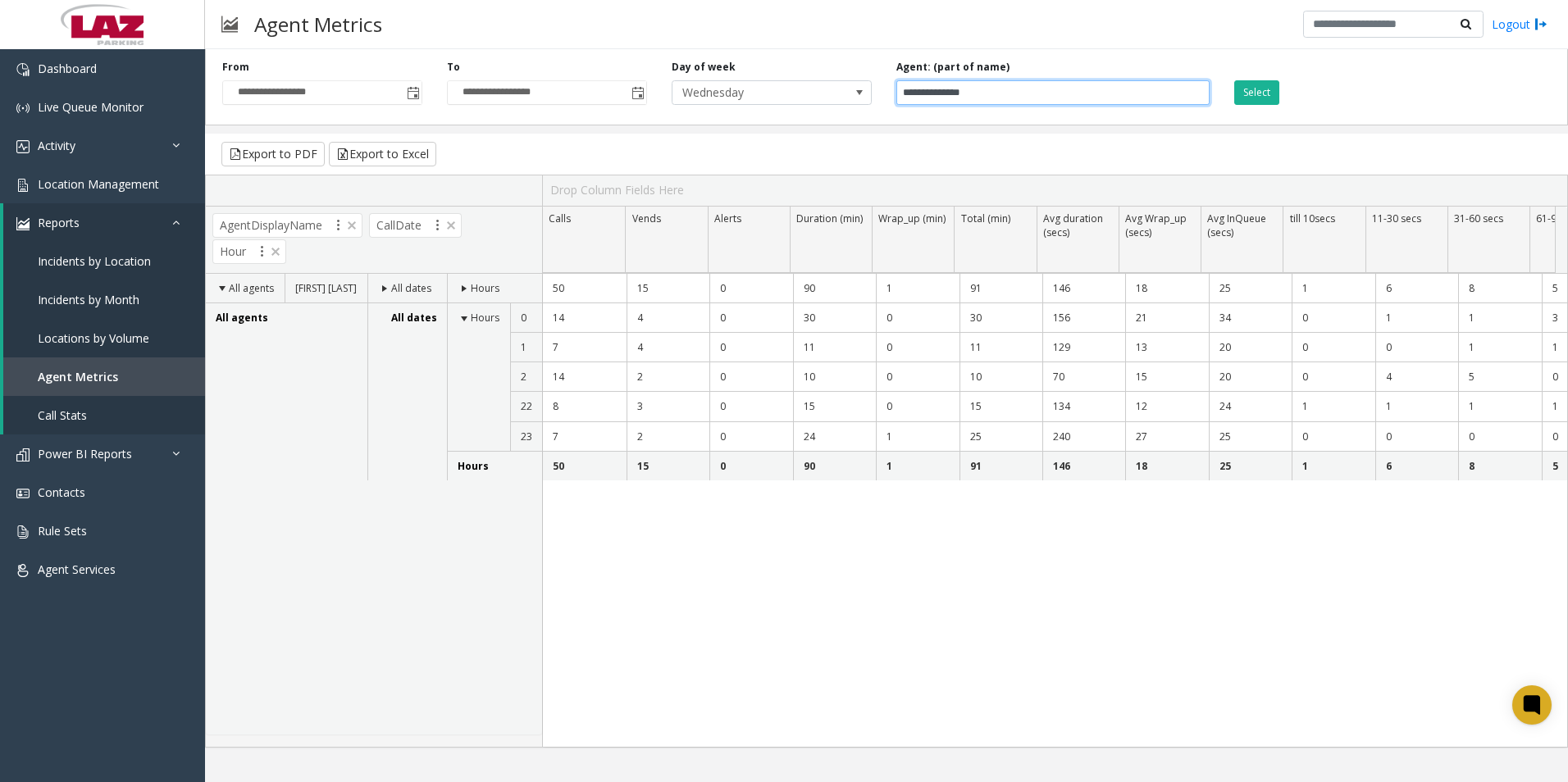 paste on "****" 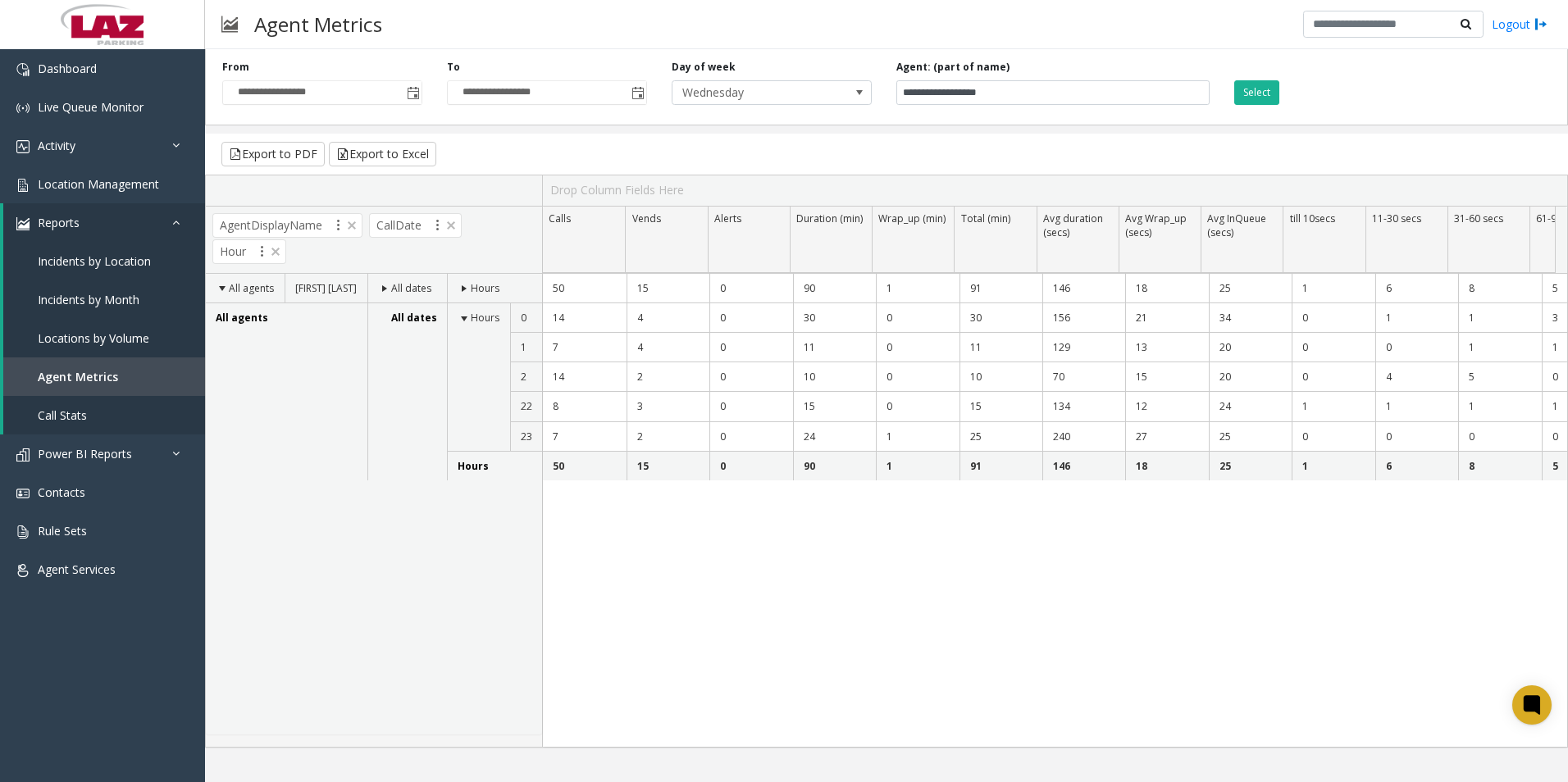 click on "Select" 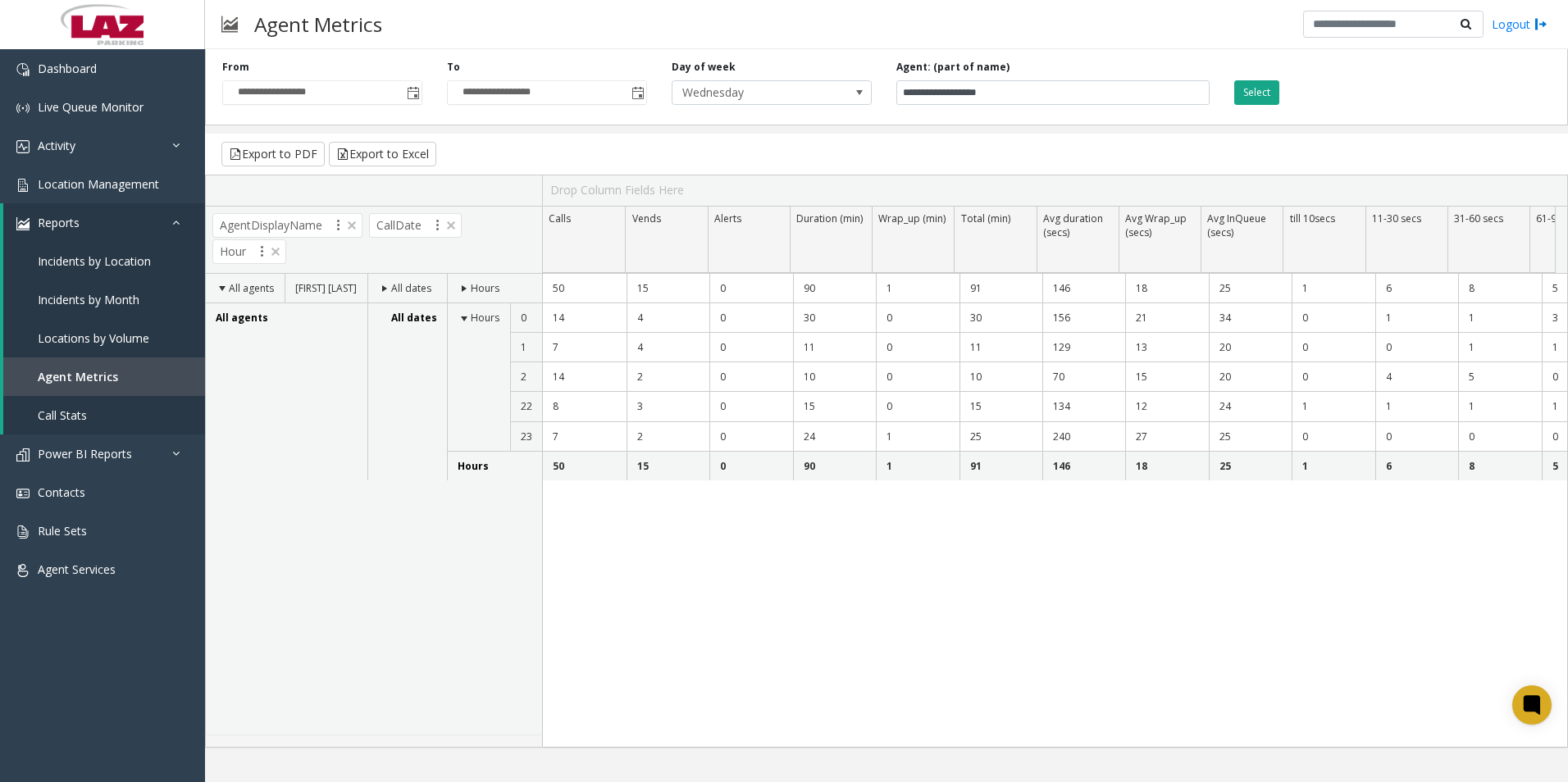 click on "Select" 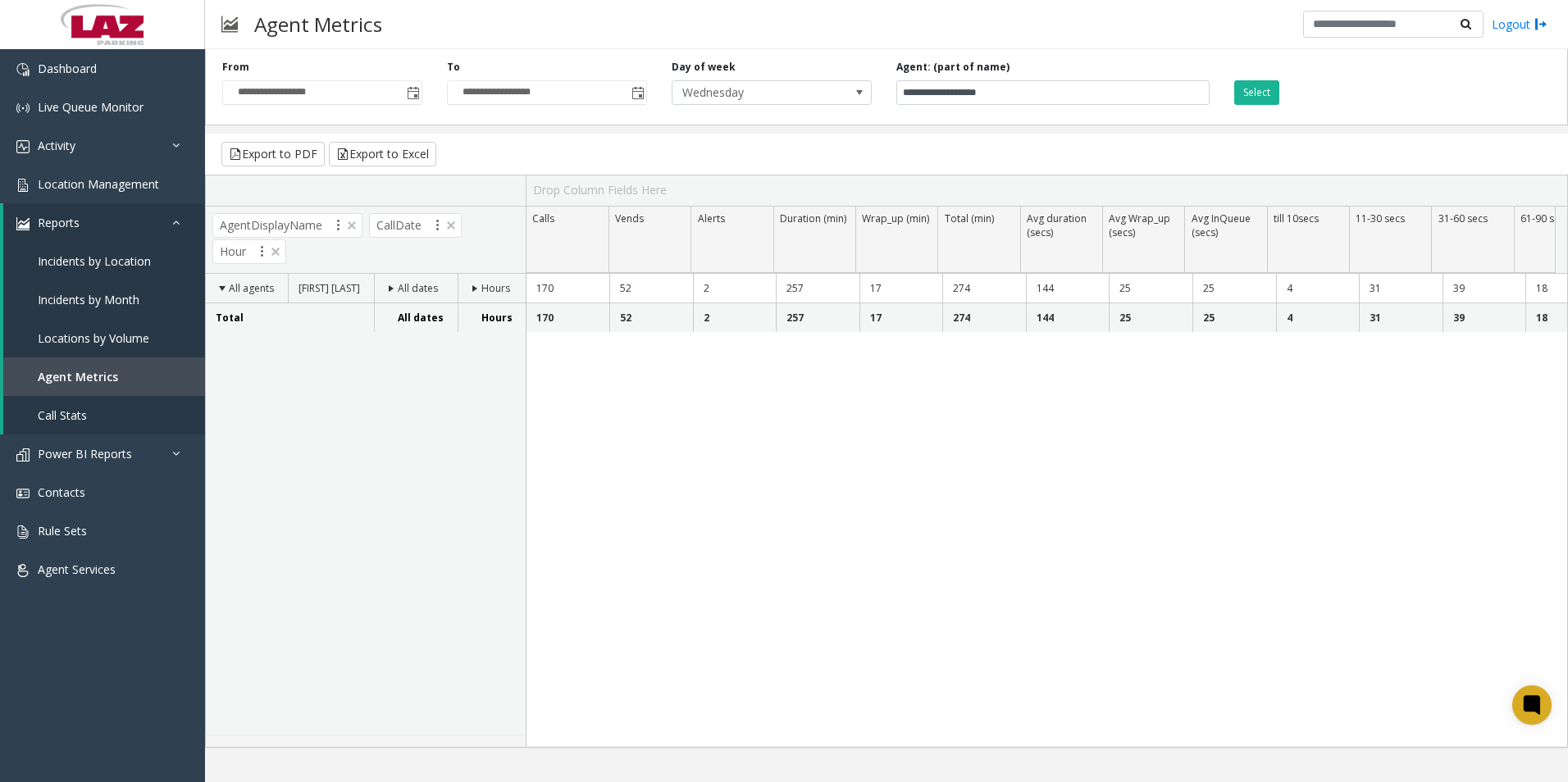 click on "Hours" 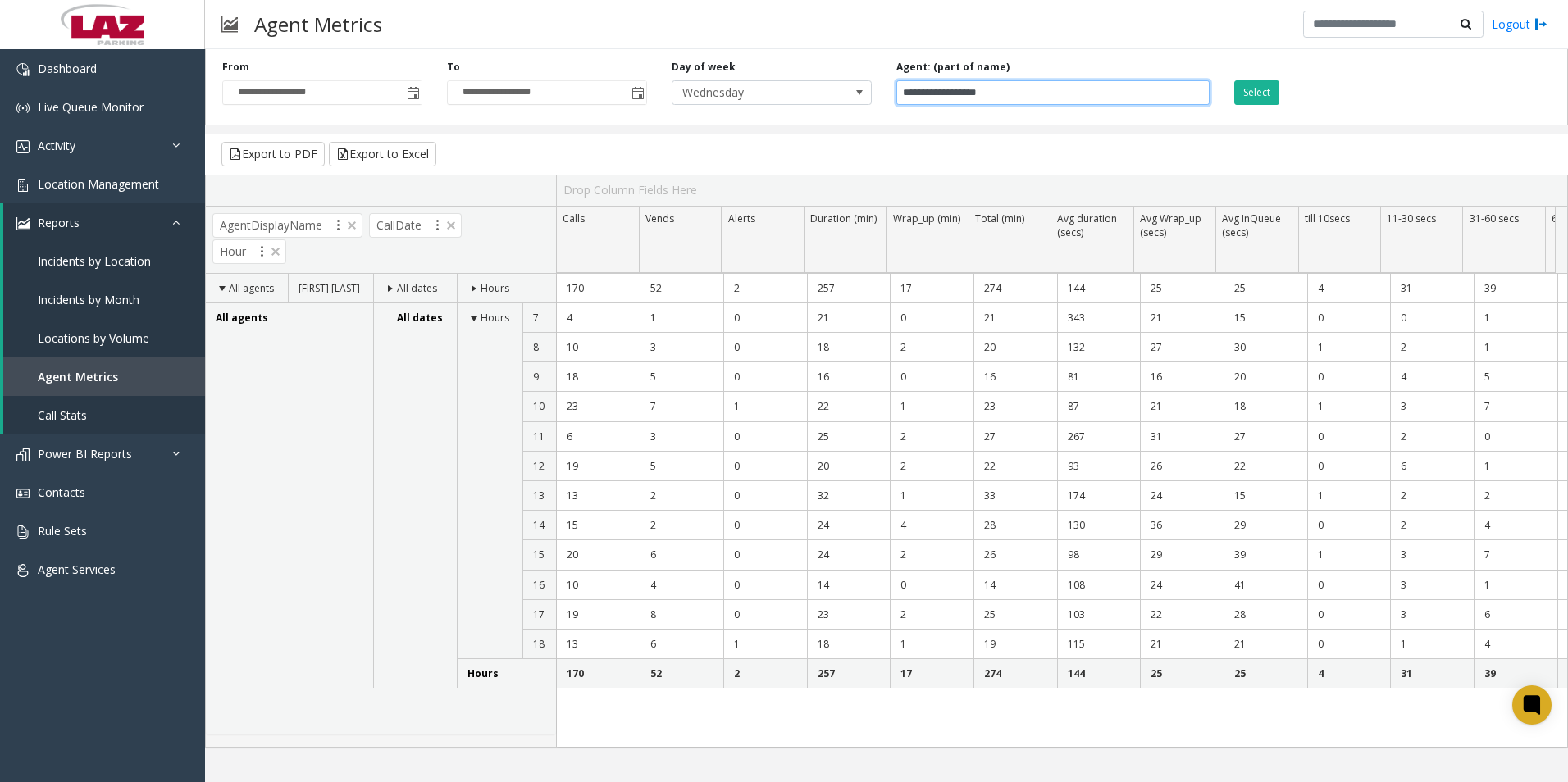 drag, startPoint x: 971, startPoint y: 99, endPoint x: 899, endPoint y: 102, distance: 72.062473 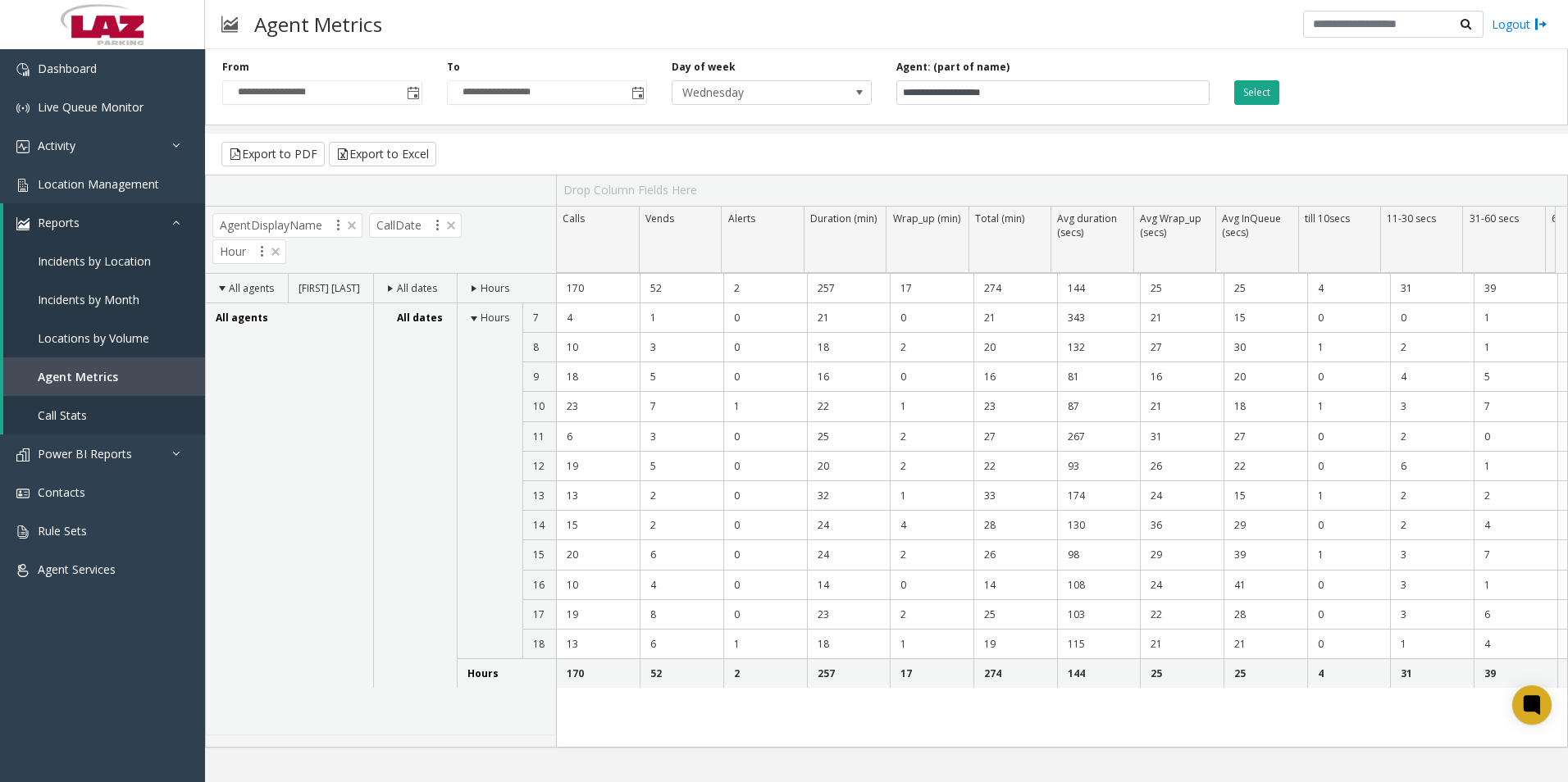 click on "Select" 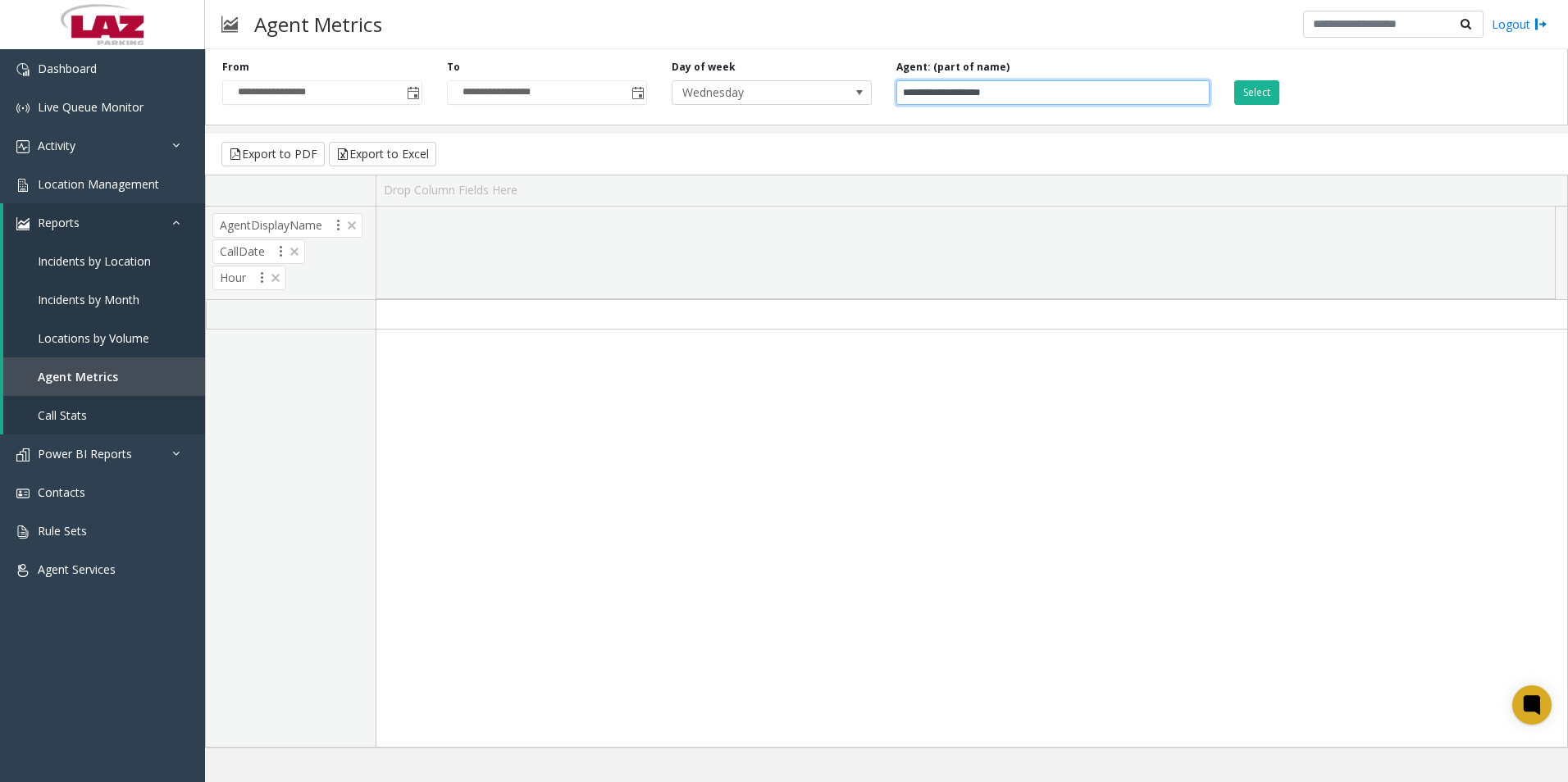 click on "**********" 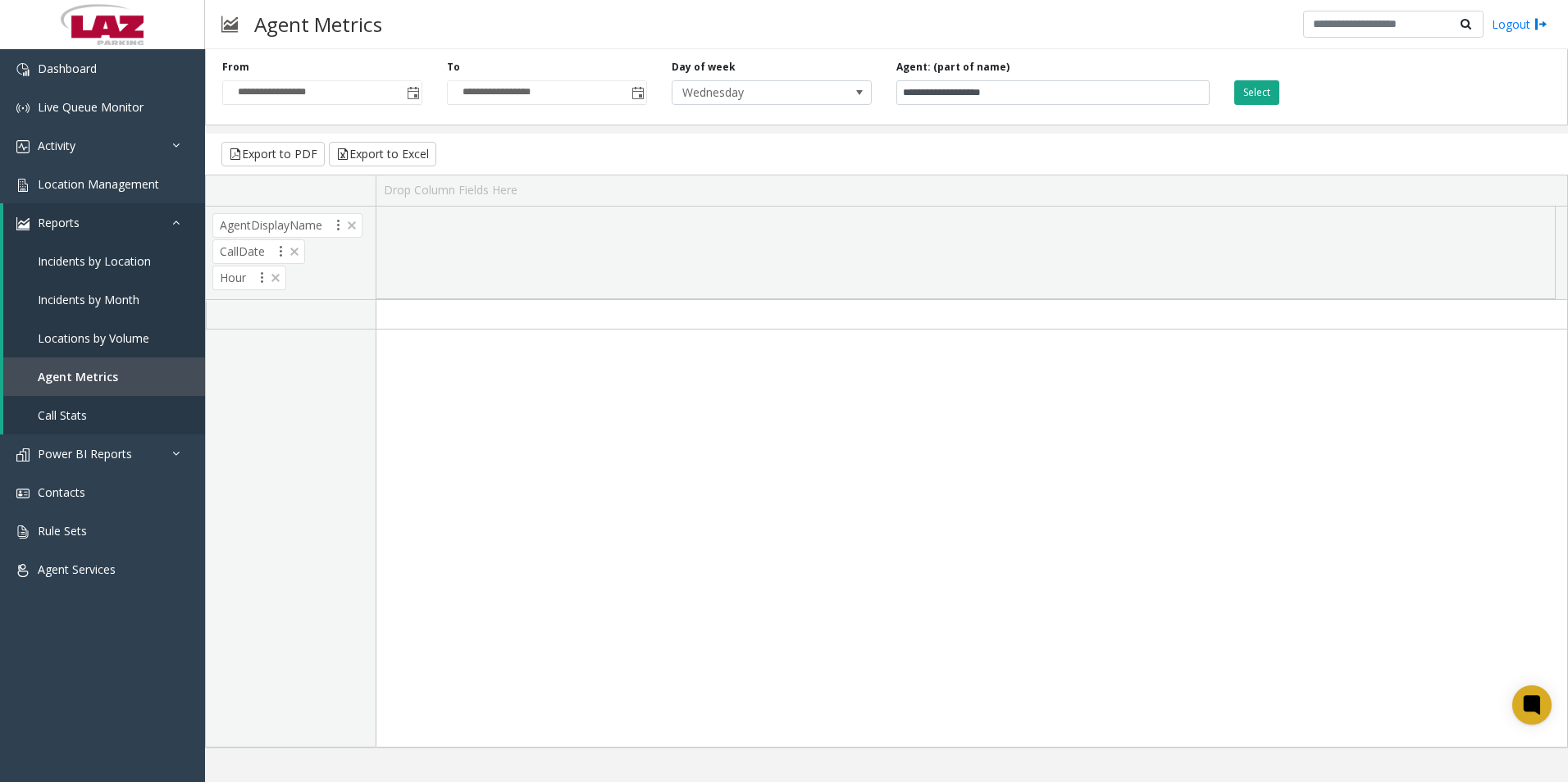 click on "Select" 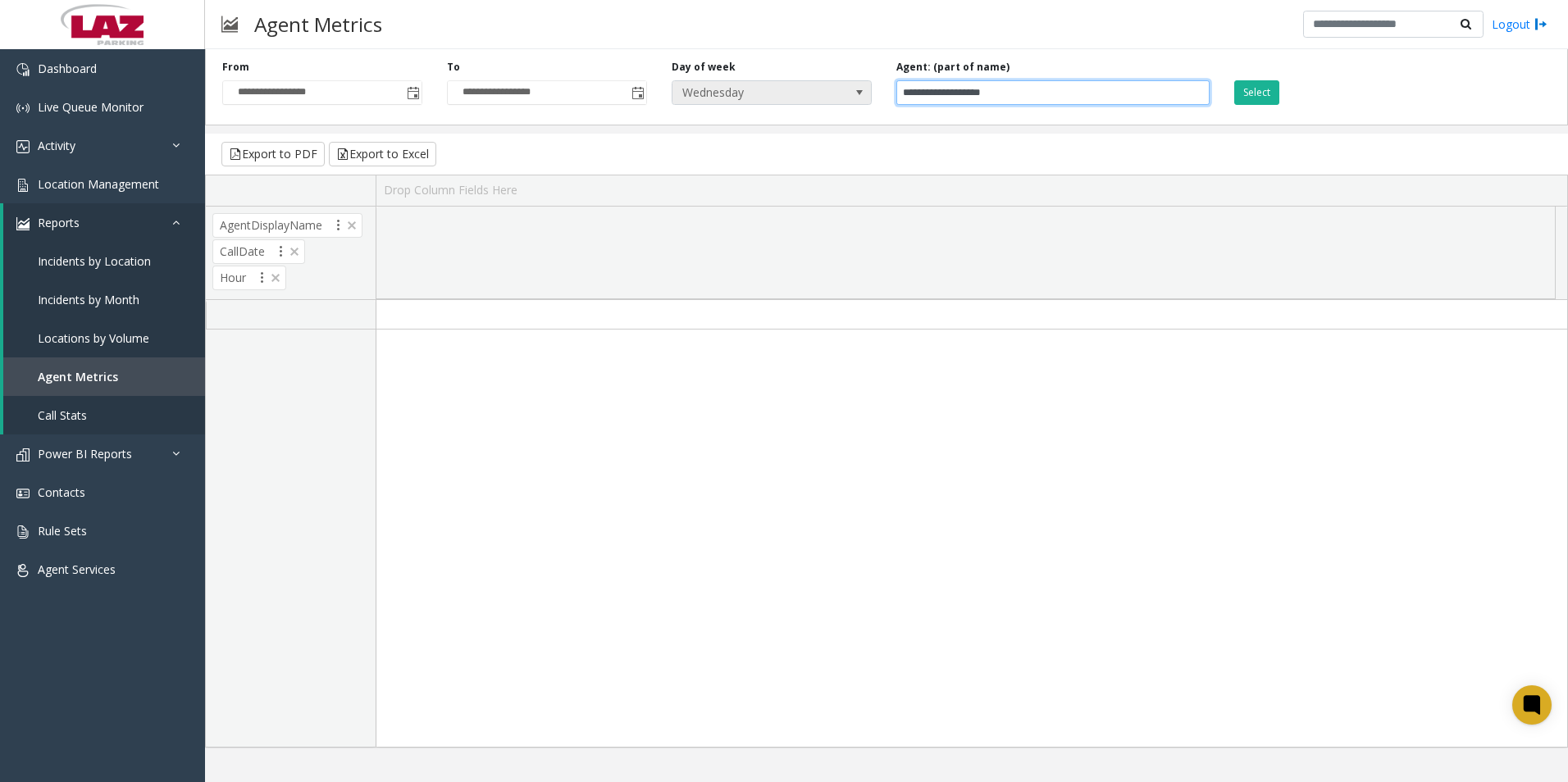drag, startPoint x: 1139, startPoint y: 96, endPoint x: 757, endPoint y: 92, distance: 382.02094 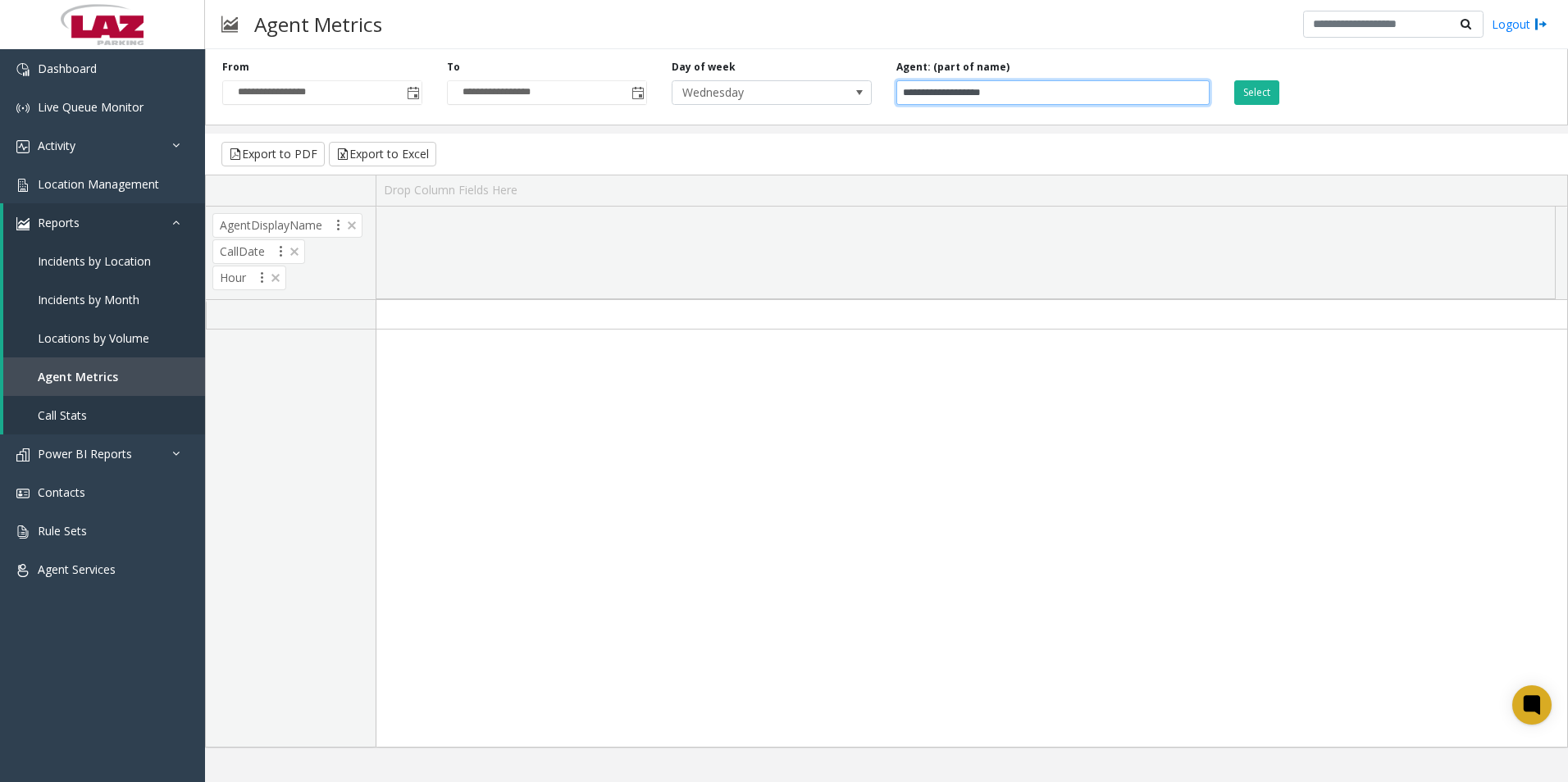 paste 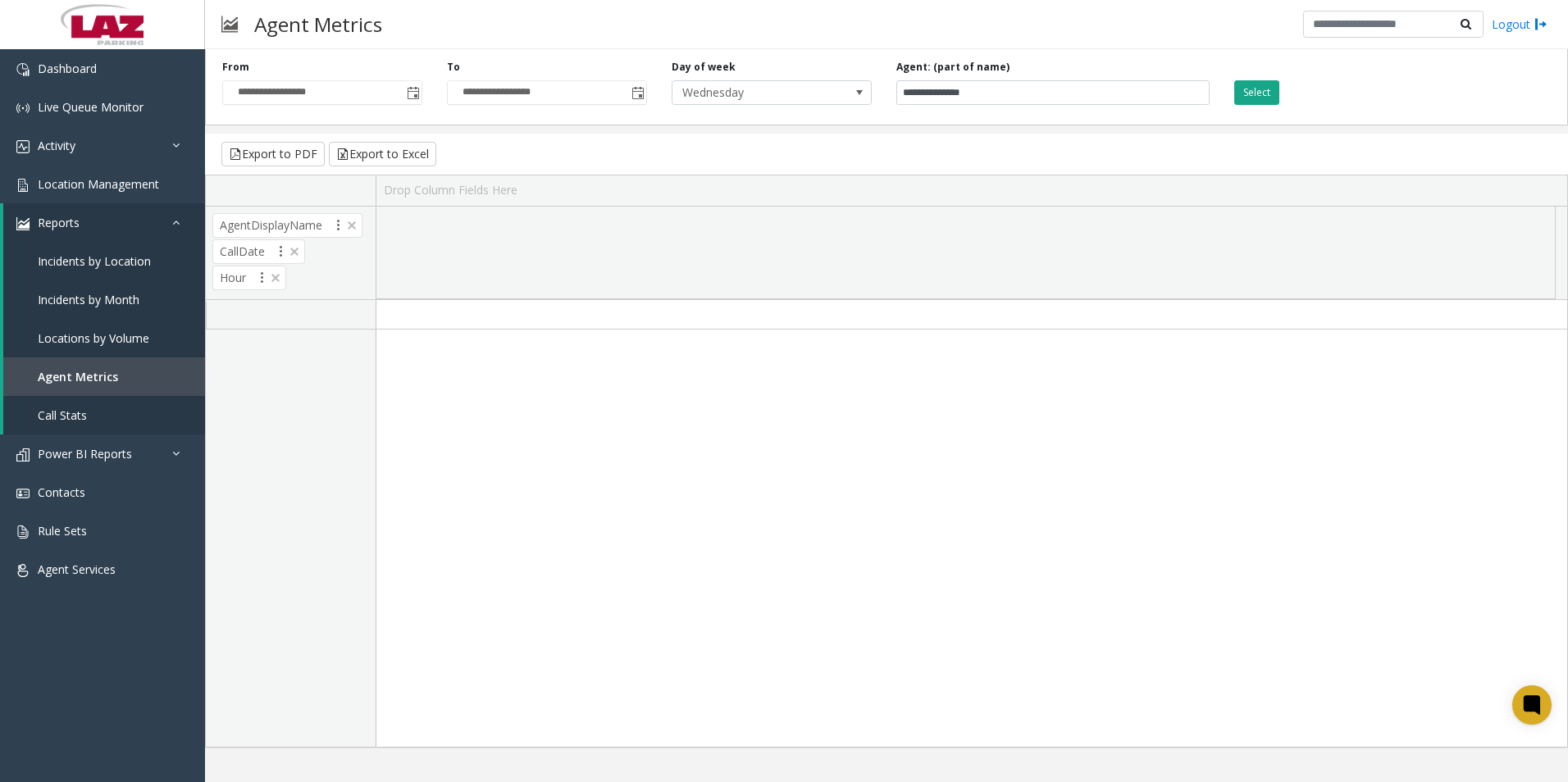 click on "Select" 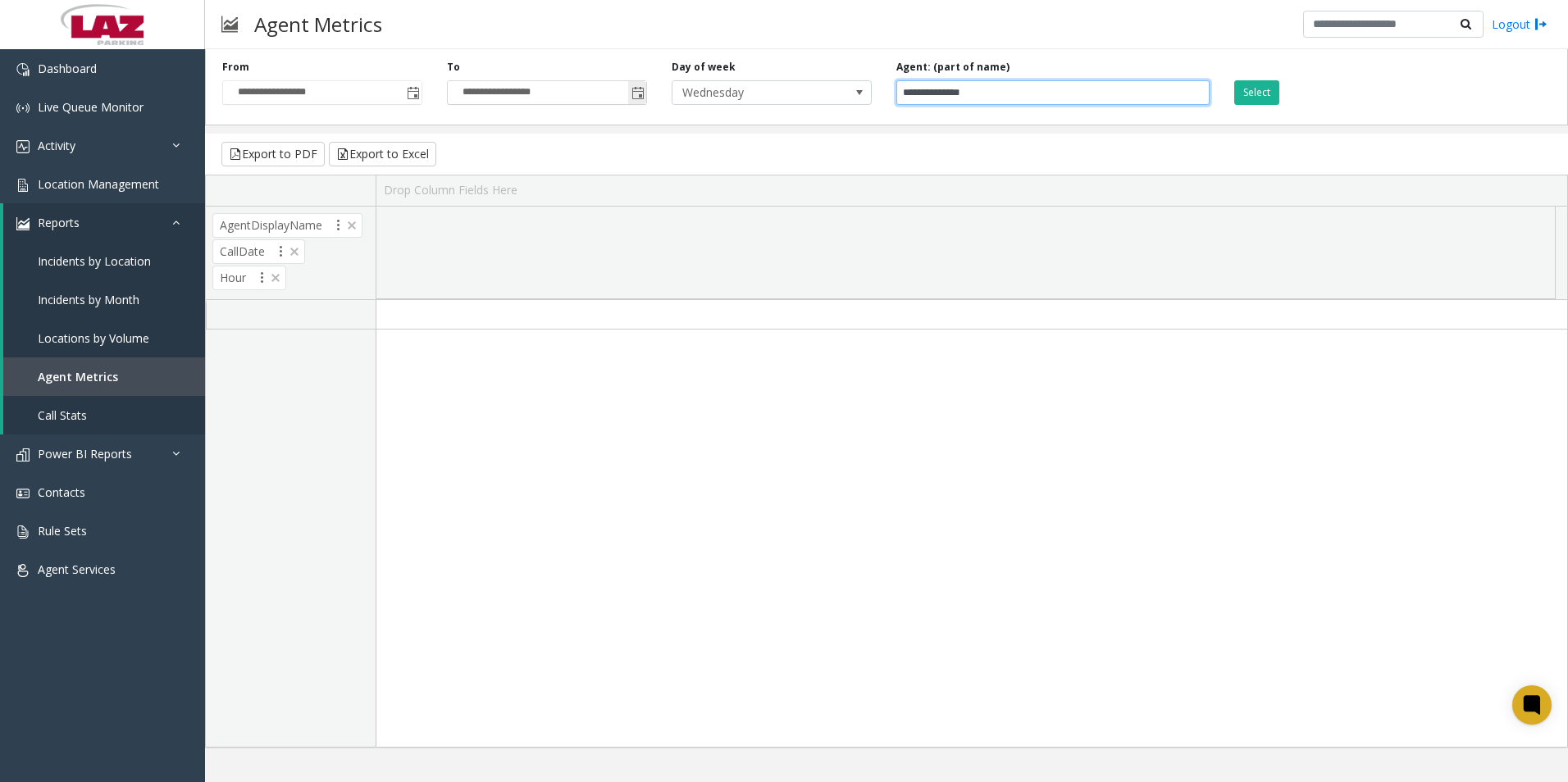 drag, startPoint x: 1042, startPoint y: 92, endPoint x: 509, endPoint y: 95, distance: 533.0084 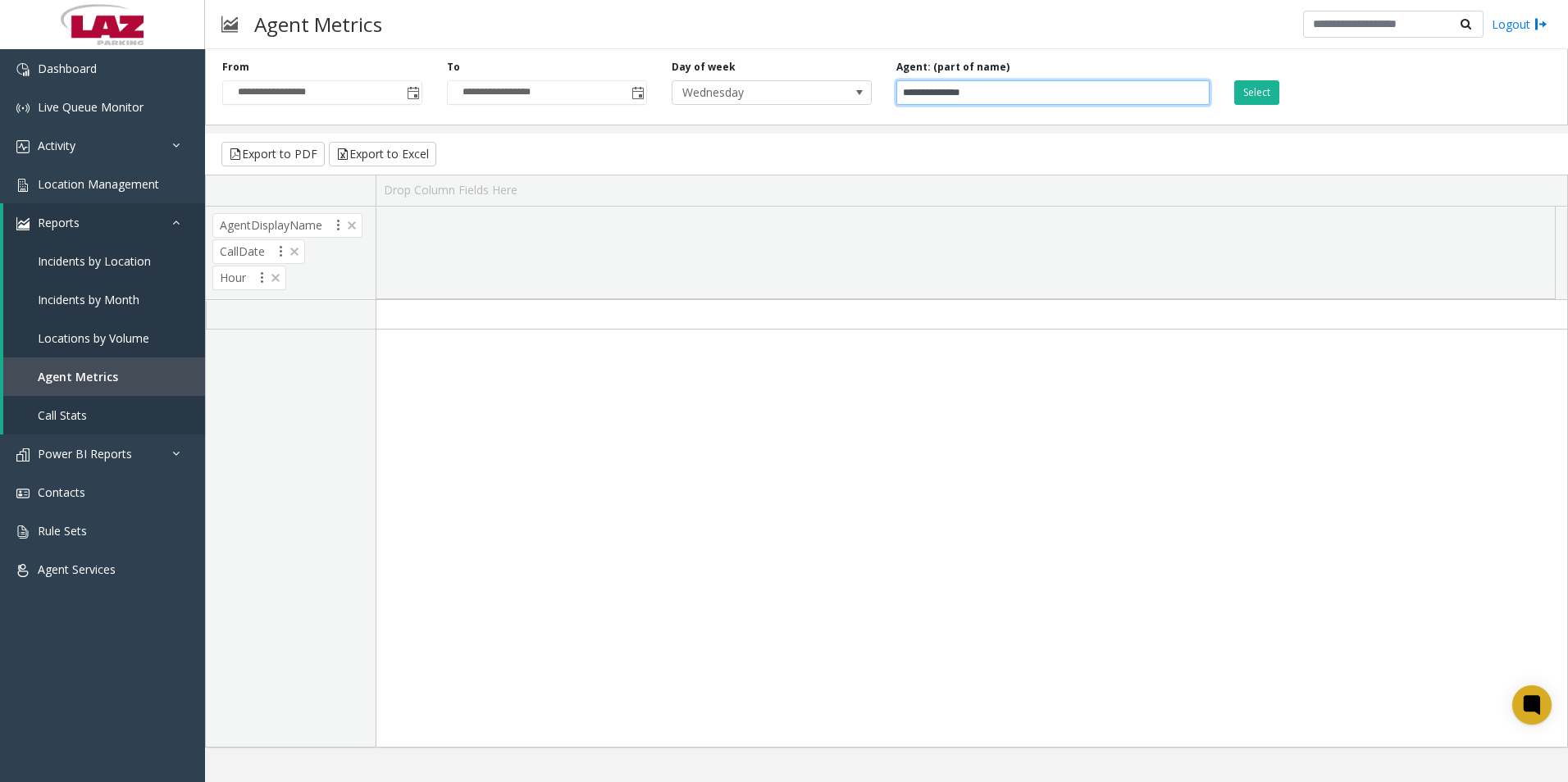paste 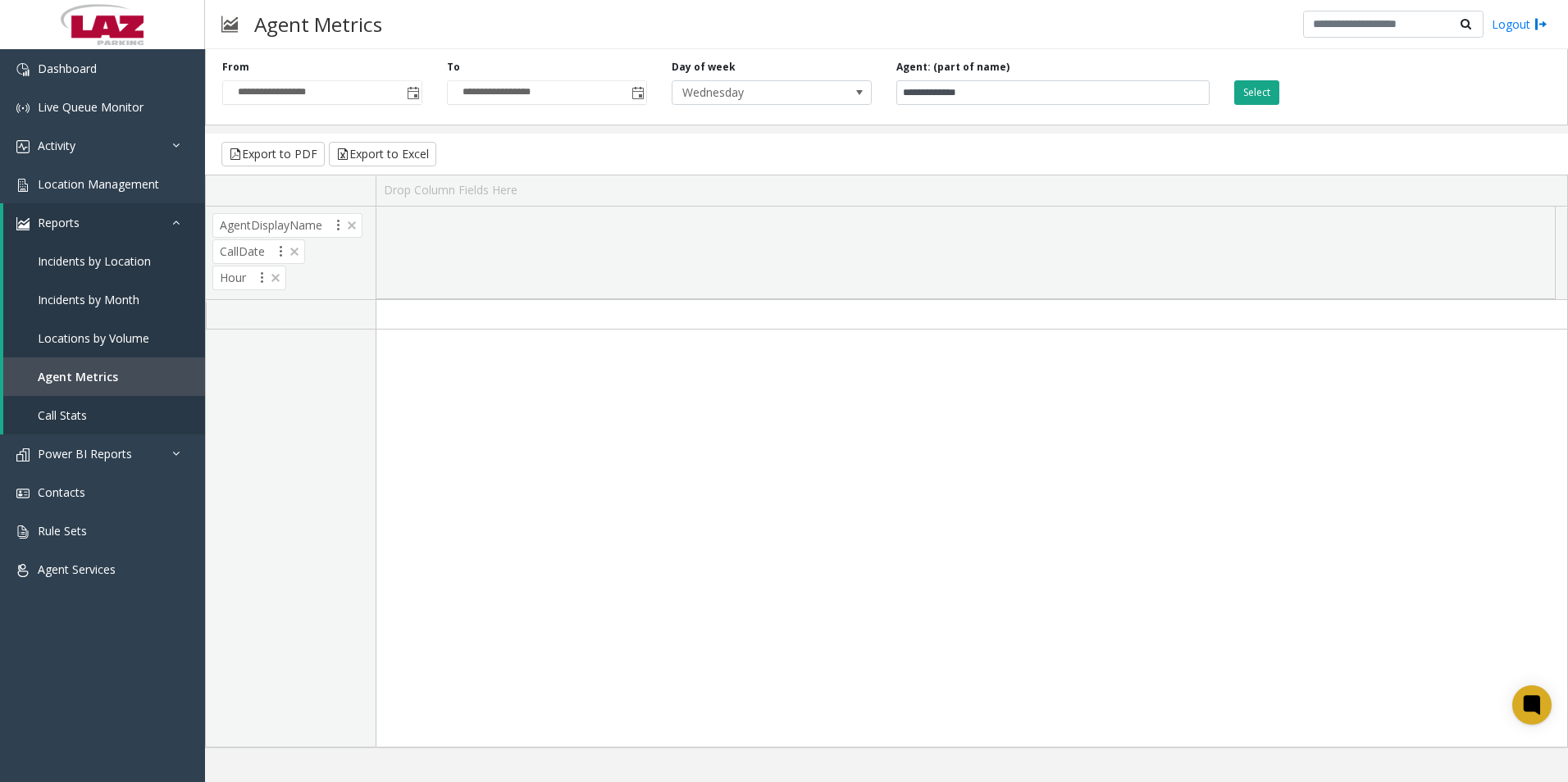 click on "Select" 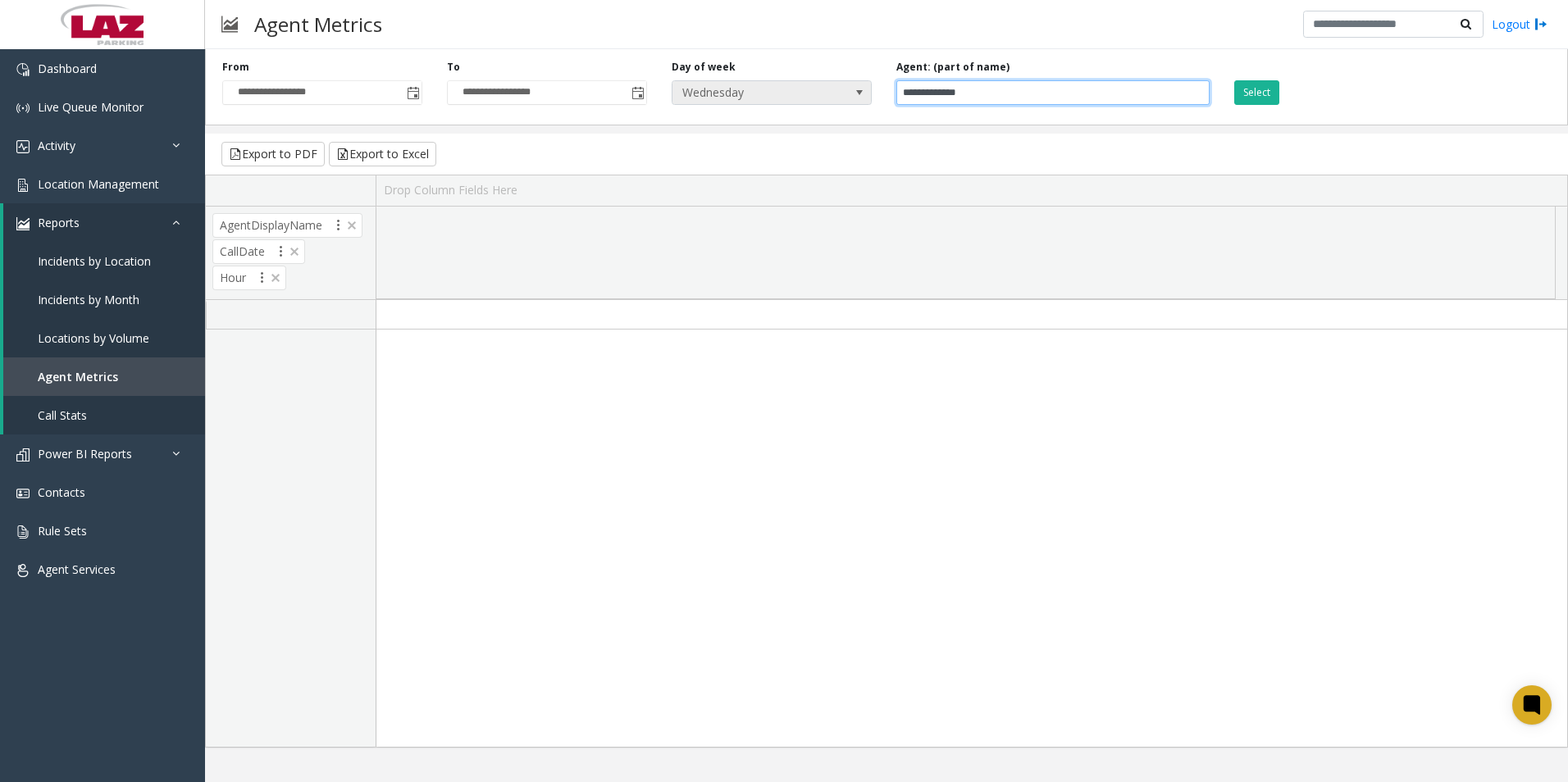 drag, startPoint x: 1114, startPoint y: 93, endPoint x: 673, endPoint y: 95, distance: 441.00454 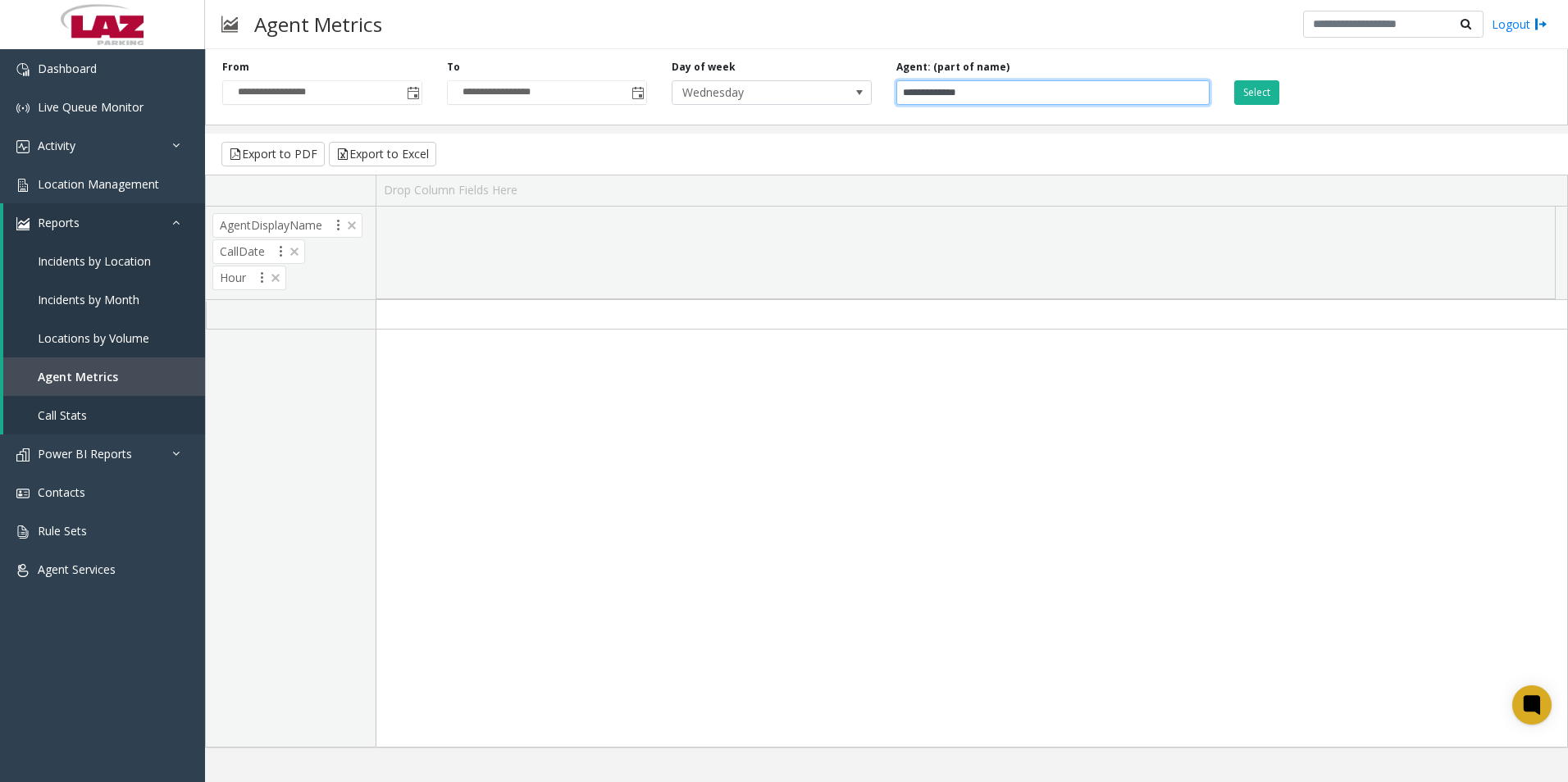 paste on "*****" 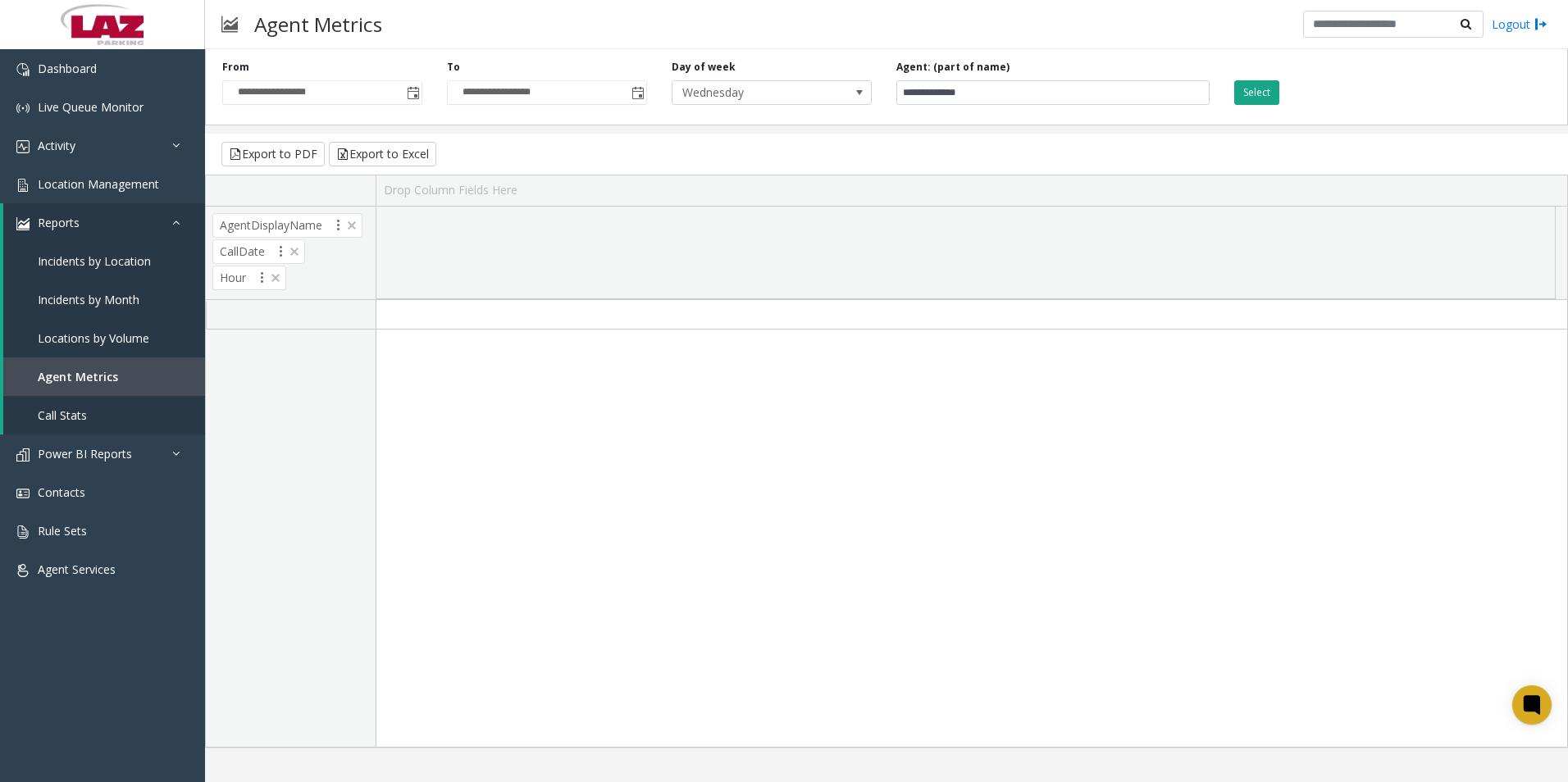 click on "Select" 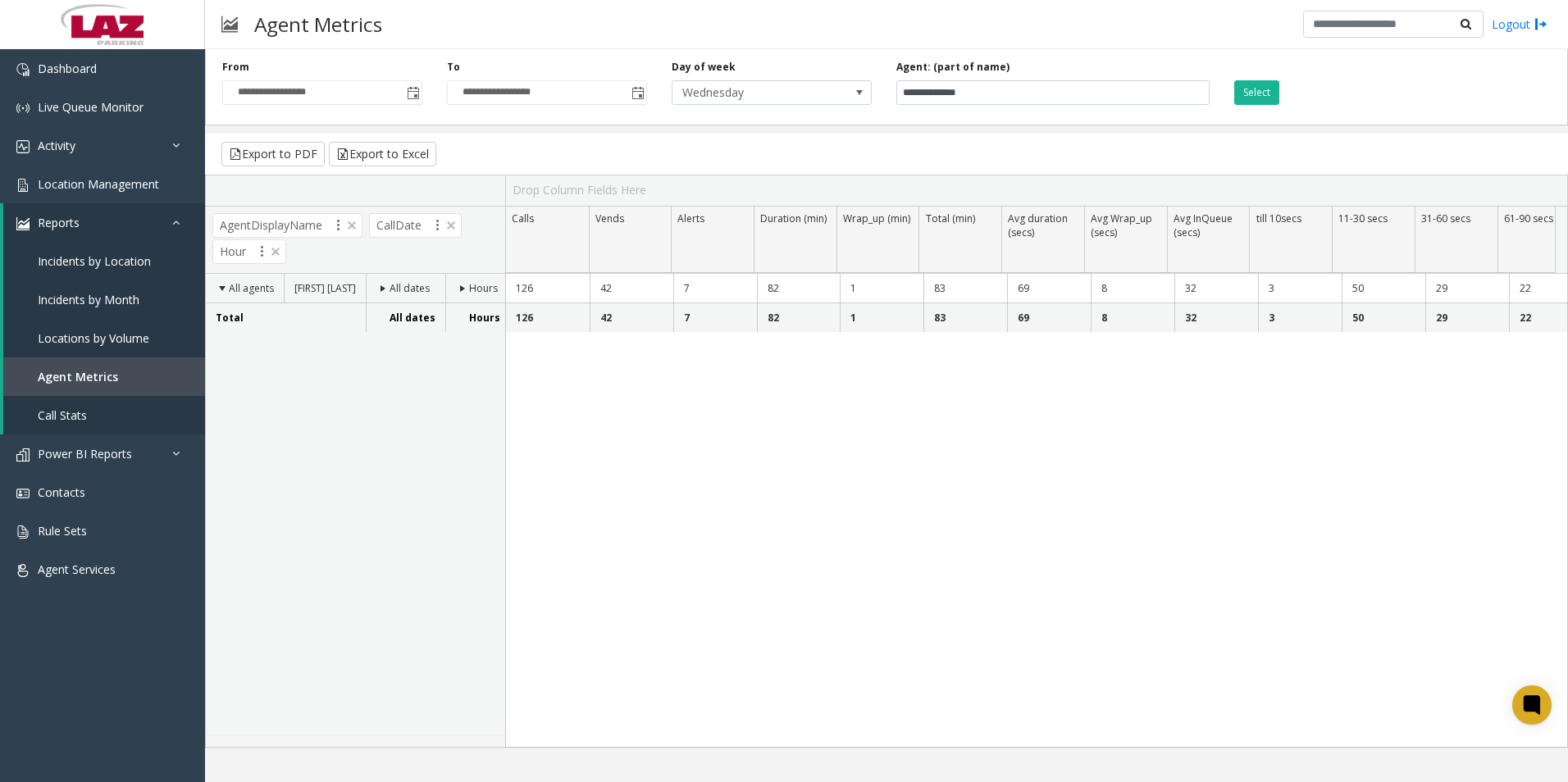 click 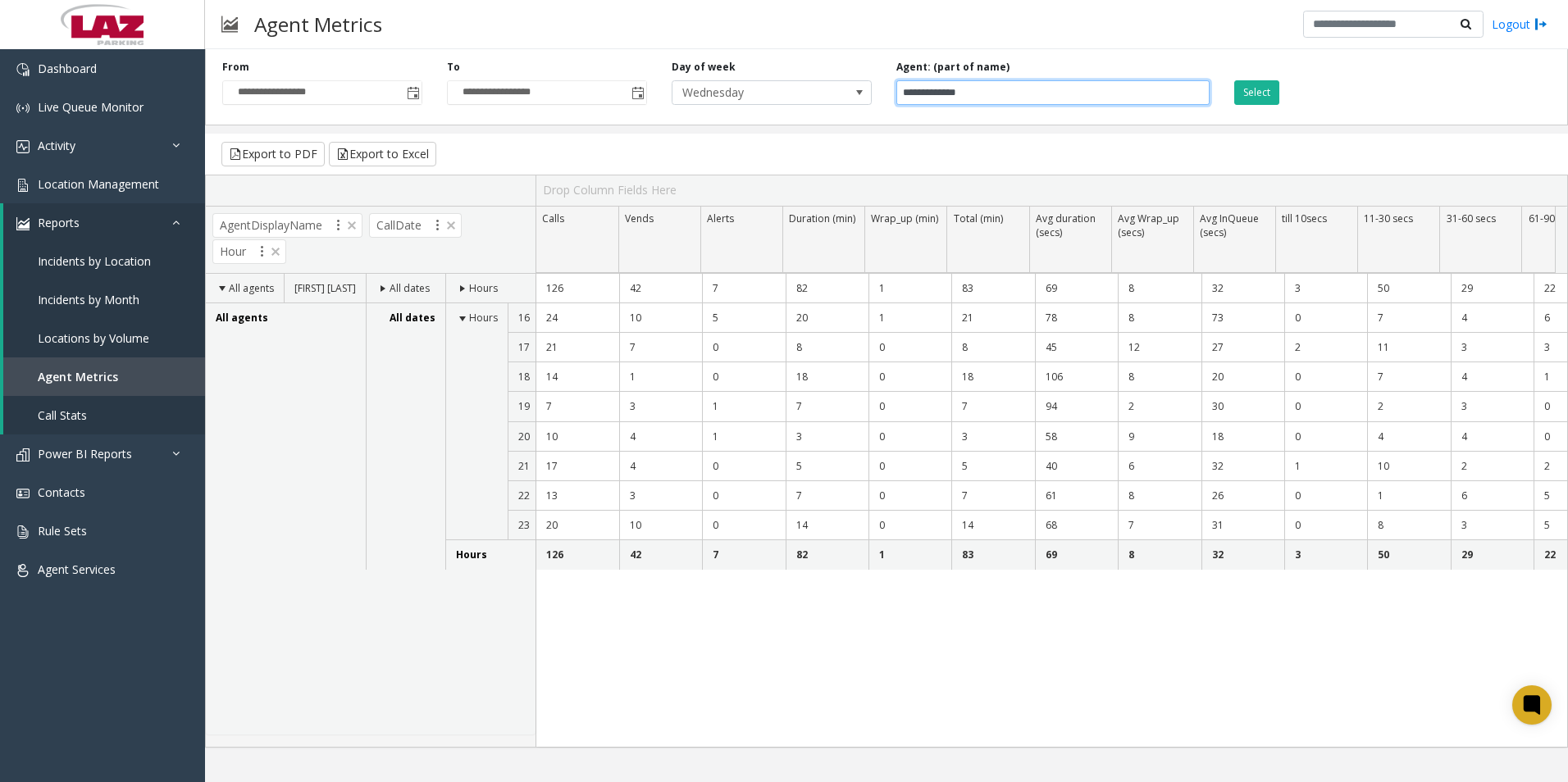 drag, startPoint x: 1164, startPoint y: 90, endPoint x: 631, endPoint y: 117, distance: 533.68343 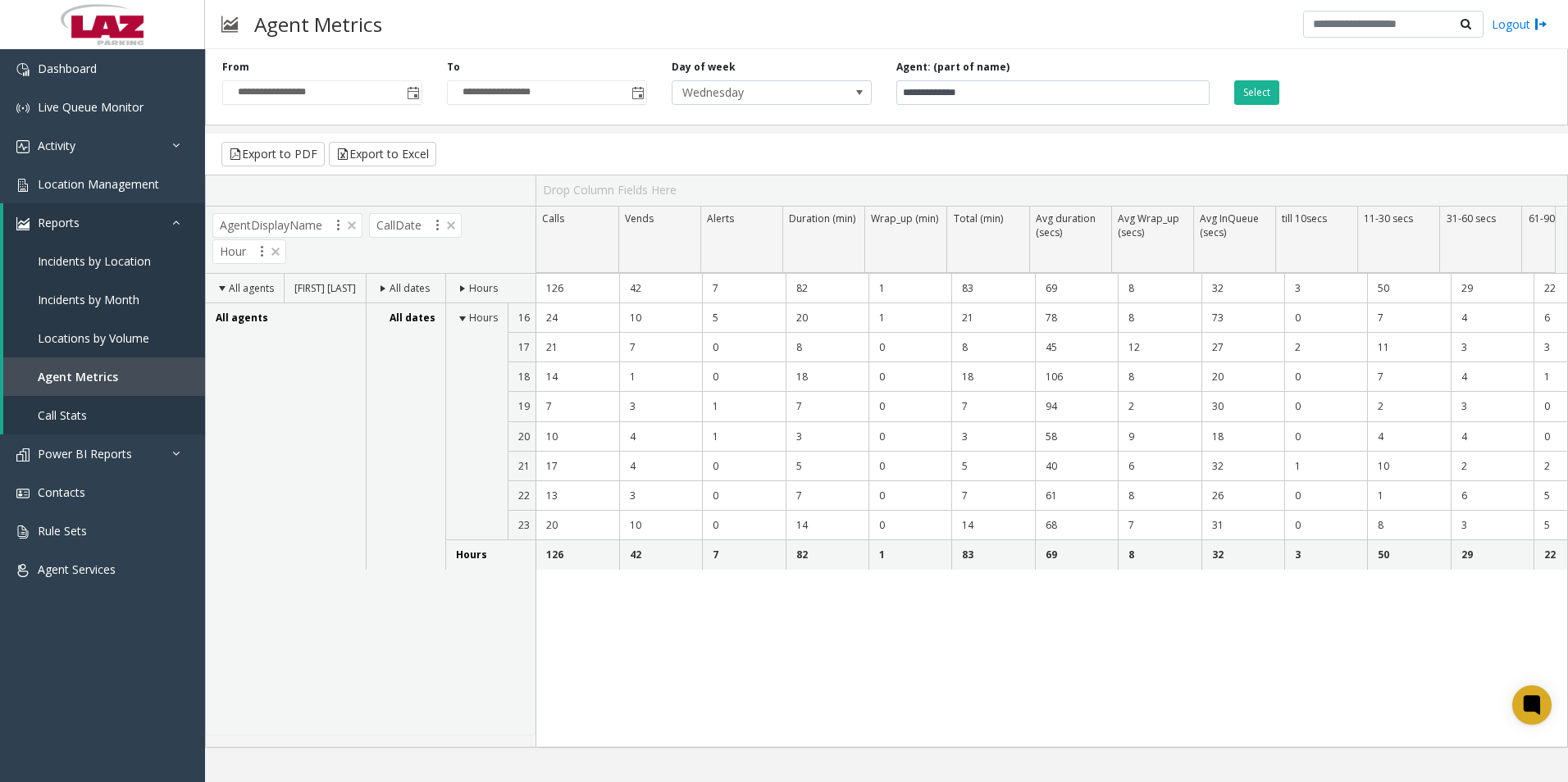 click on "Select" 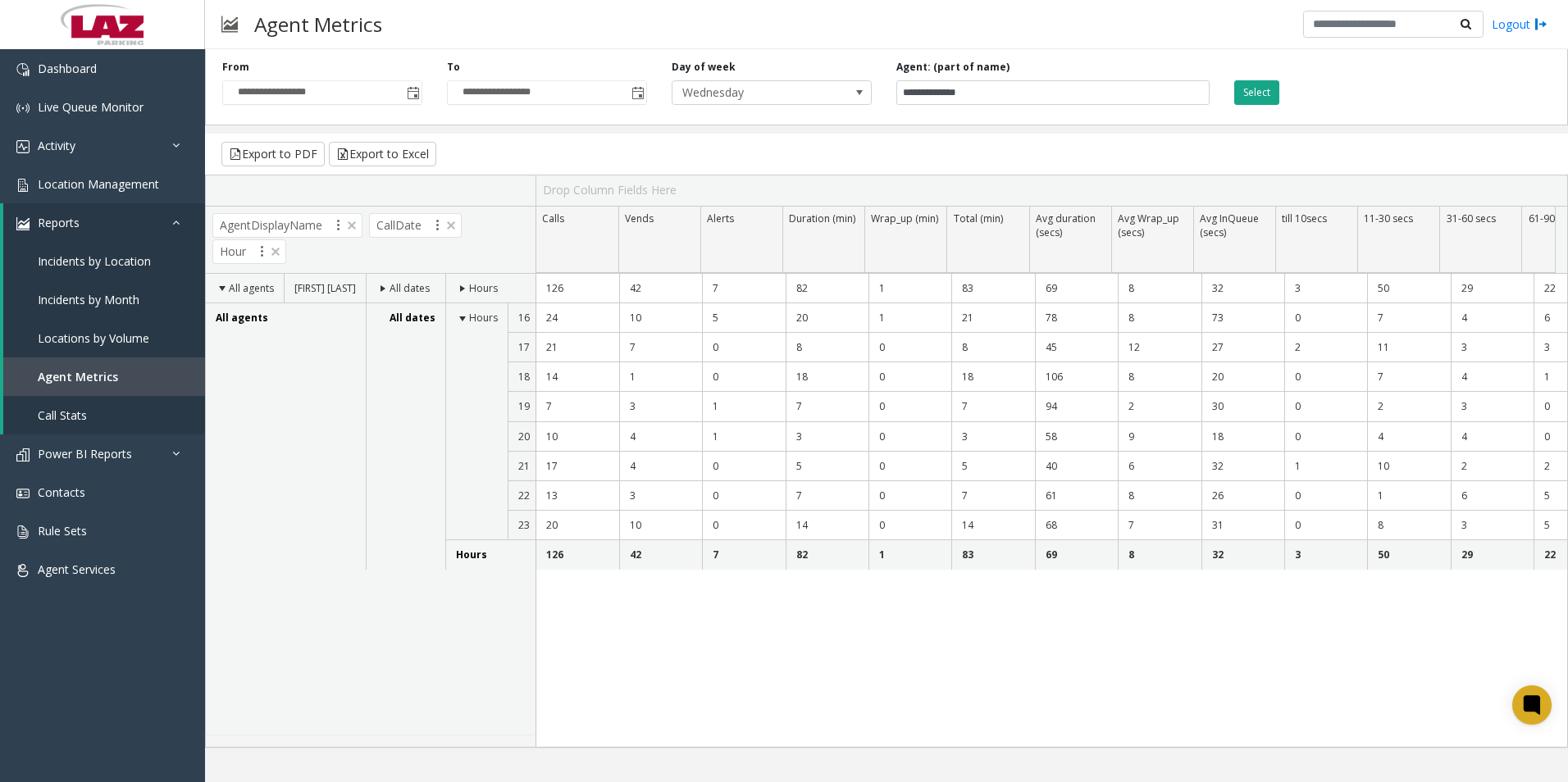 click on "Select" 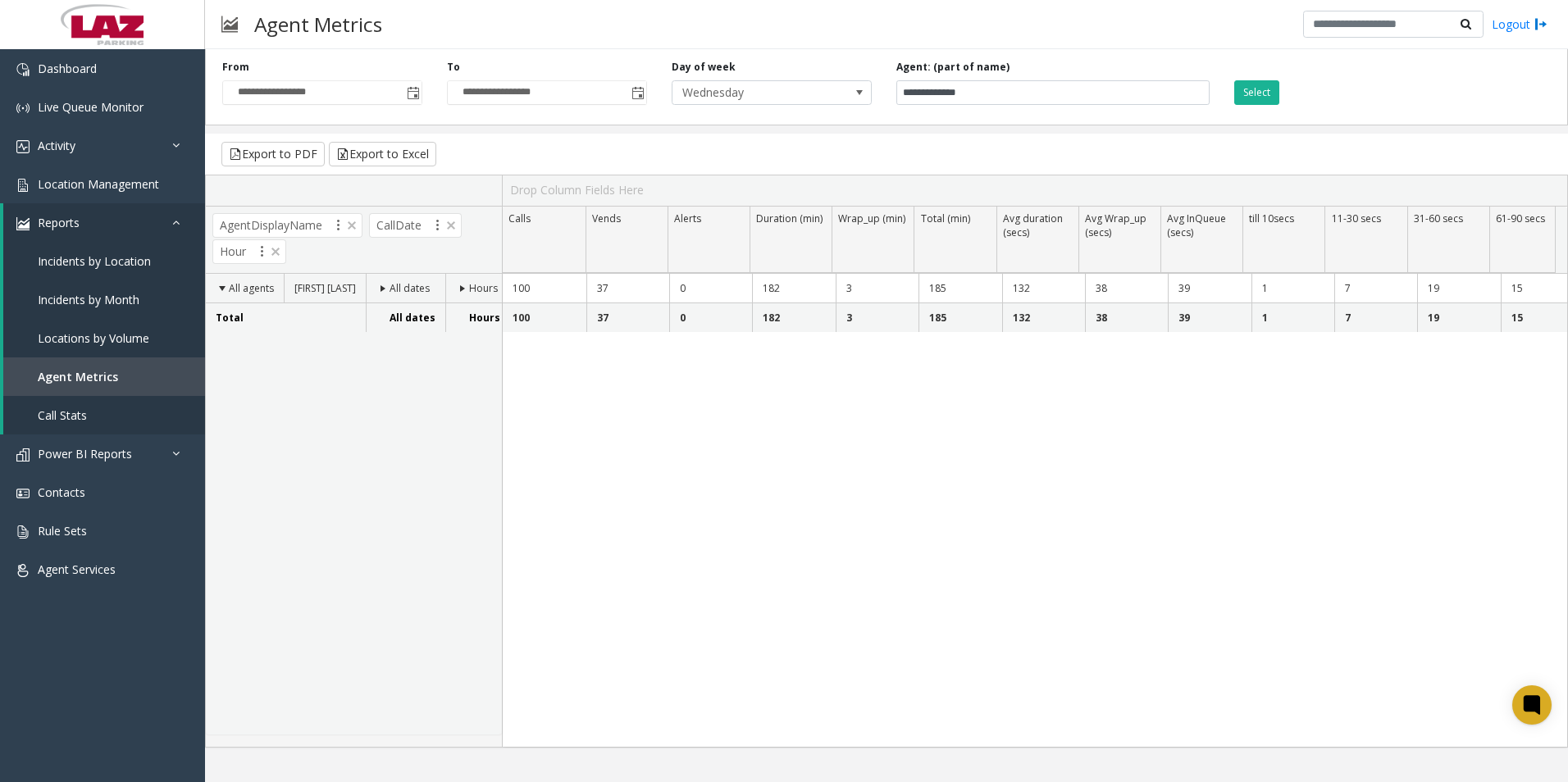 click 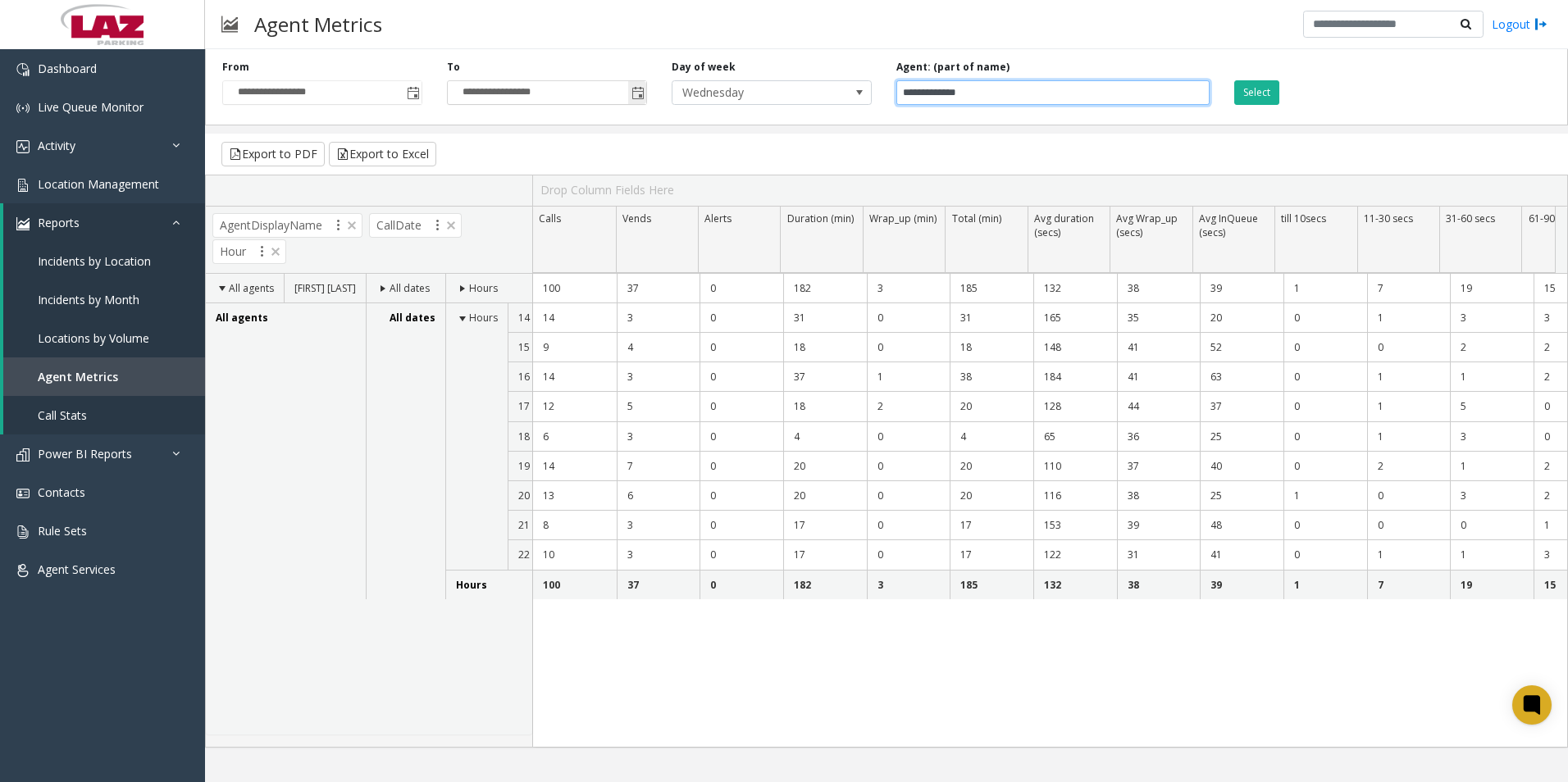 drag, startPoint x: 1152, startPoint y: 96, endPoint x: 536, endPoint y: 93, distance: 616.0073 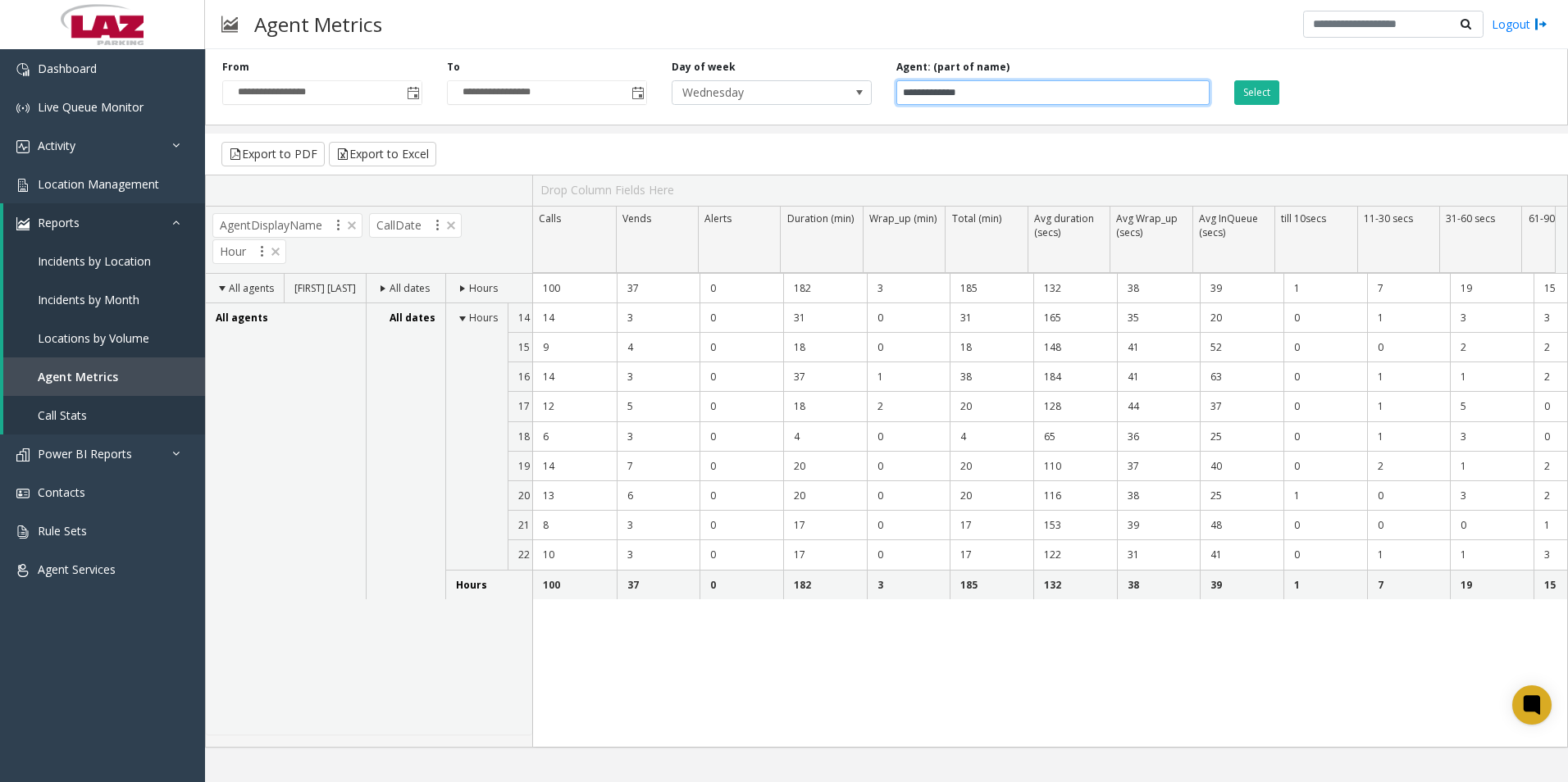 paste on "**********" 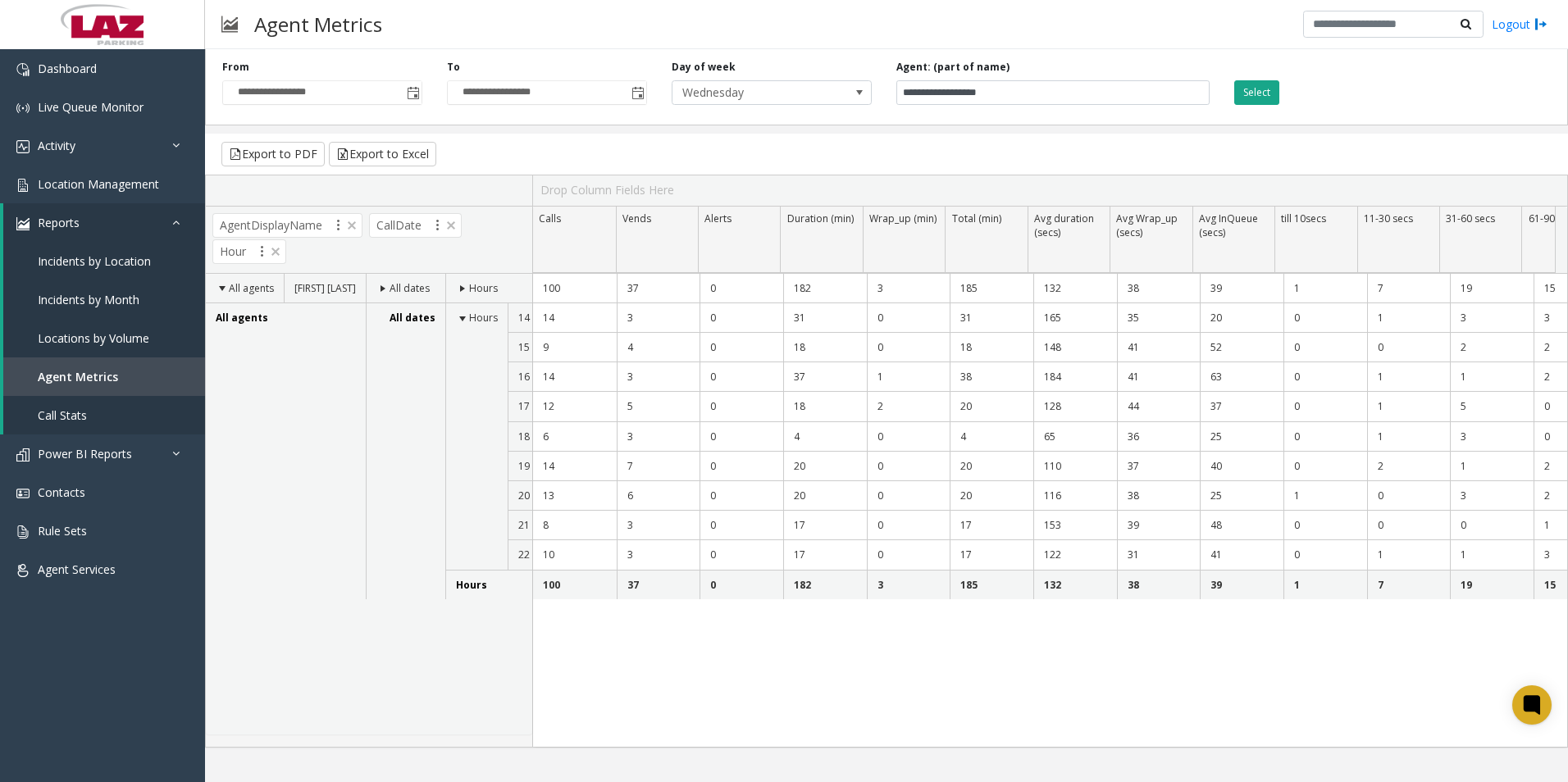 click on "Select" 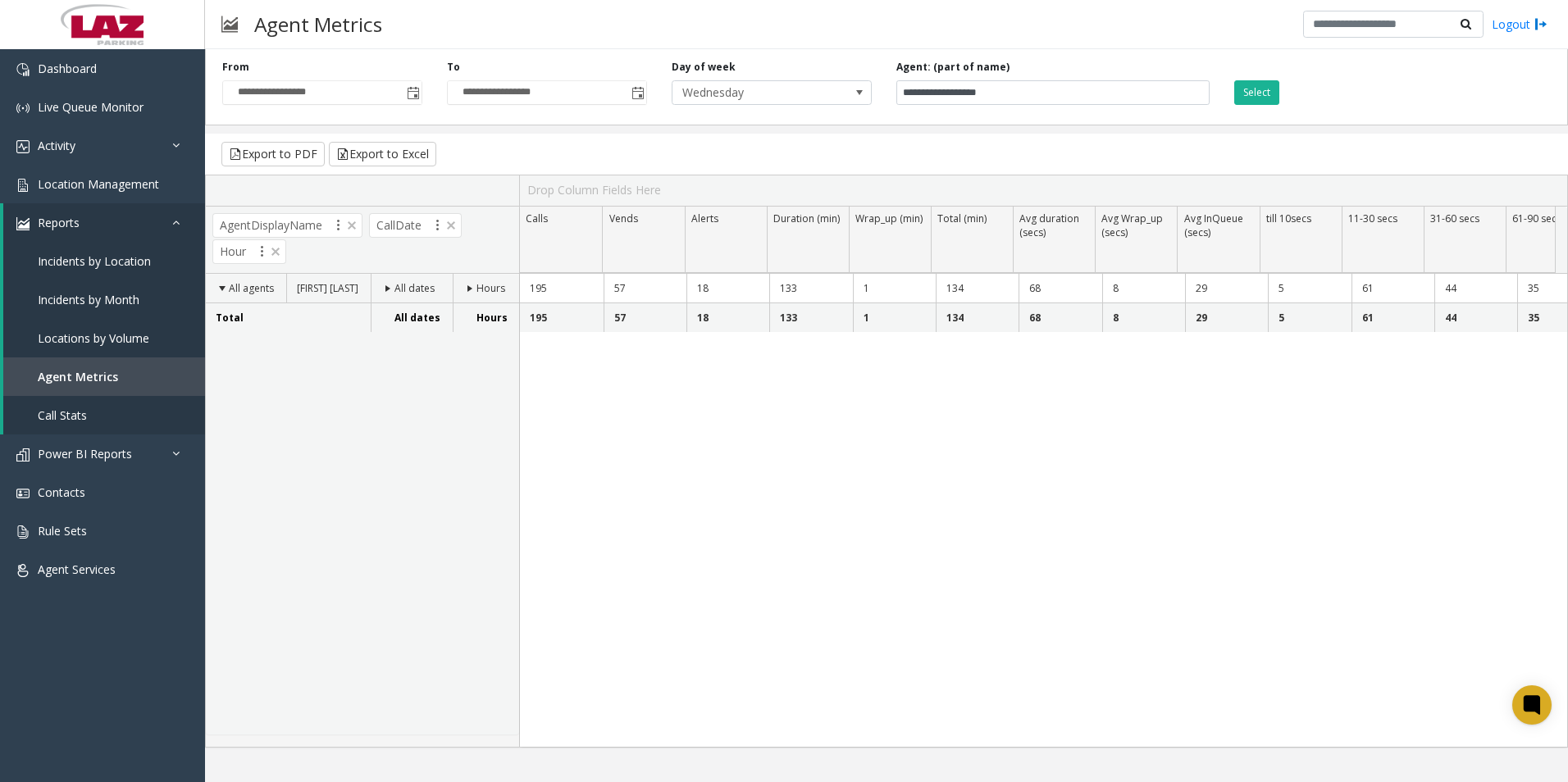 click 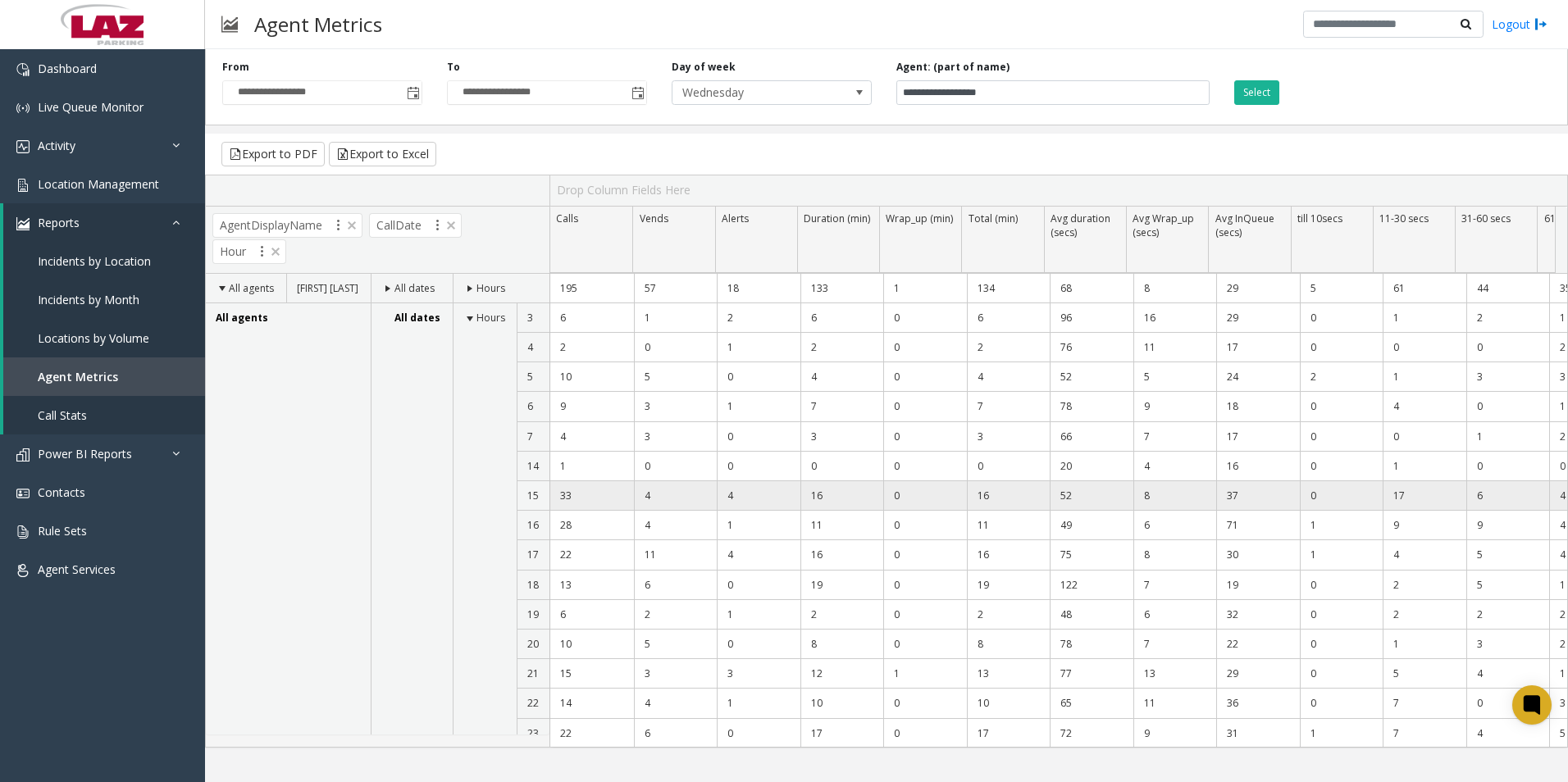 scroll, scrollTop: 29, scrollLeft: 0, axis: vertical 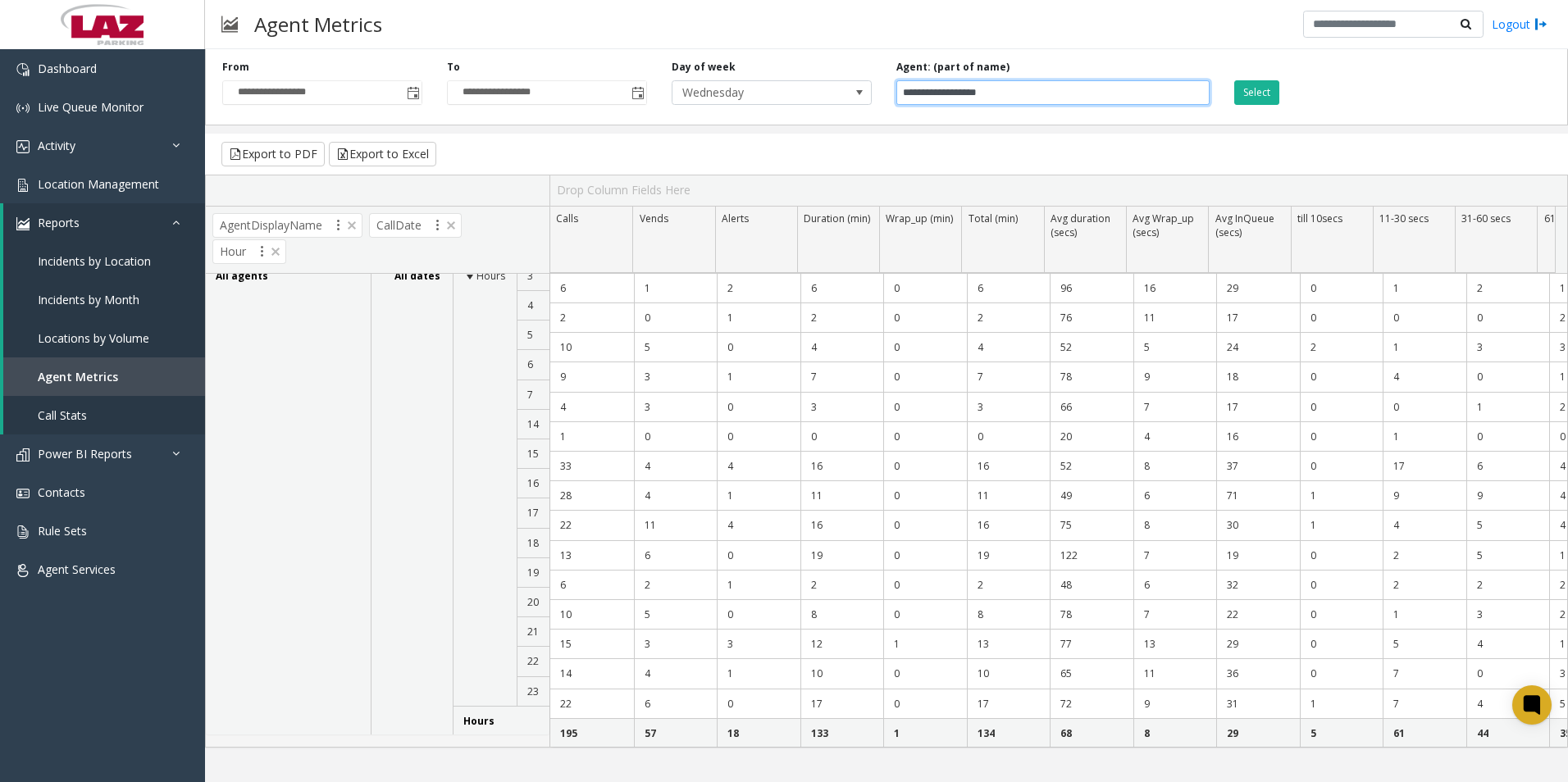drag, startPoint x: 1073, startPoint y: 89, endPoint x: 663, endPoint y: 89, distance: 410 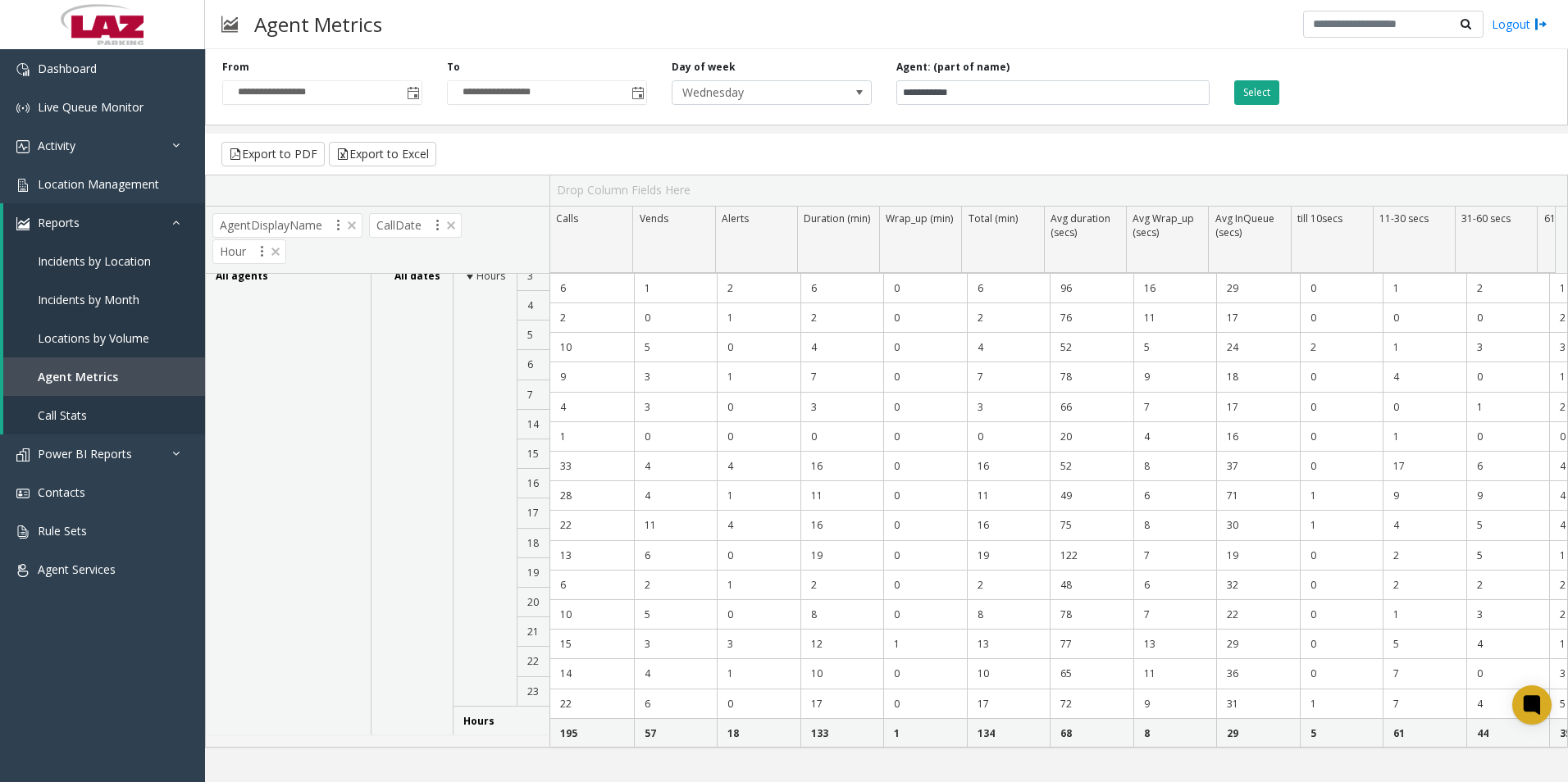 click on "Select" 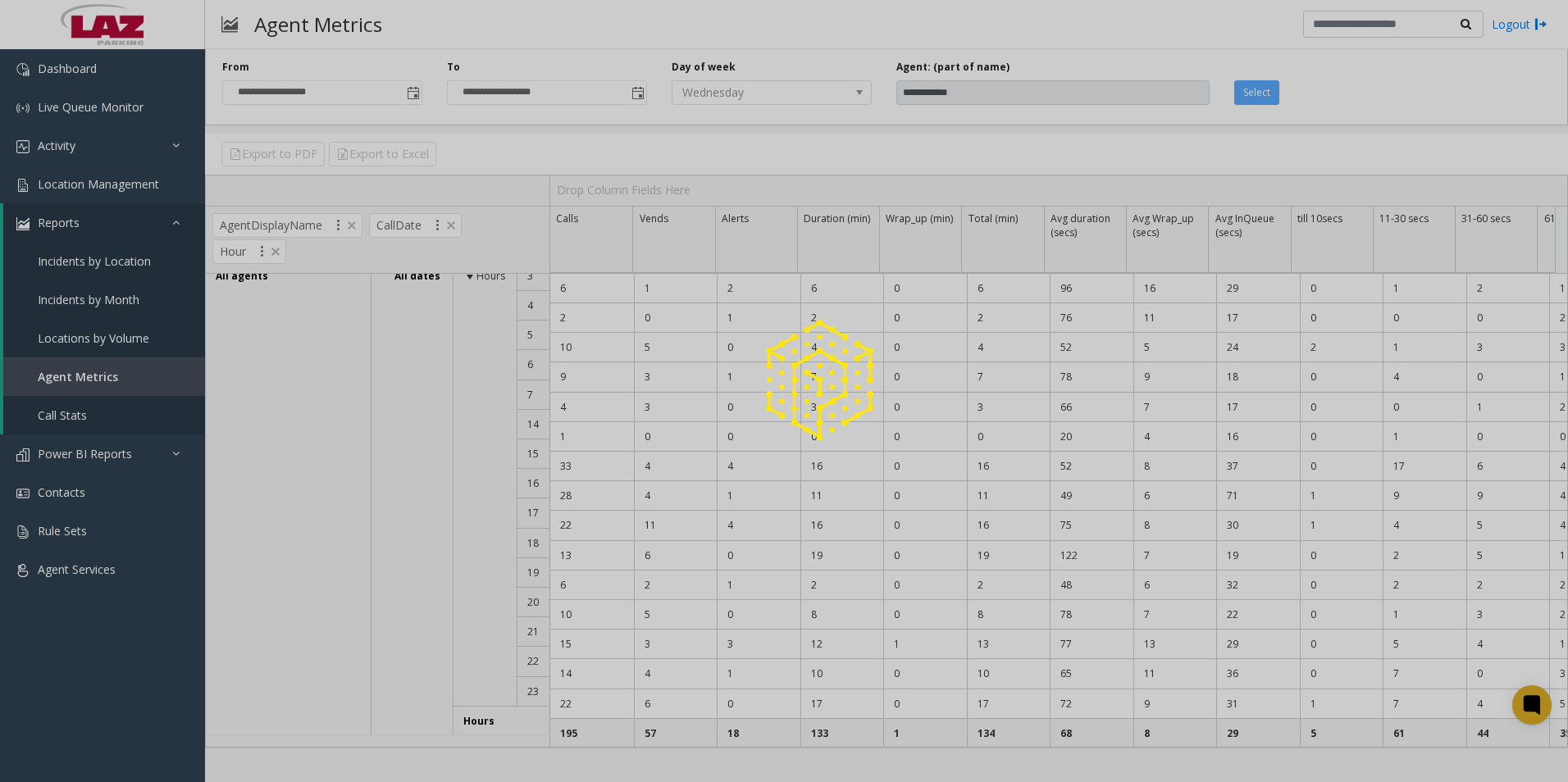 scroll, scrollTop: 0, scrollLeft: 0, axis: both 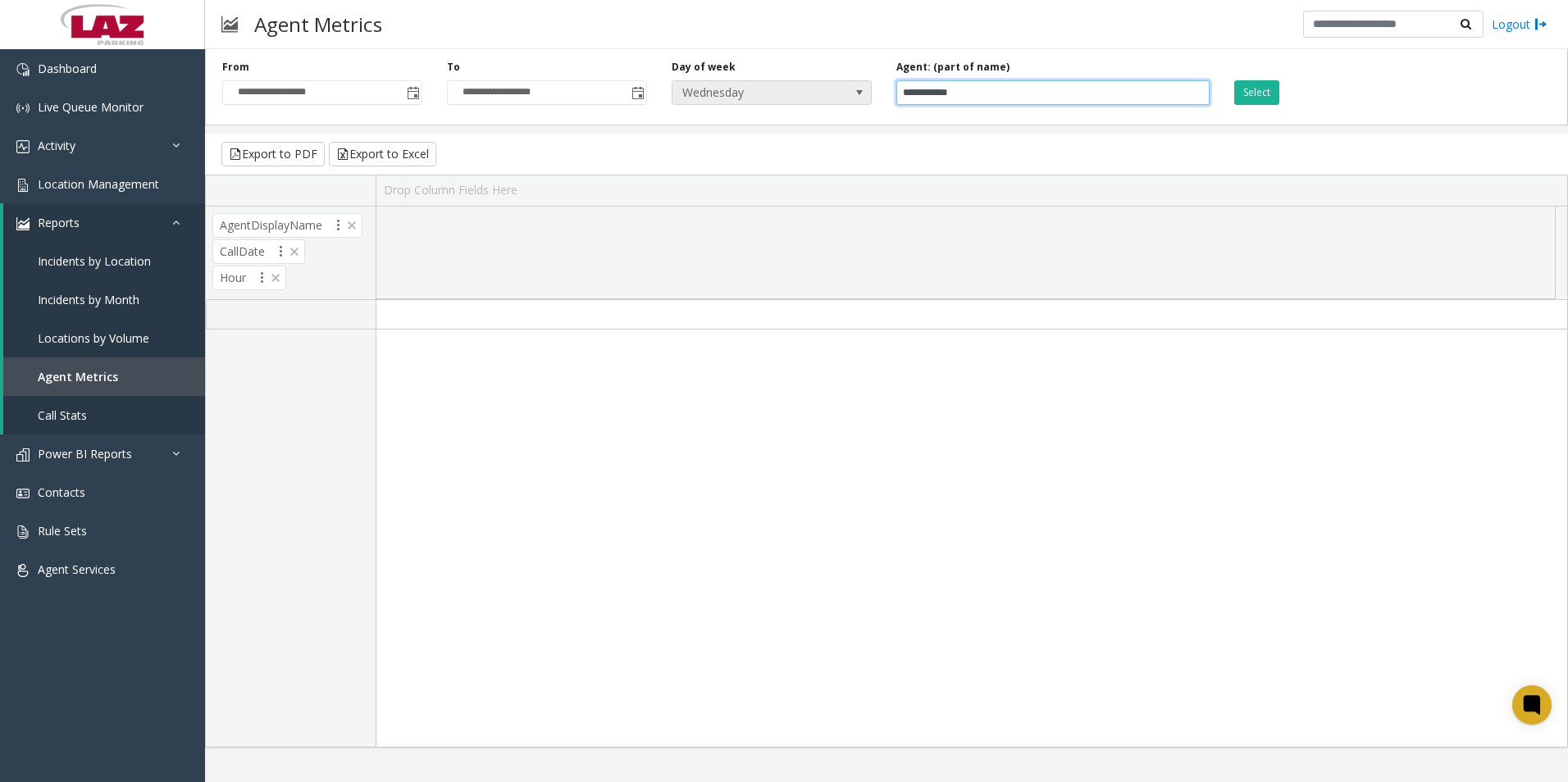 drag, startPoint x: 1029, startPoint y: 93, endPoint x: 681, endPoint y: 102, distance: 348.11636 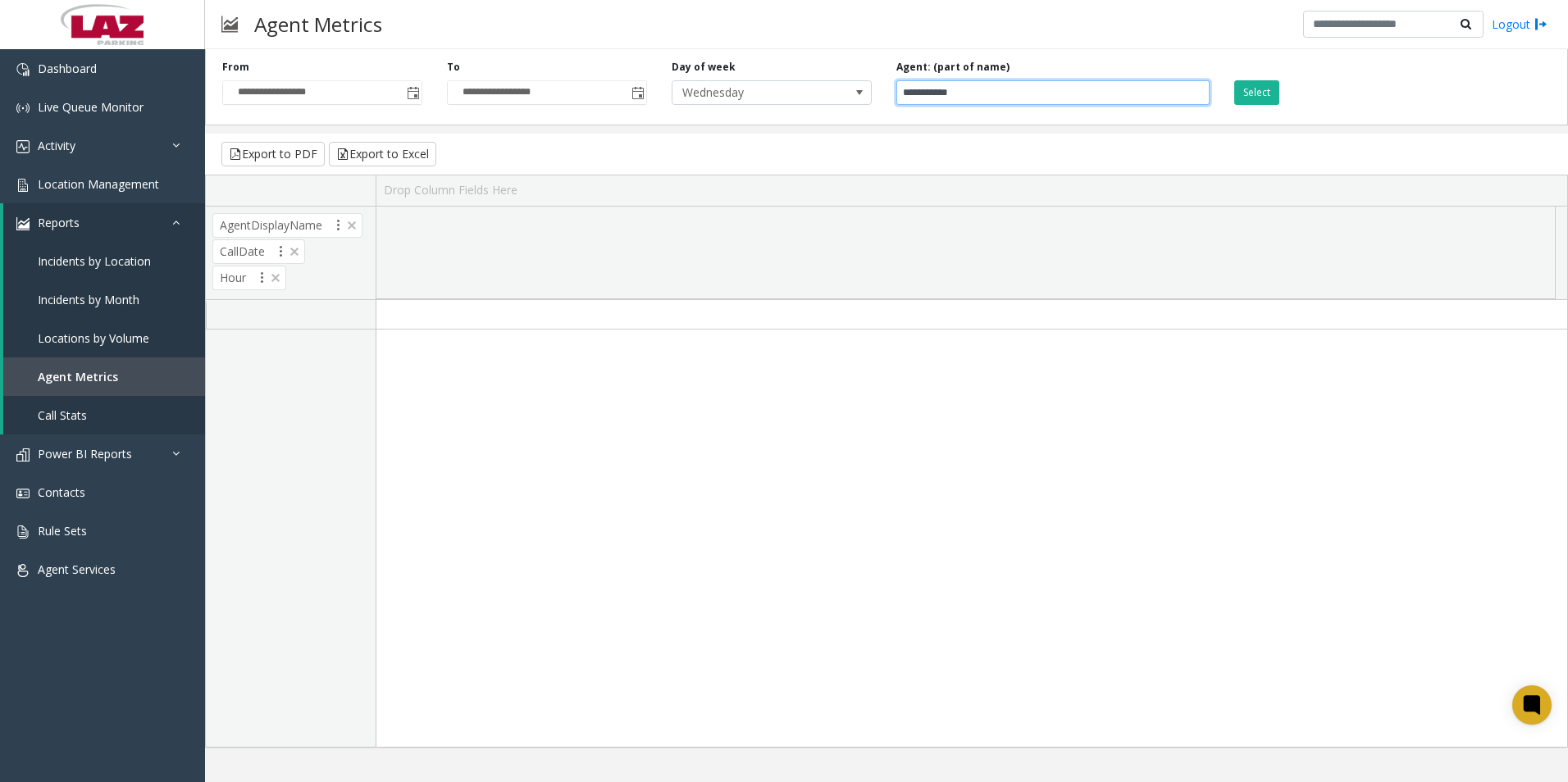 paste on "***" 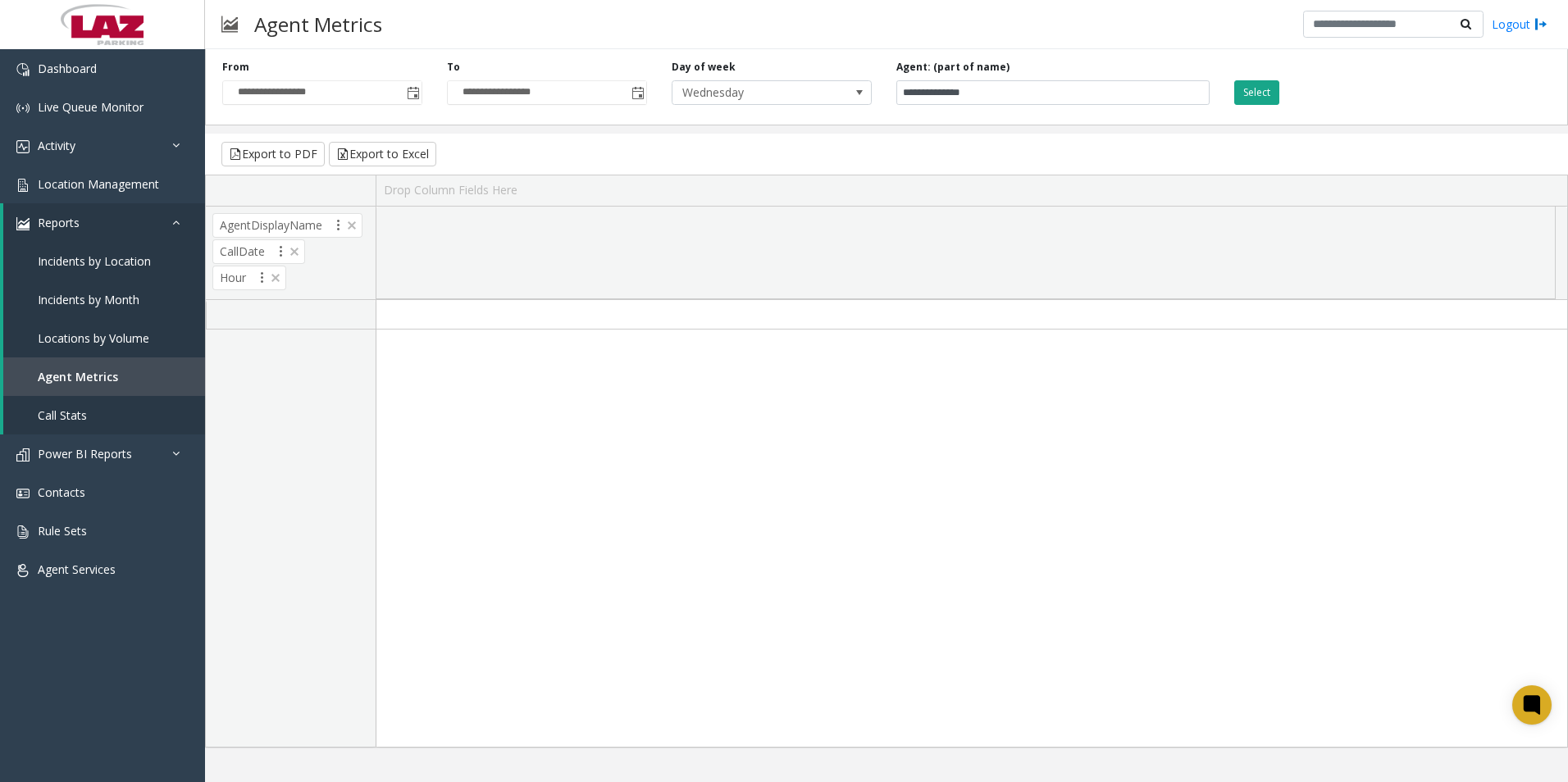 click on "Select" 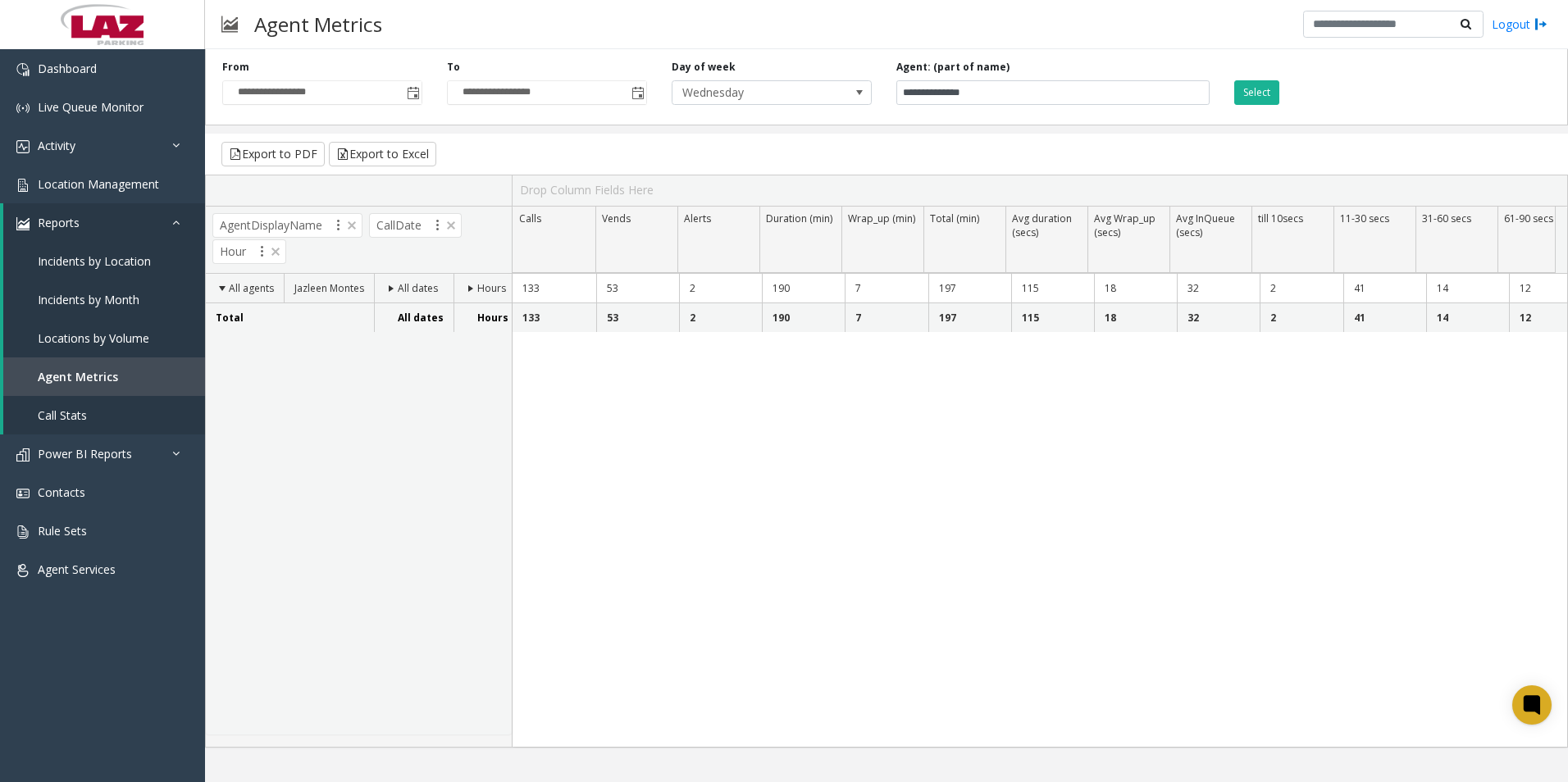 click on "Hours" 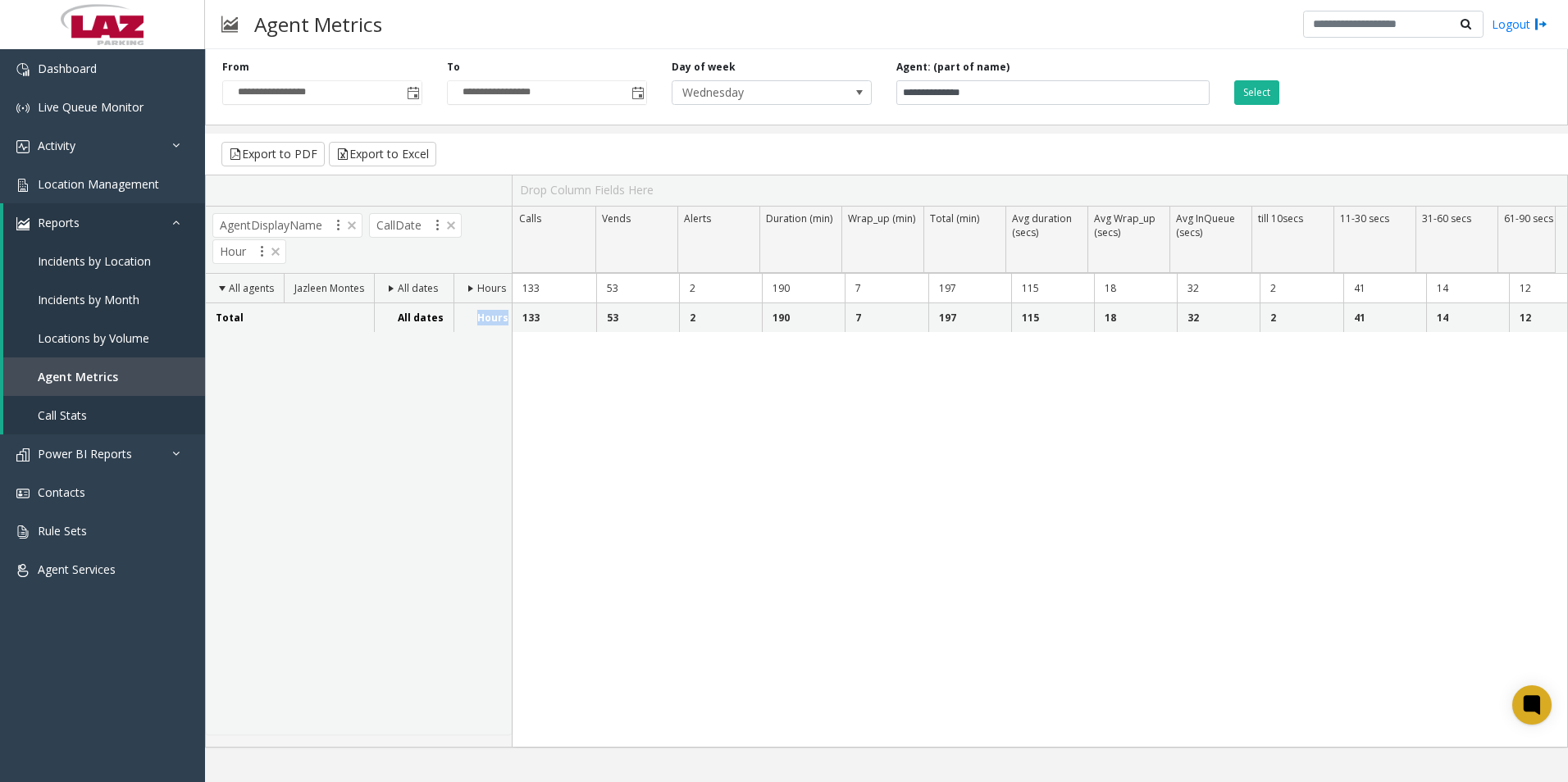 click 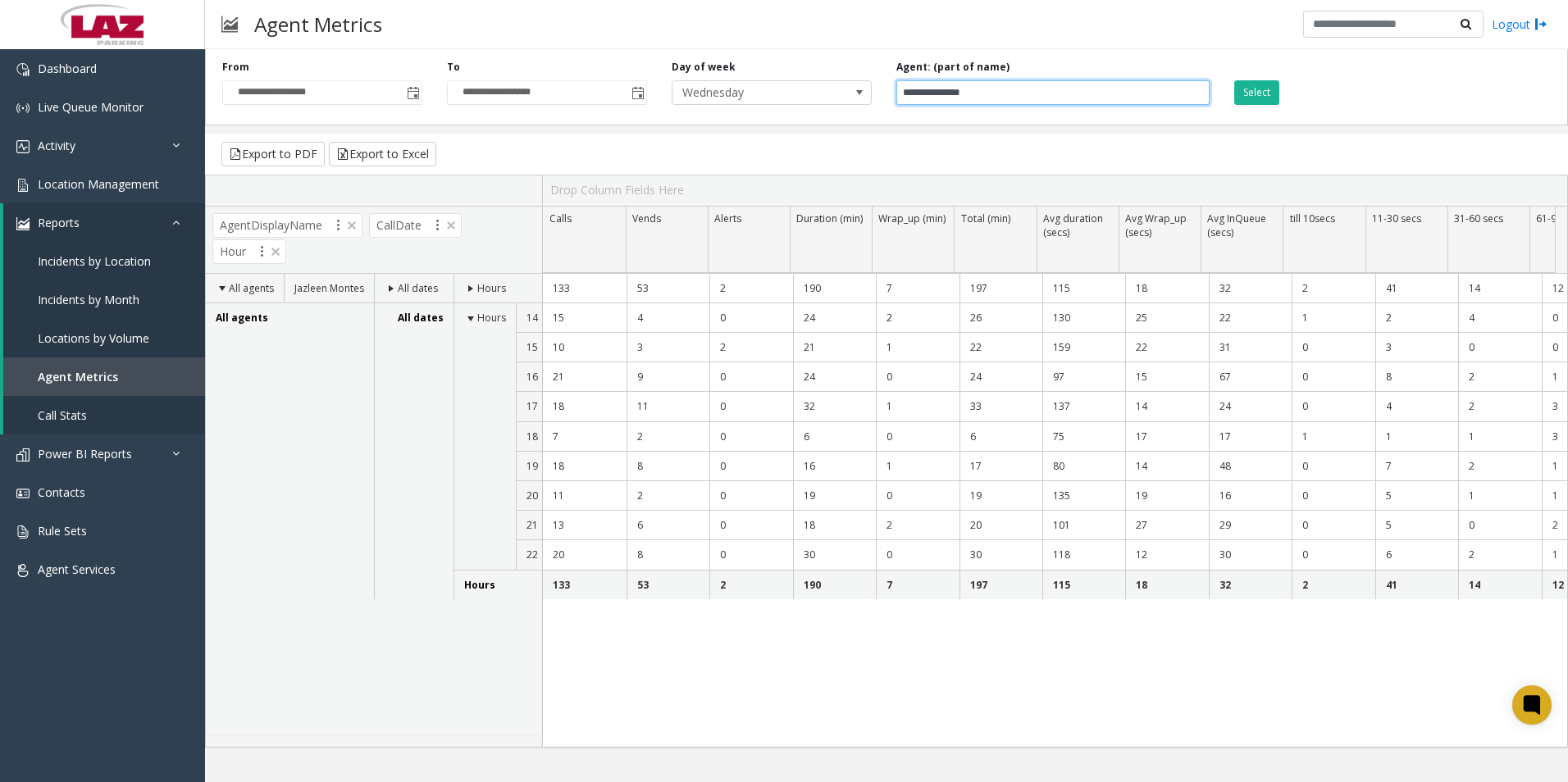 drag, startPoint x: 1104, startPoint y: 84, endPoint x: 676, endPoint y: 121, distance: 429.5963 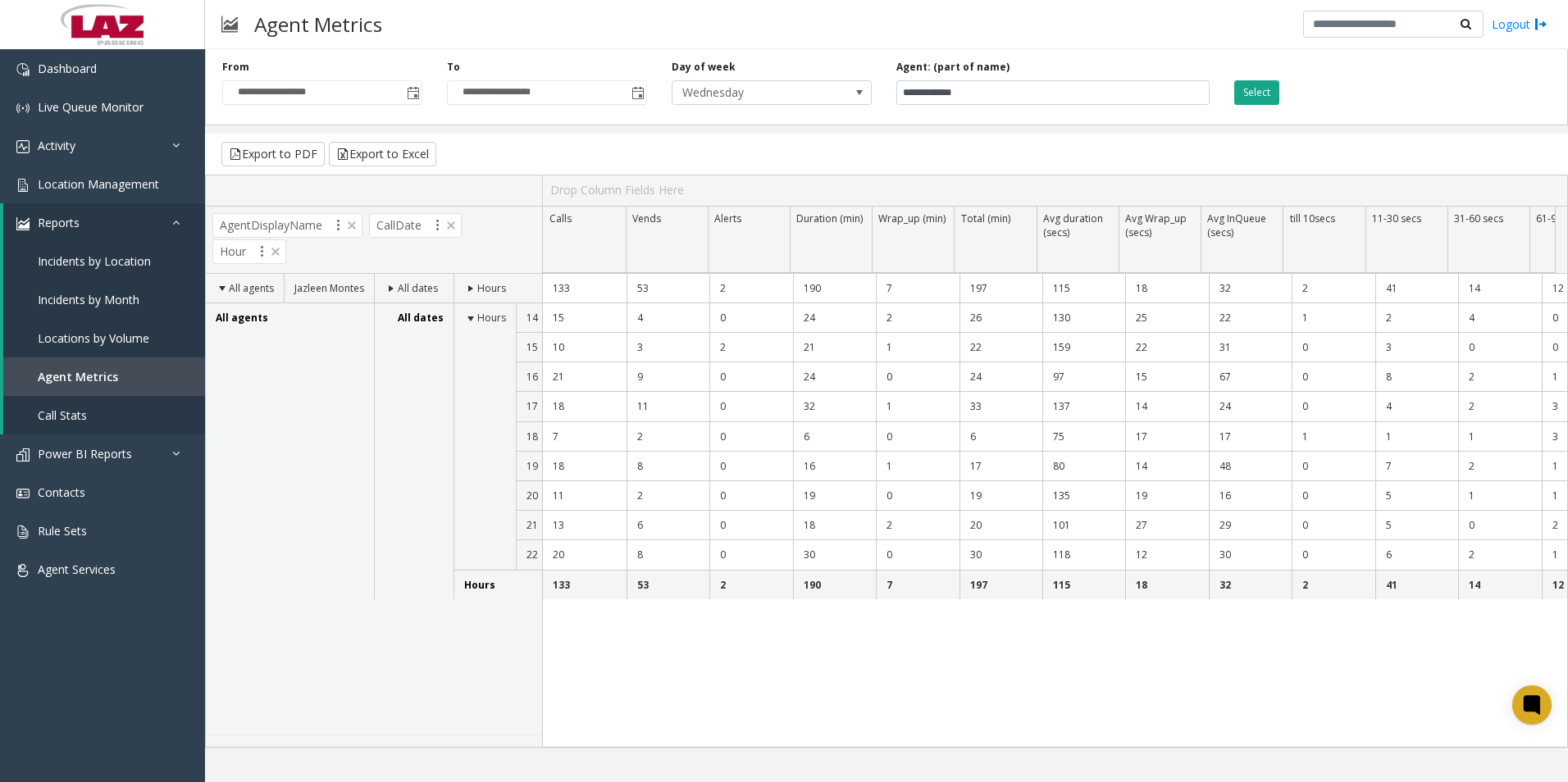 click on "Select" 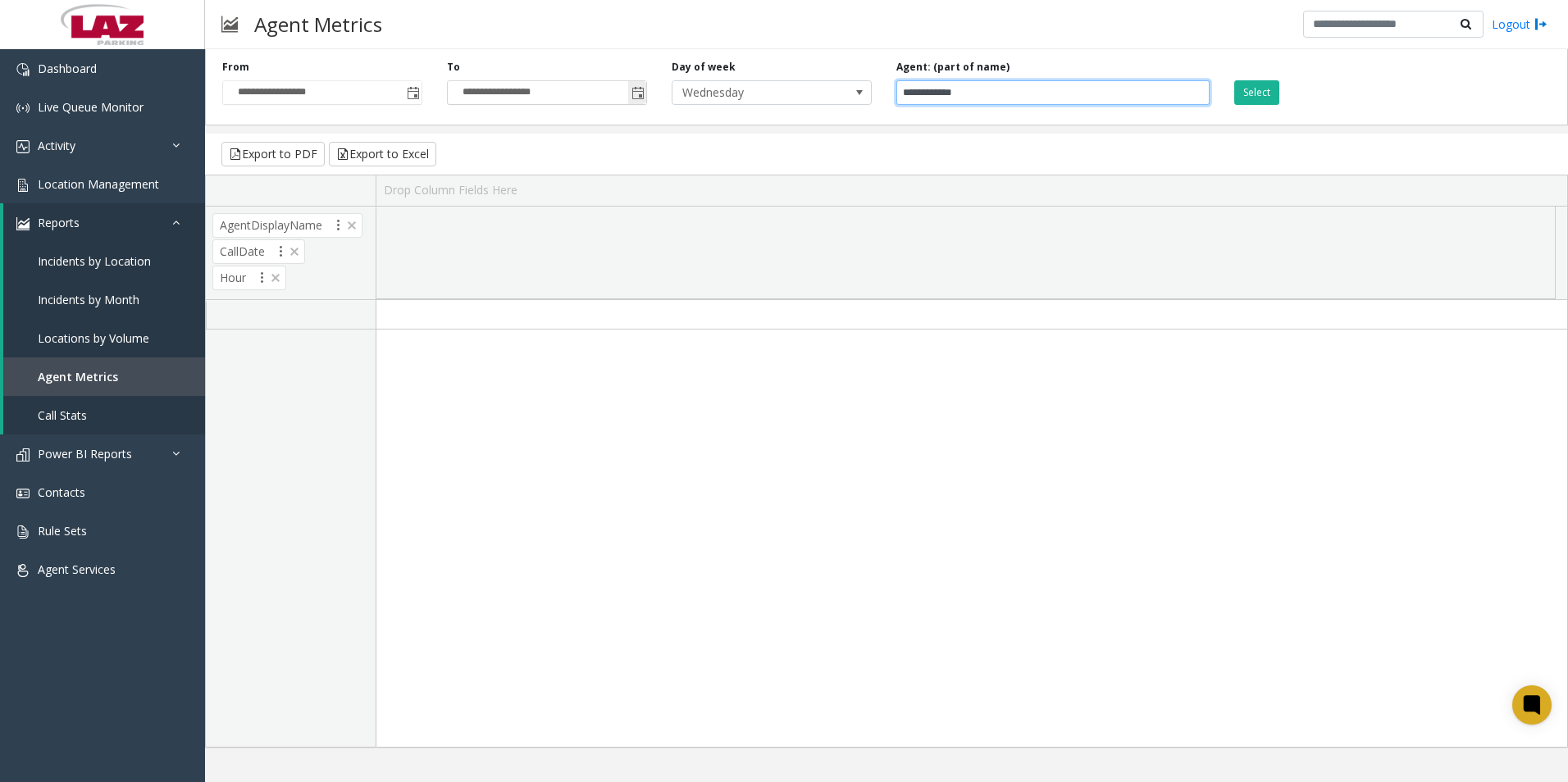 drag, startPoint x: 1078, startPoint y: 93, endPoint x: 638, endPoint y: 89, distance: 440.0182 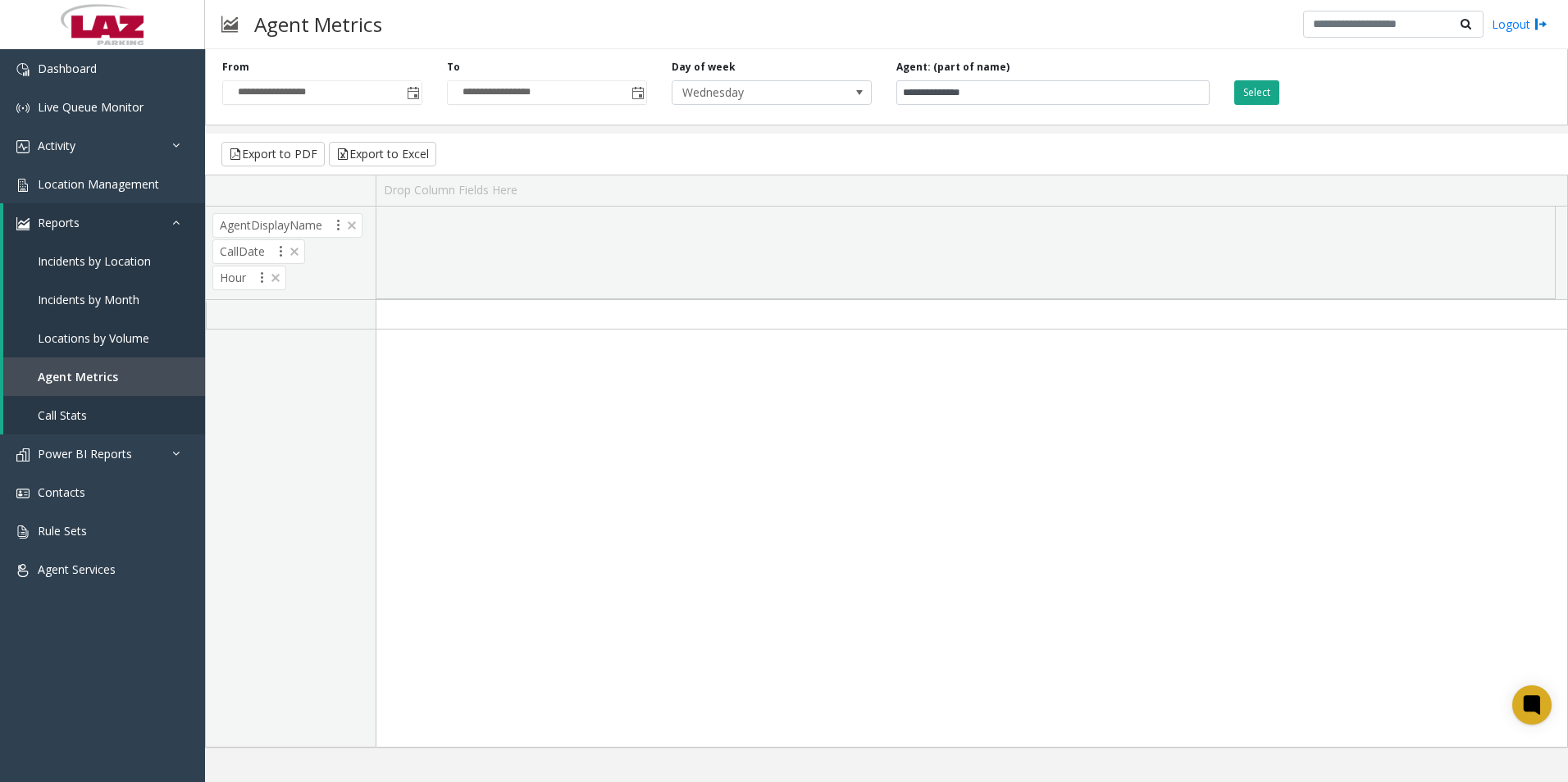 click on "Select" 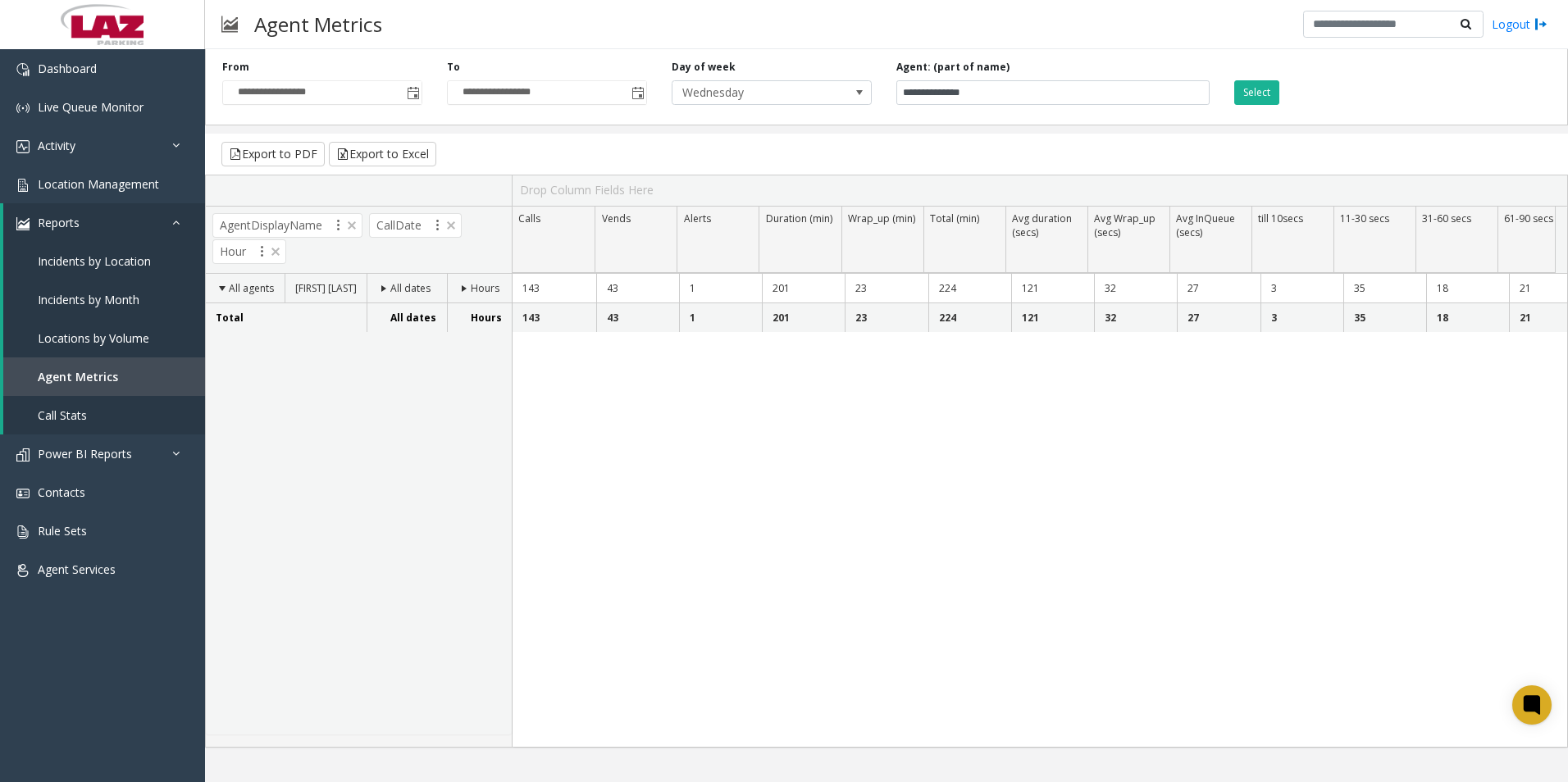 click 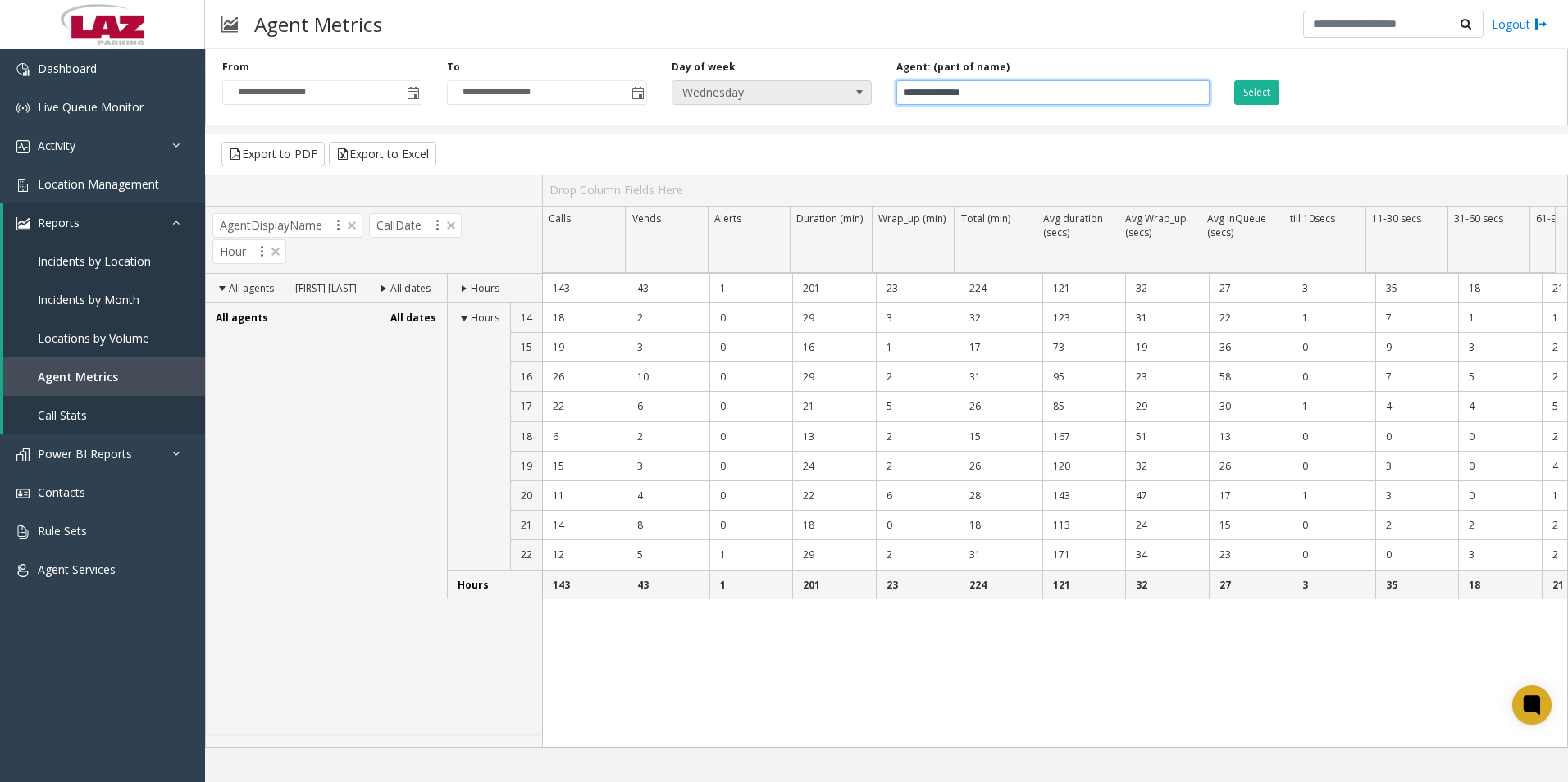 drag, startPoint x: 1160, startPoint y: 89, endPoint x: 689, endPoint y: 104, distance: 471.23879 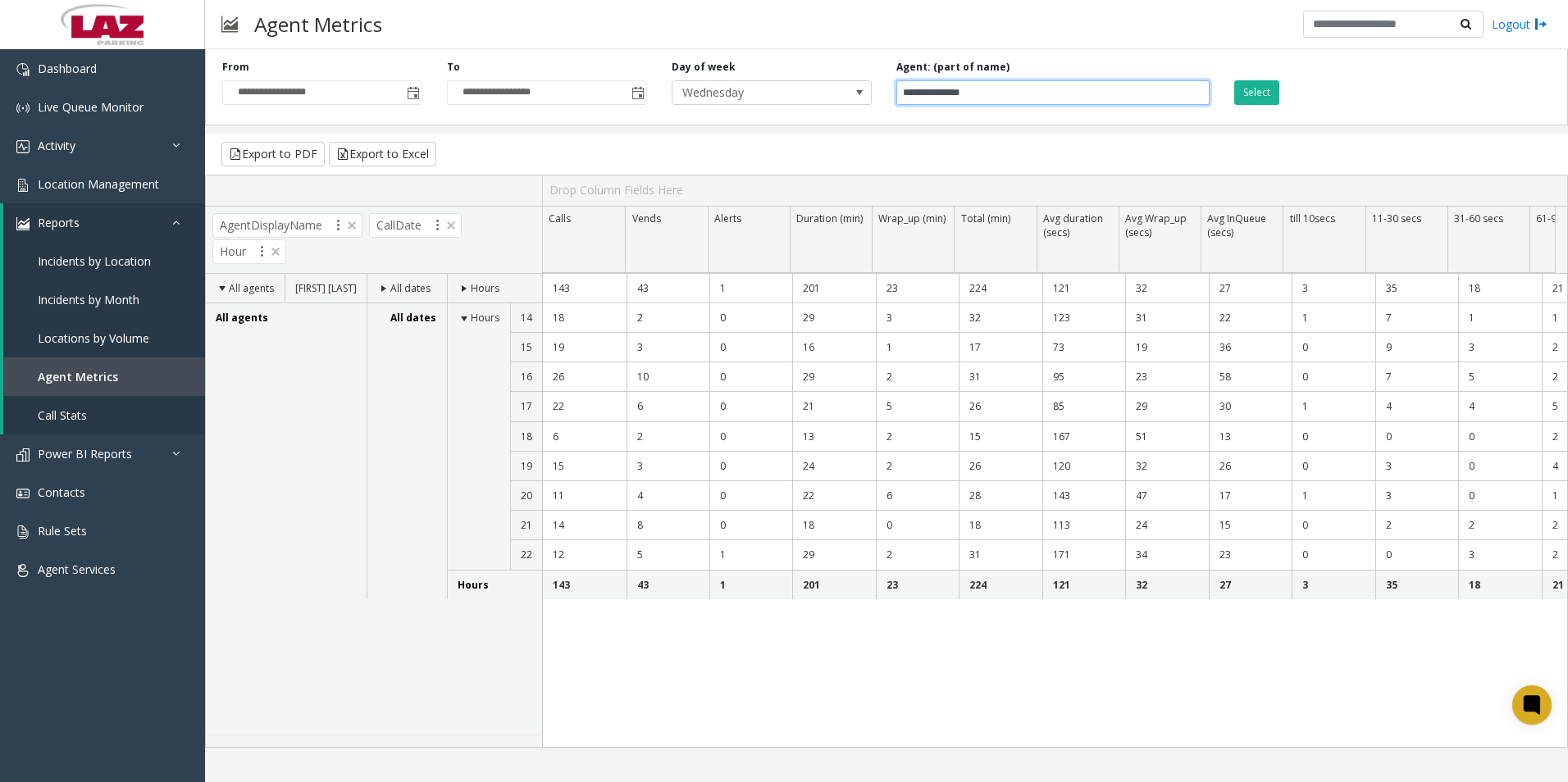 paste 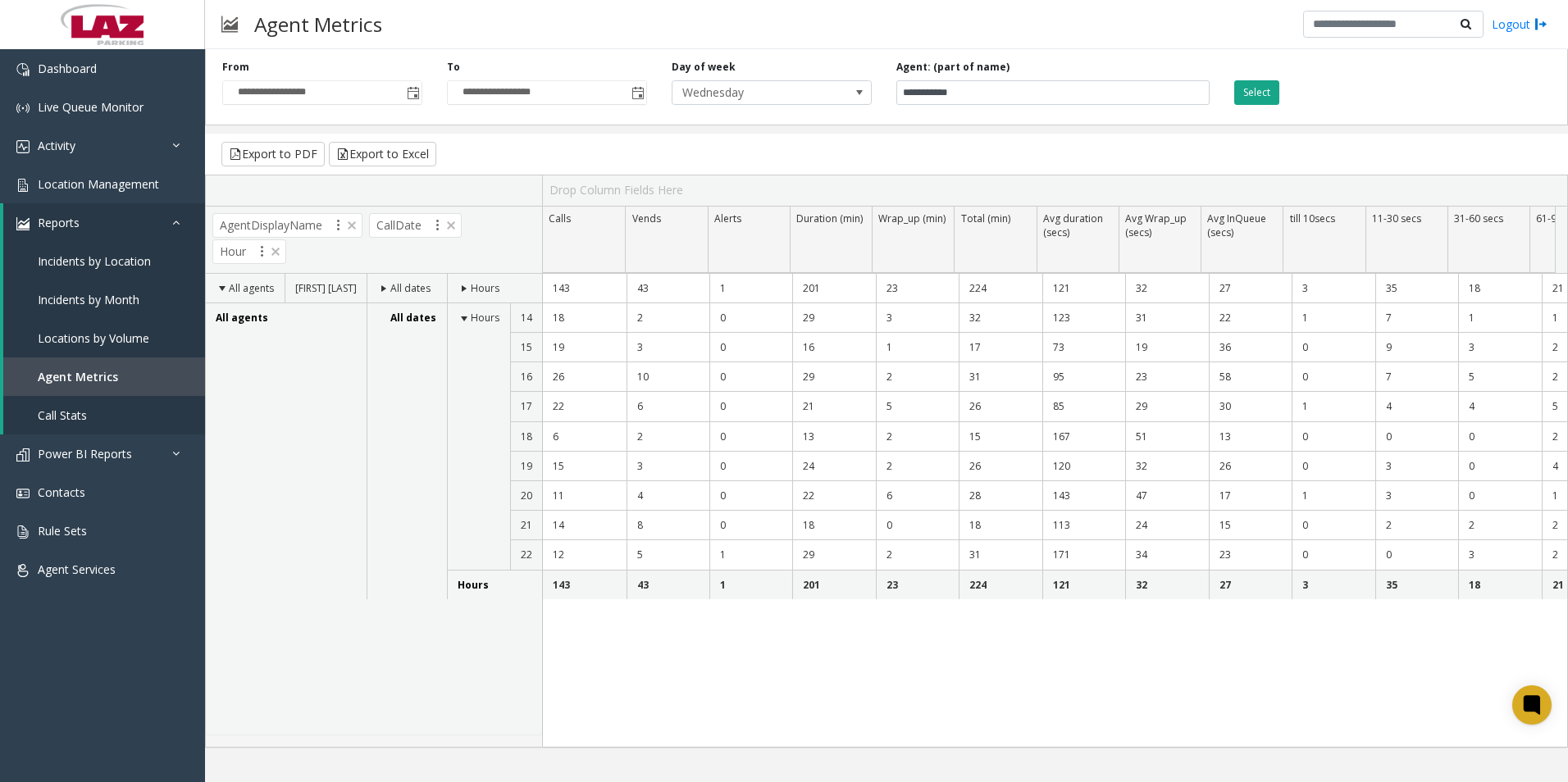click on "Select" 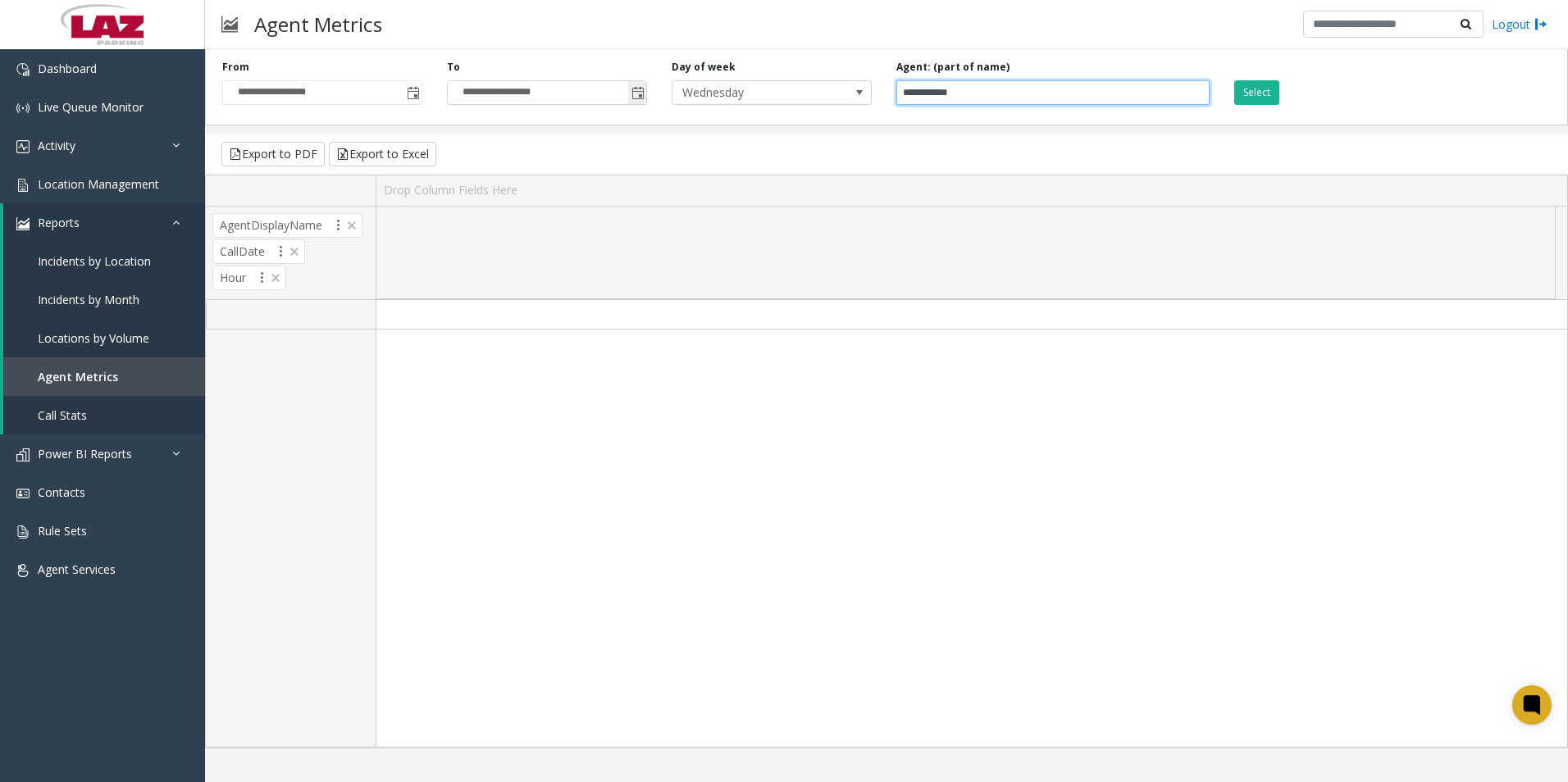drag, startPoint x: 978, startPoint y: 98, endPoint x: 587, endPoint y: 102, distance: 391.02046 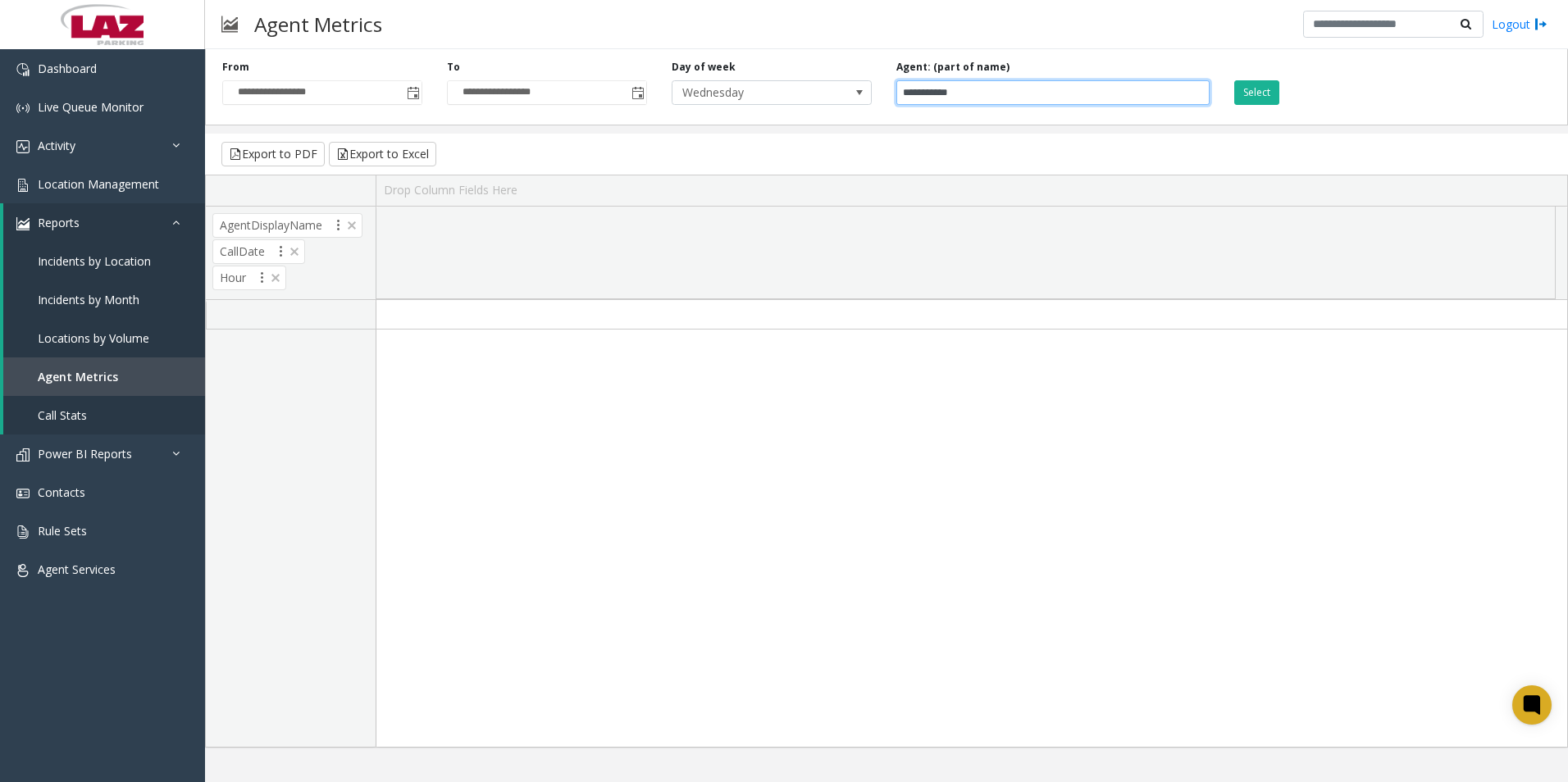 paste 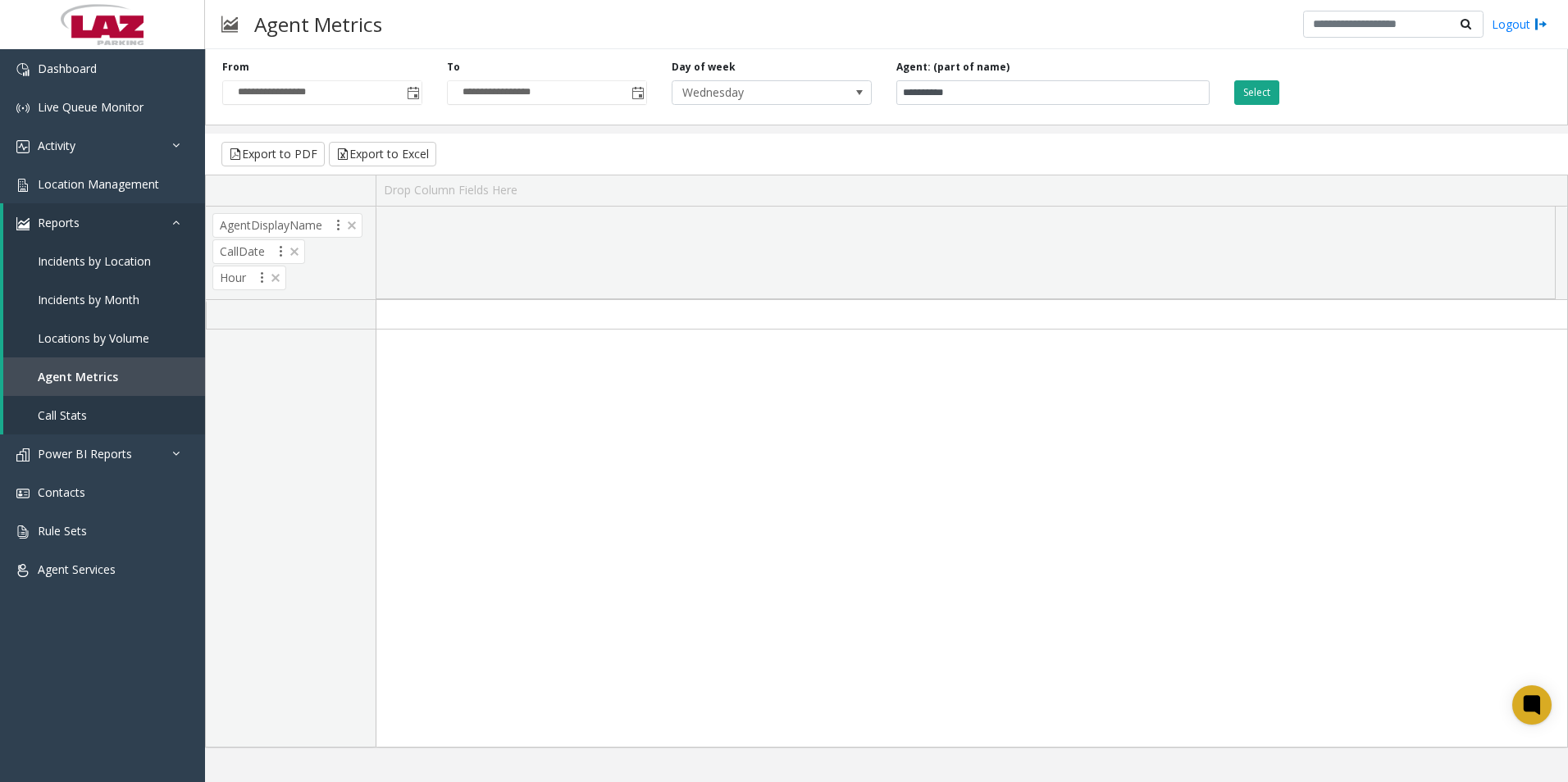 click on "Select" 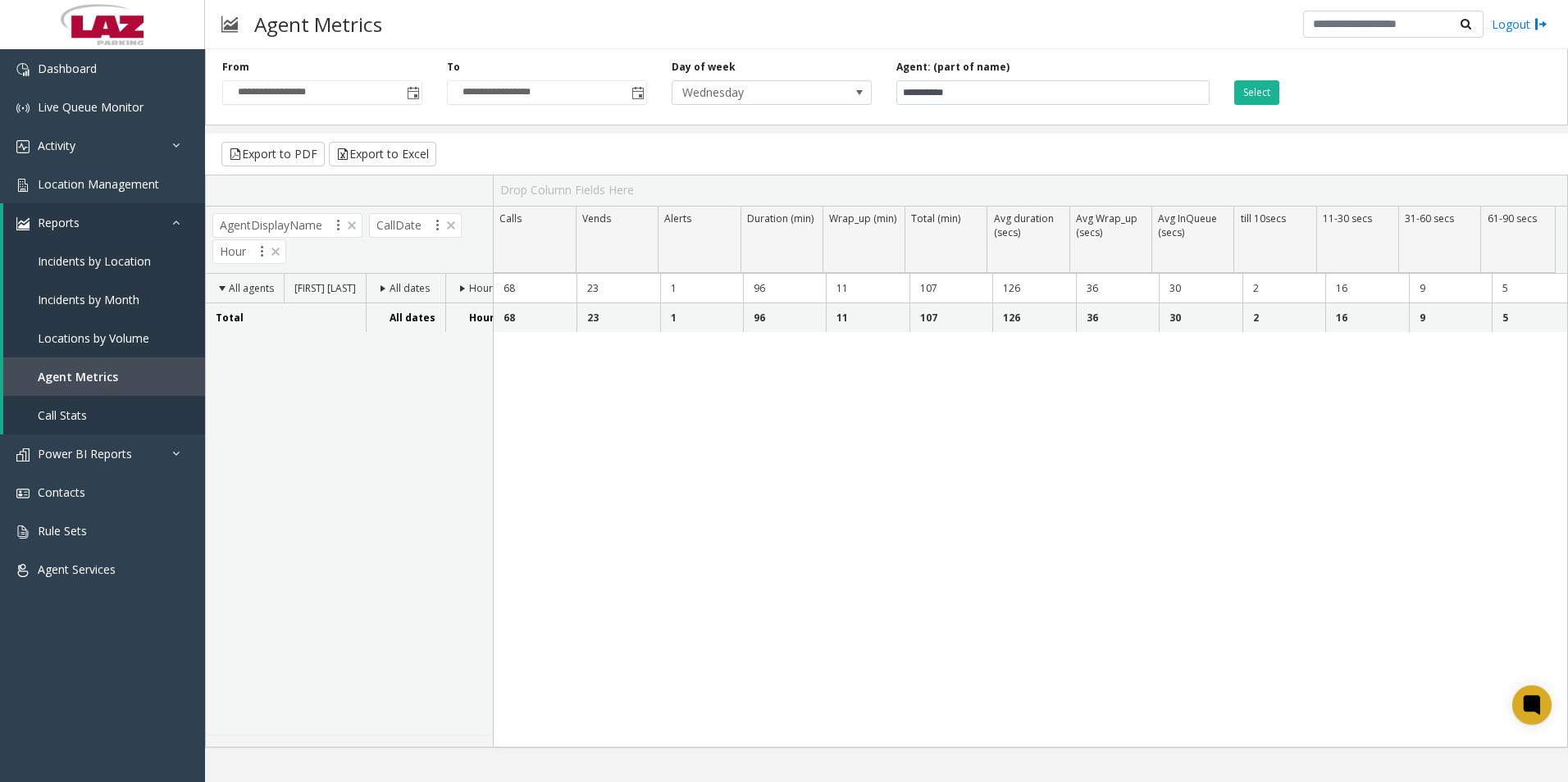 click 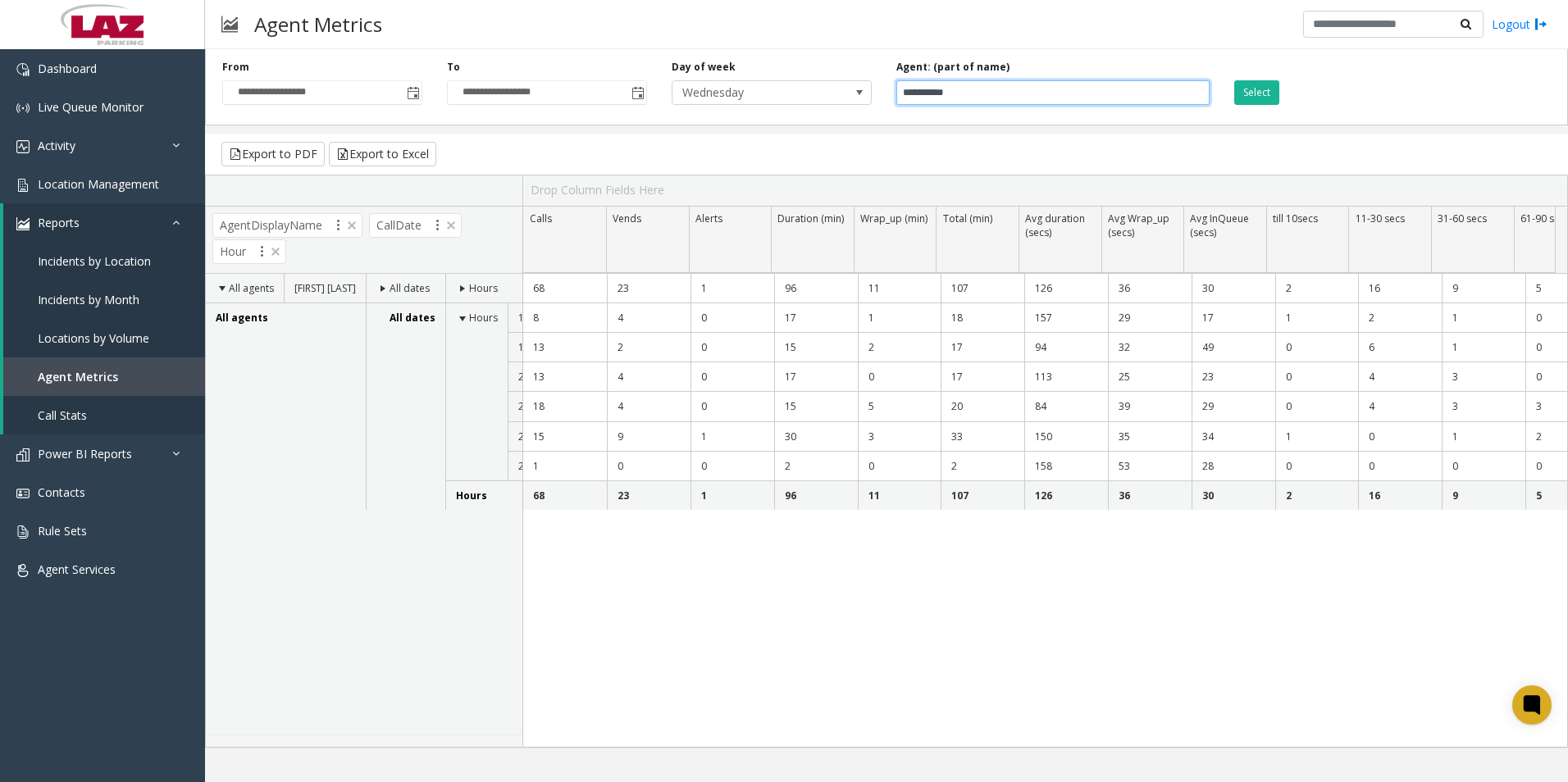 drag, startPoint x: 1119, startPoint y: 84, endPoint x: 715, endPoint y: 108, distance: 404.71224 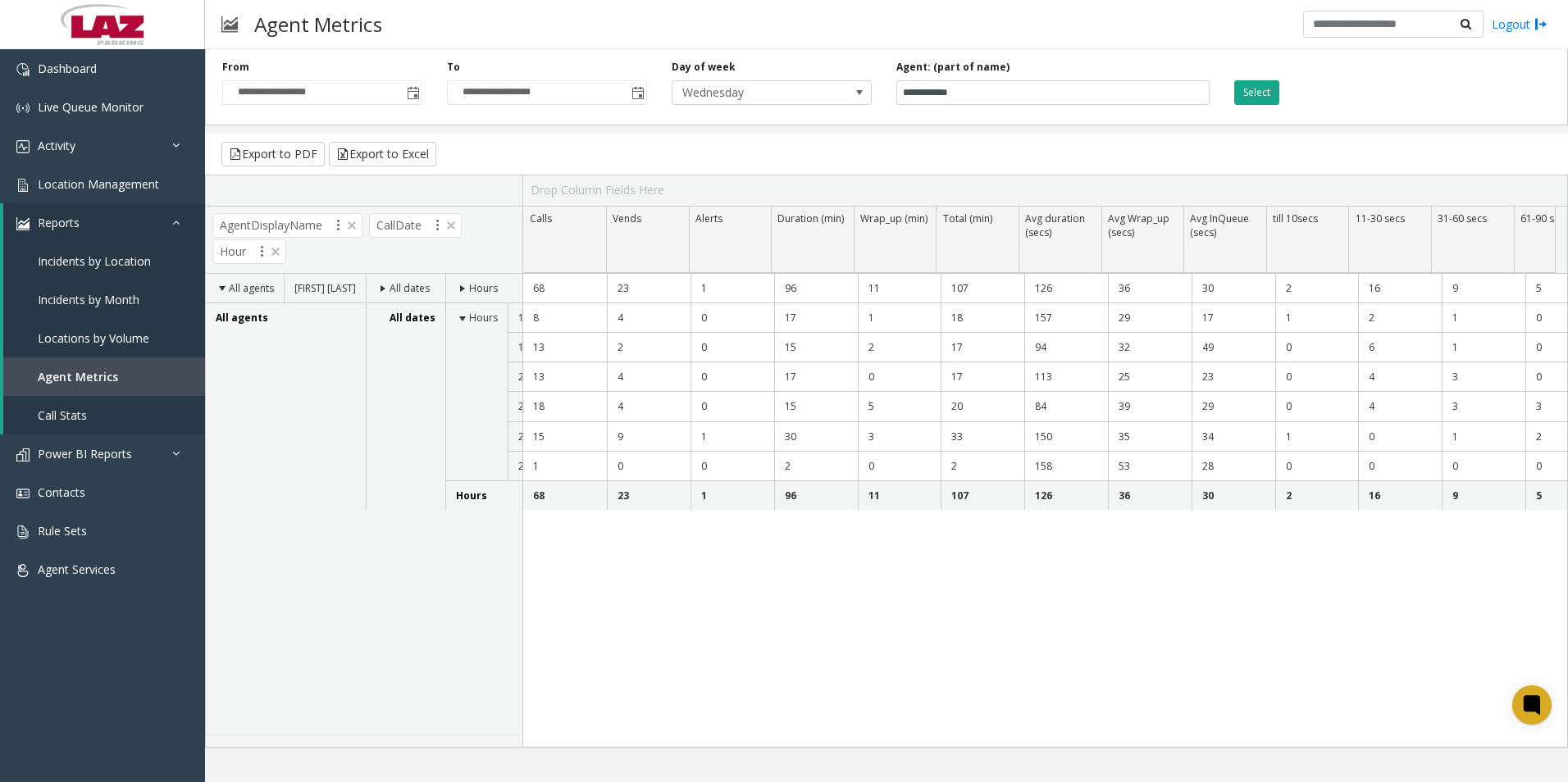 click on "Select" 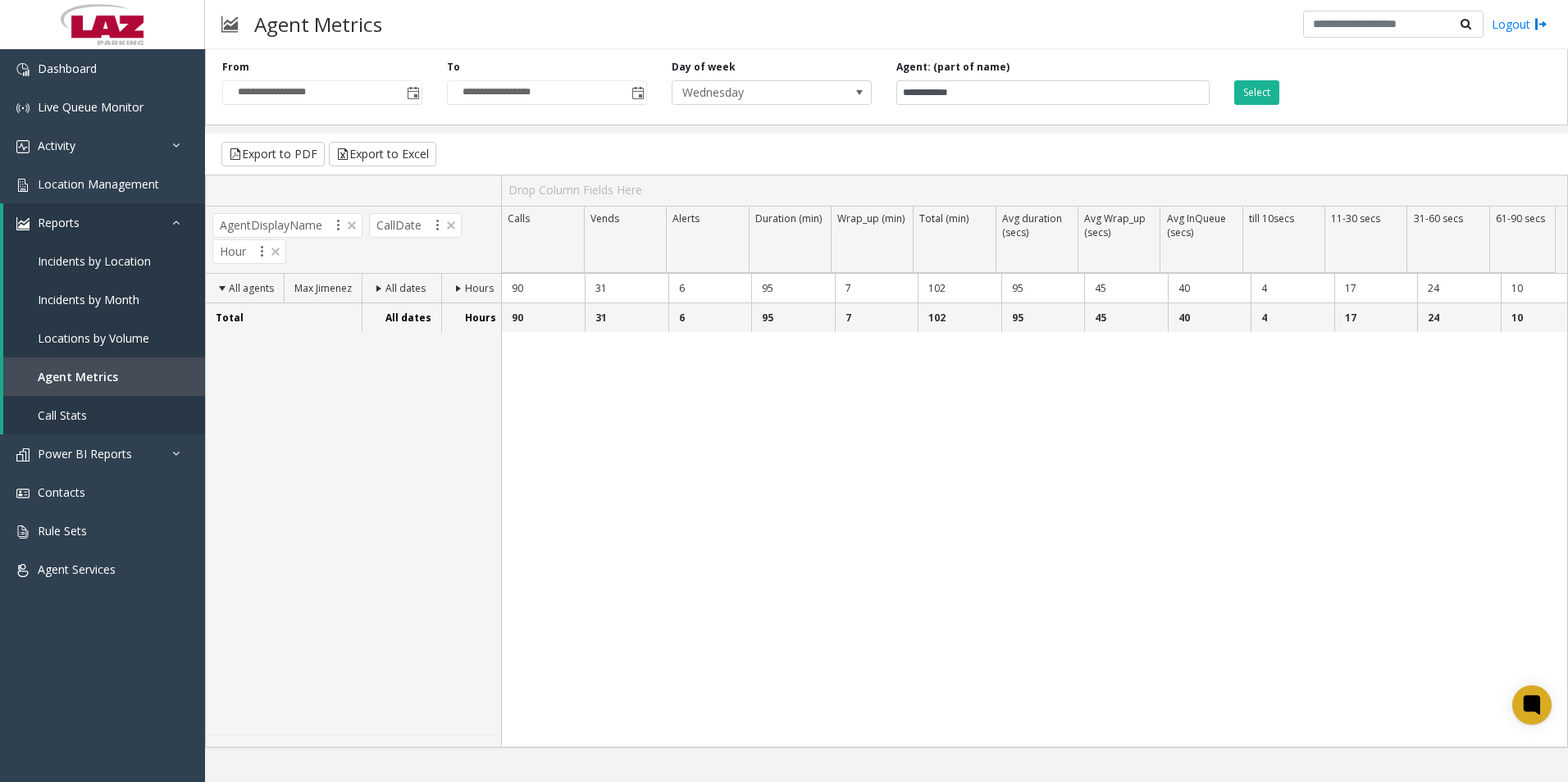 click 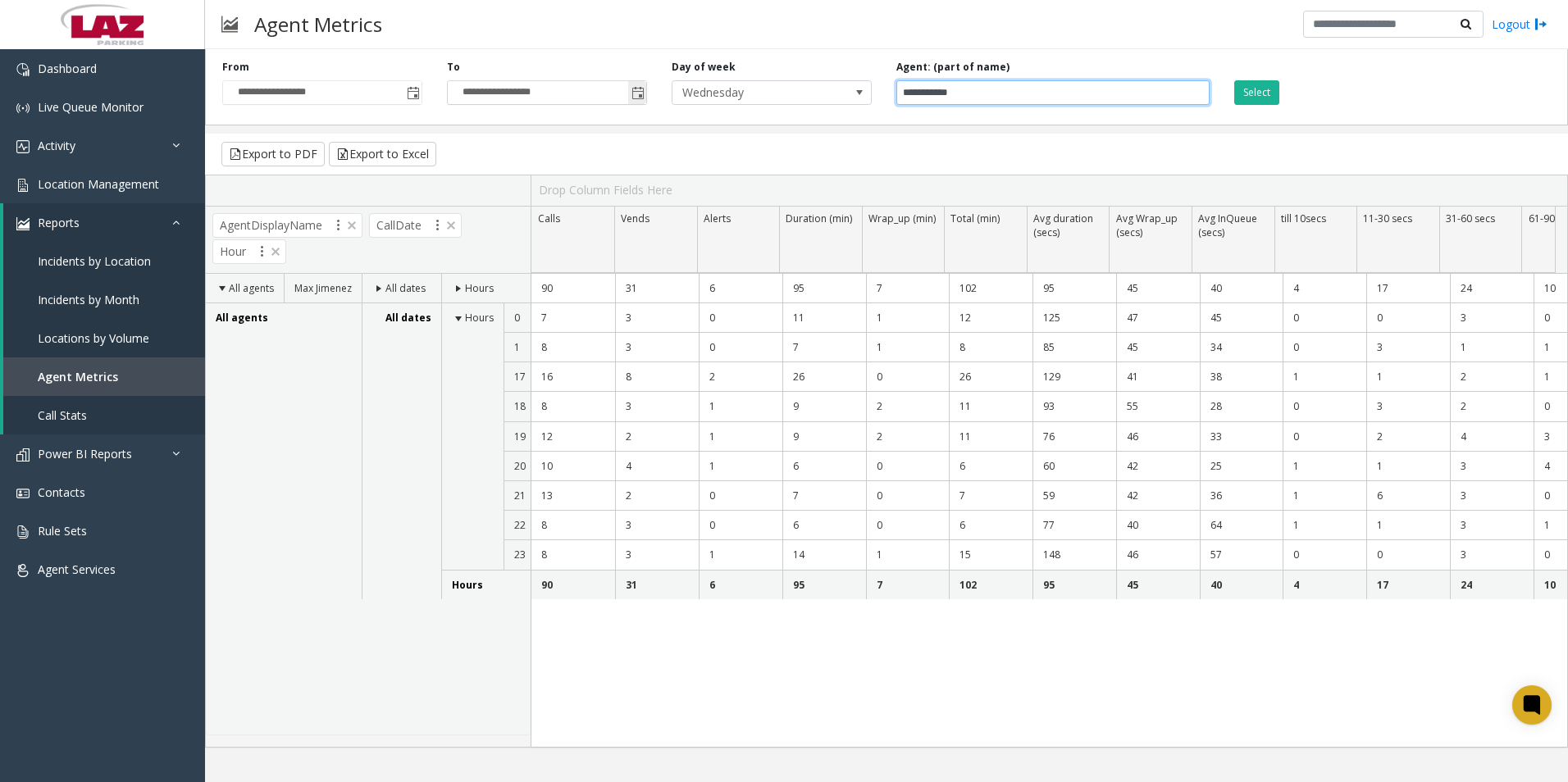 drag, startPoint x: 1101, startPoint y: 87, endPoint x: 564, endPoint y: 92, distance: 537.02328 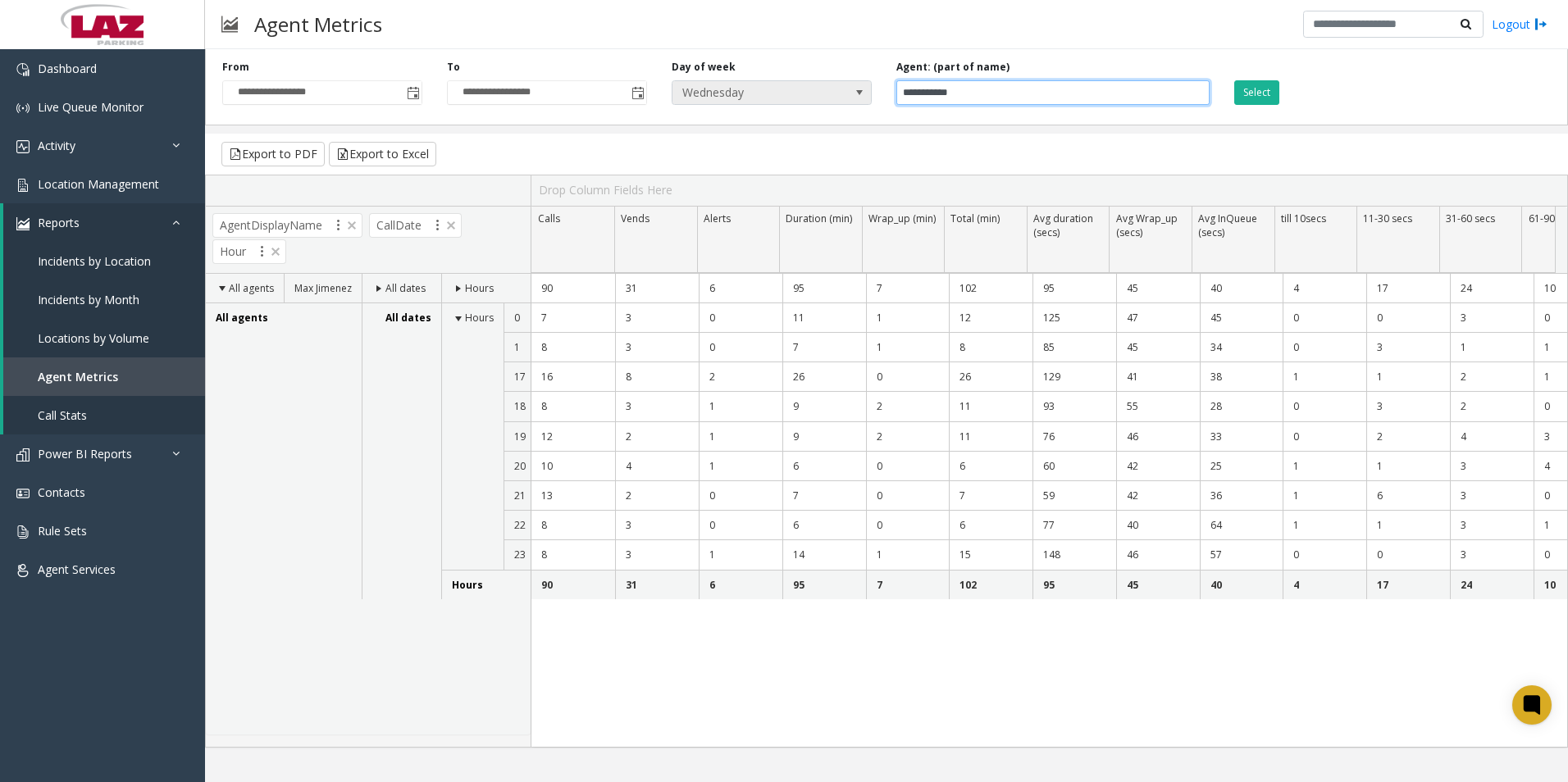 paste 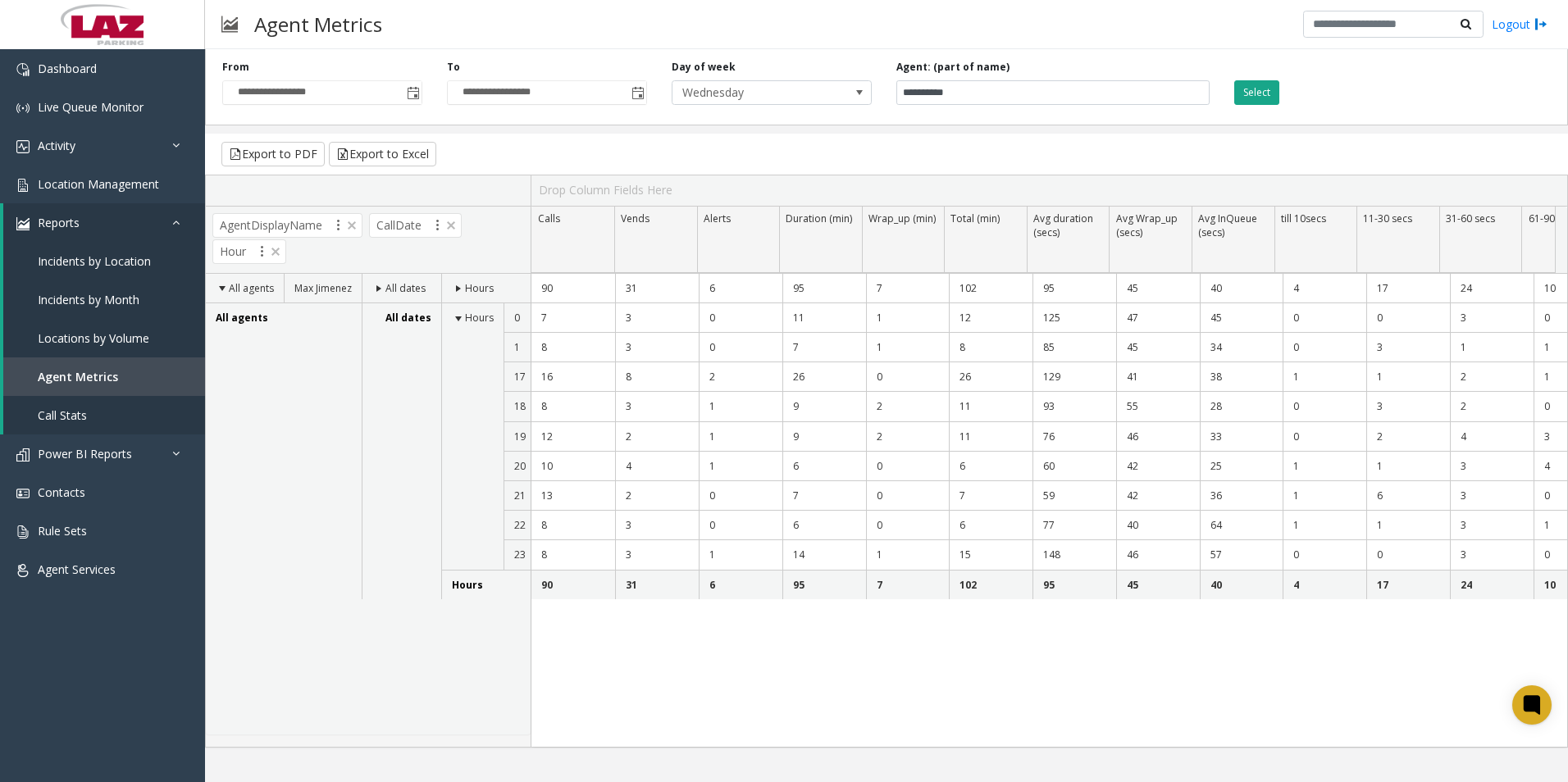 click on "Select" 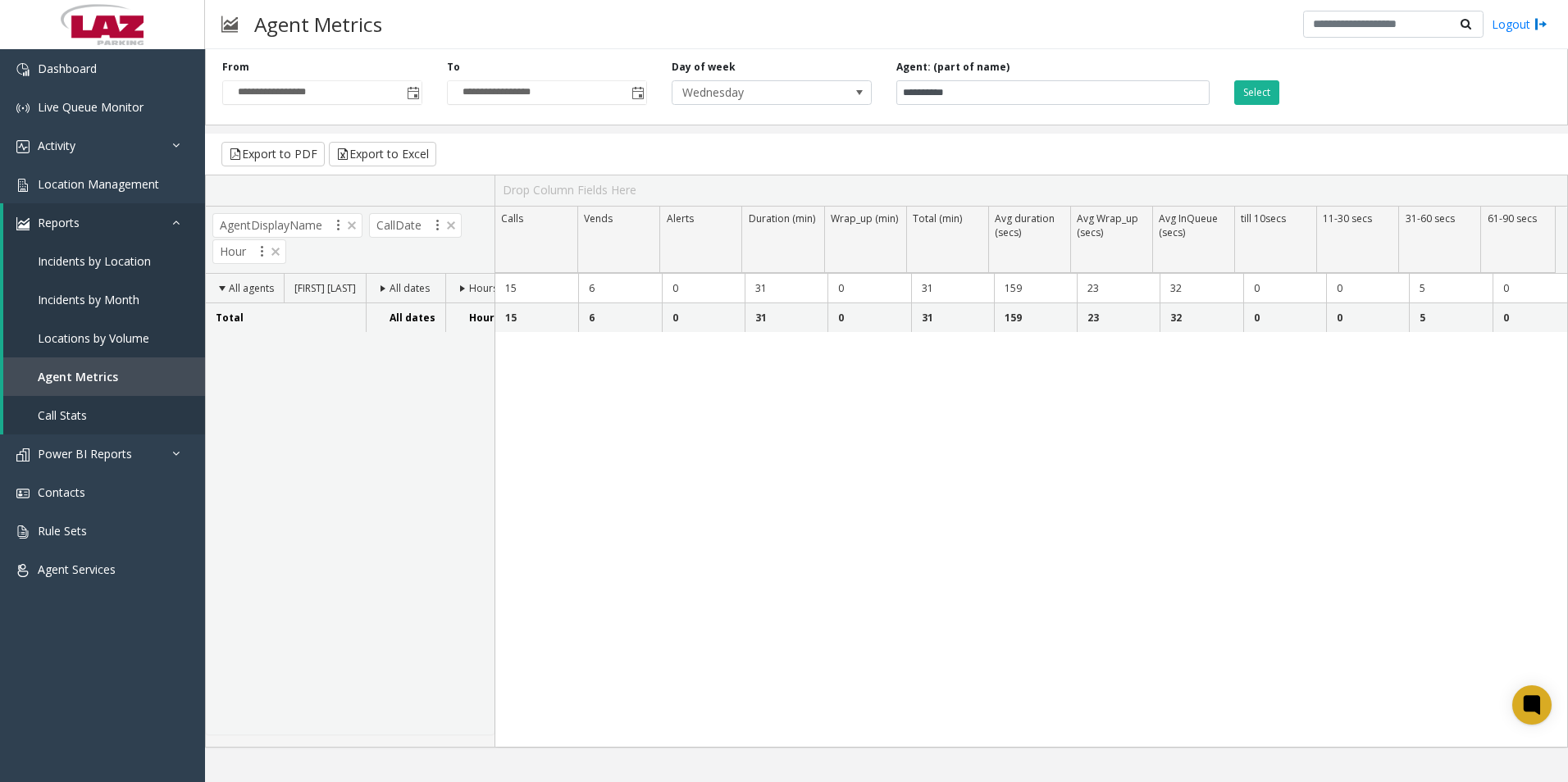click on "Hours" 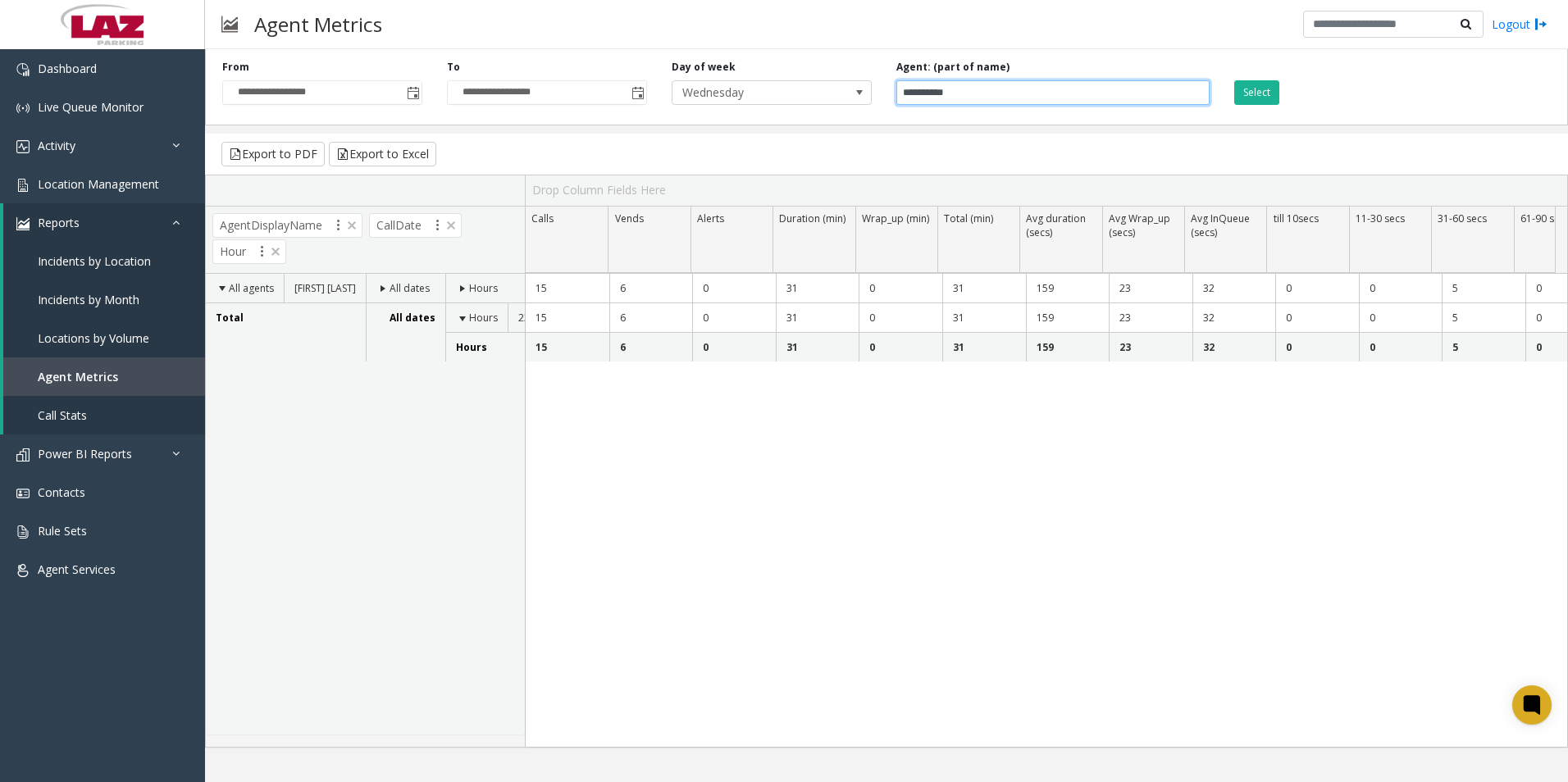 drag, startPoint x: 1128, startPoint y: 91, endPoint x: 667, endPoint y: 102, distance: 461.131 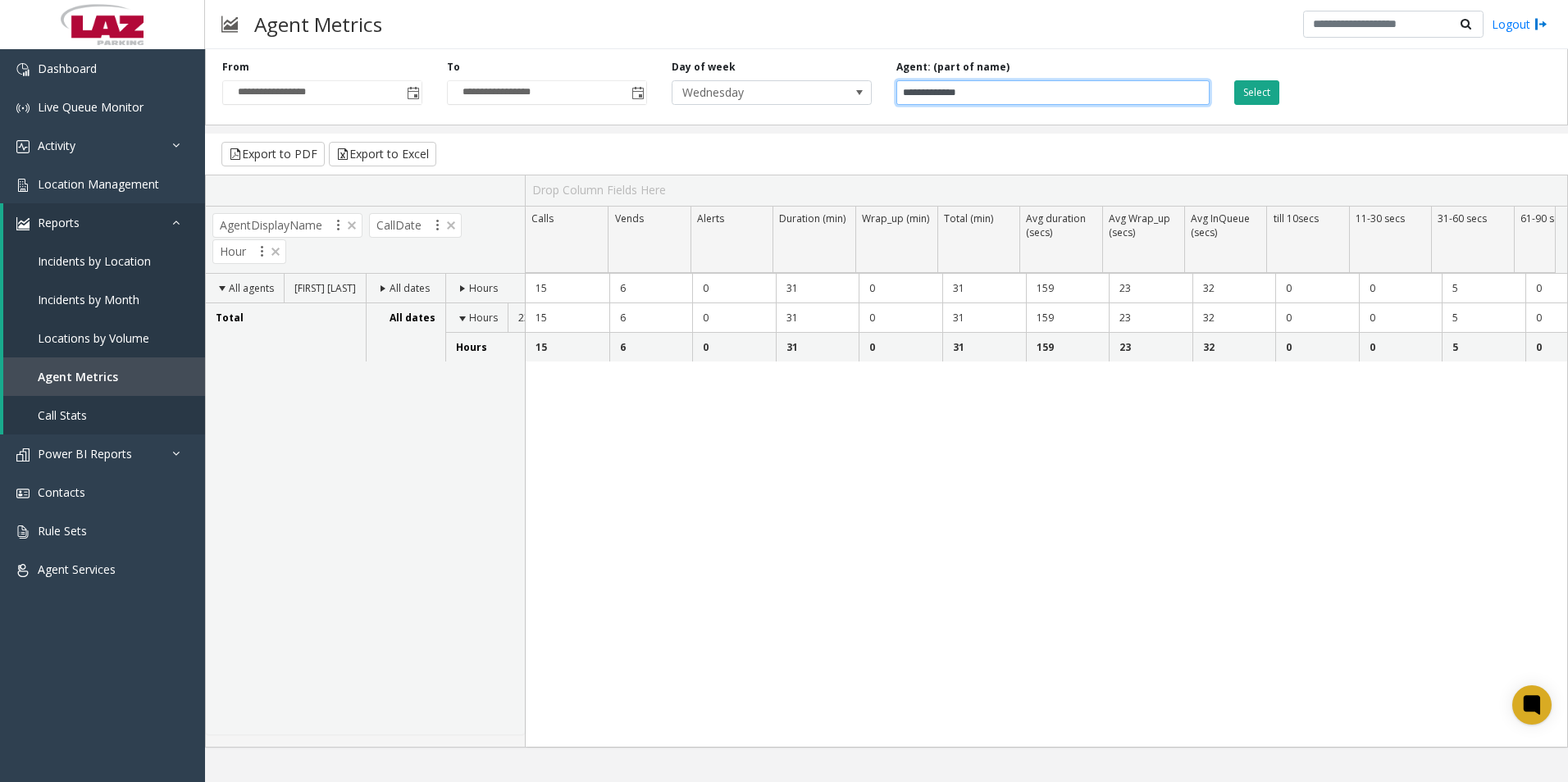 type on "**********" 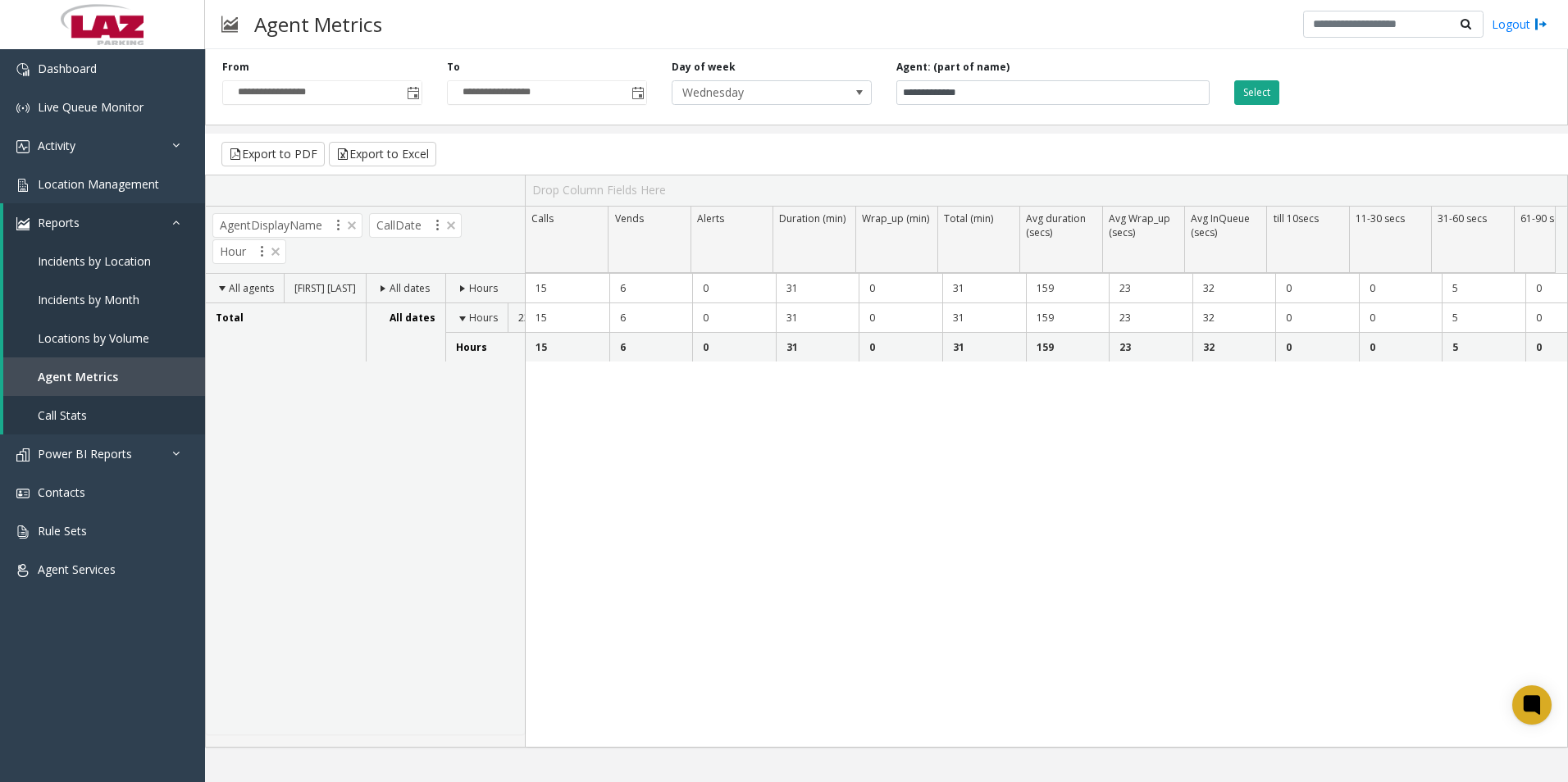 click on "Select" 